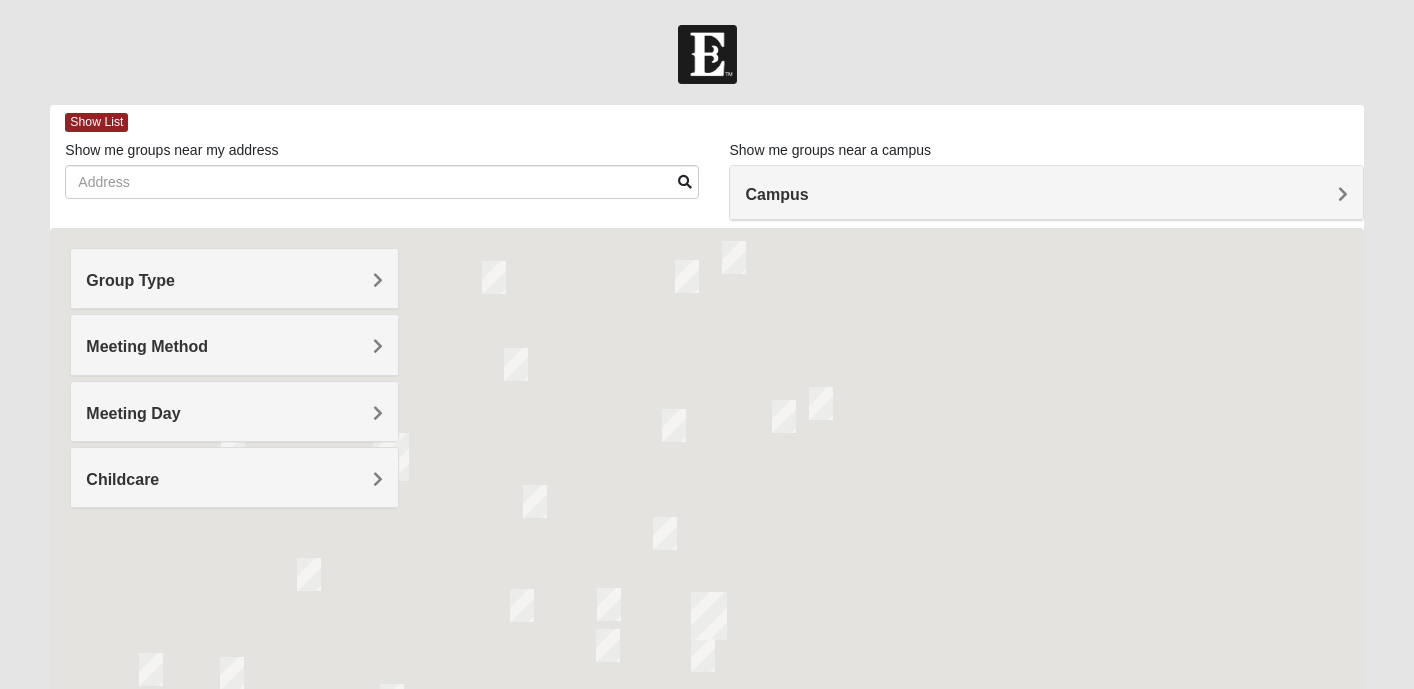 scroll, scrollTop: 0, scrollLeft: 0, axis: both 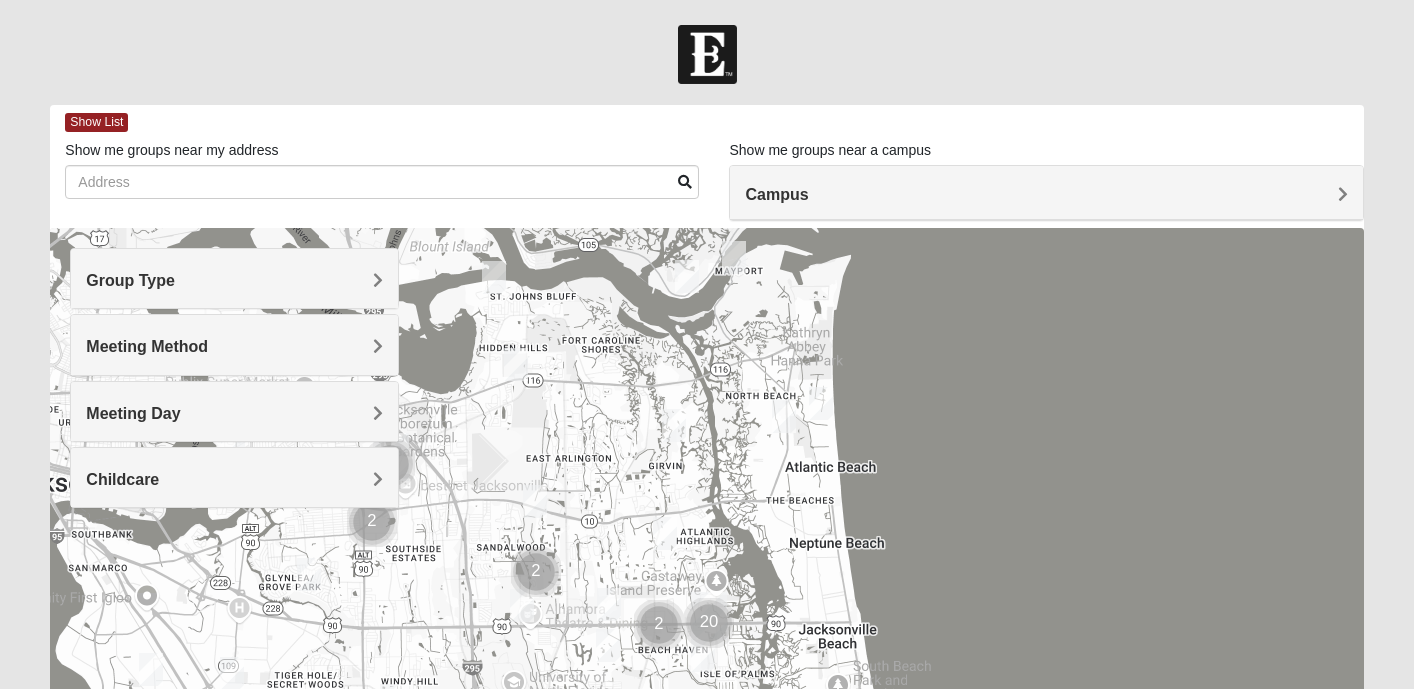 click on "Group Type" at bounding box center (234, 278) 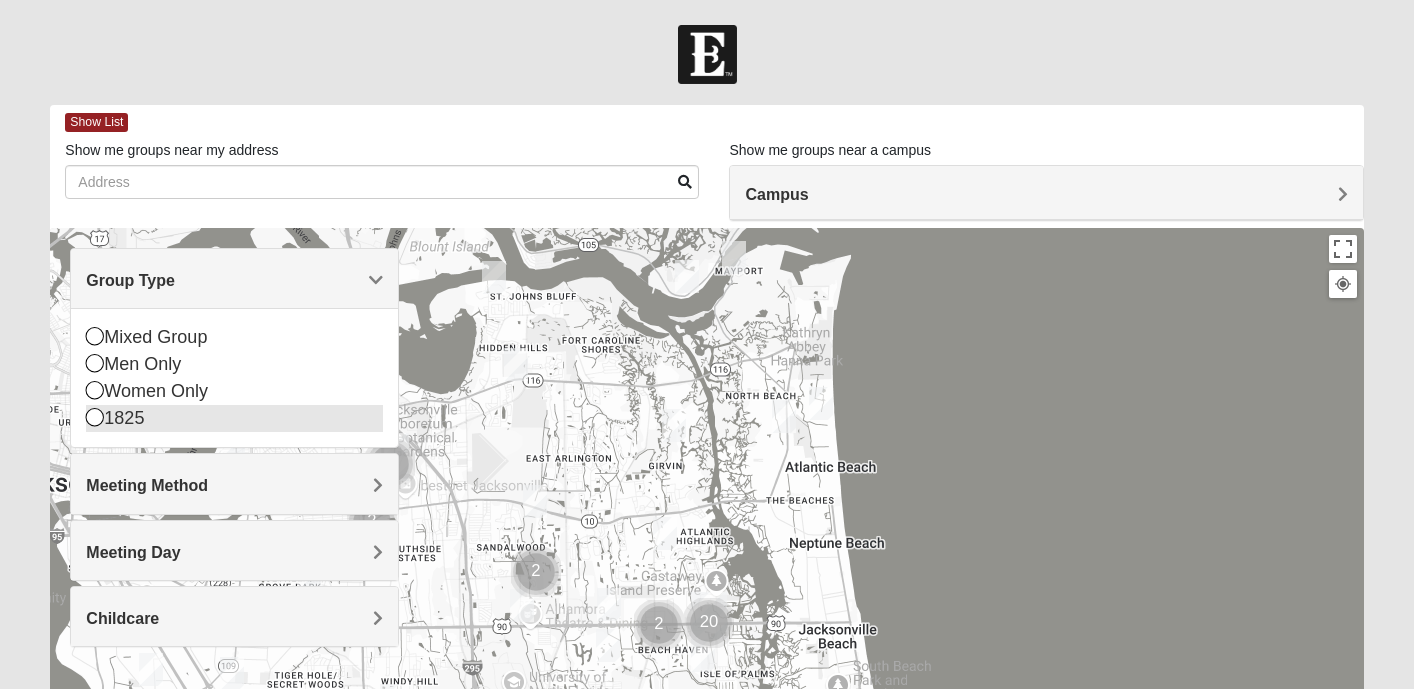 click on "1825" at bounding box center (234, 418) 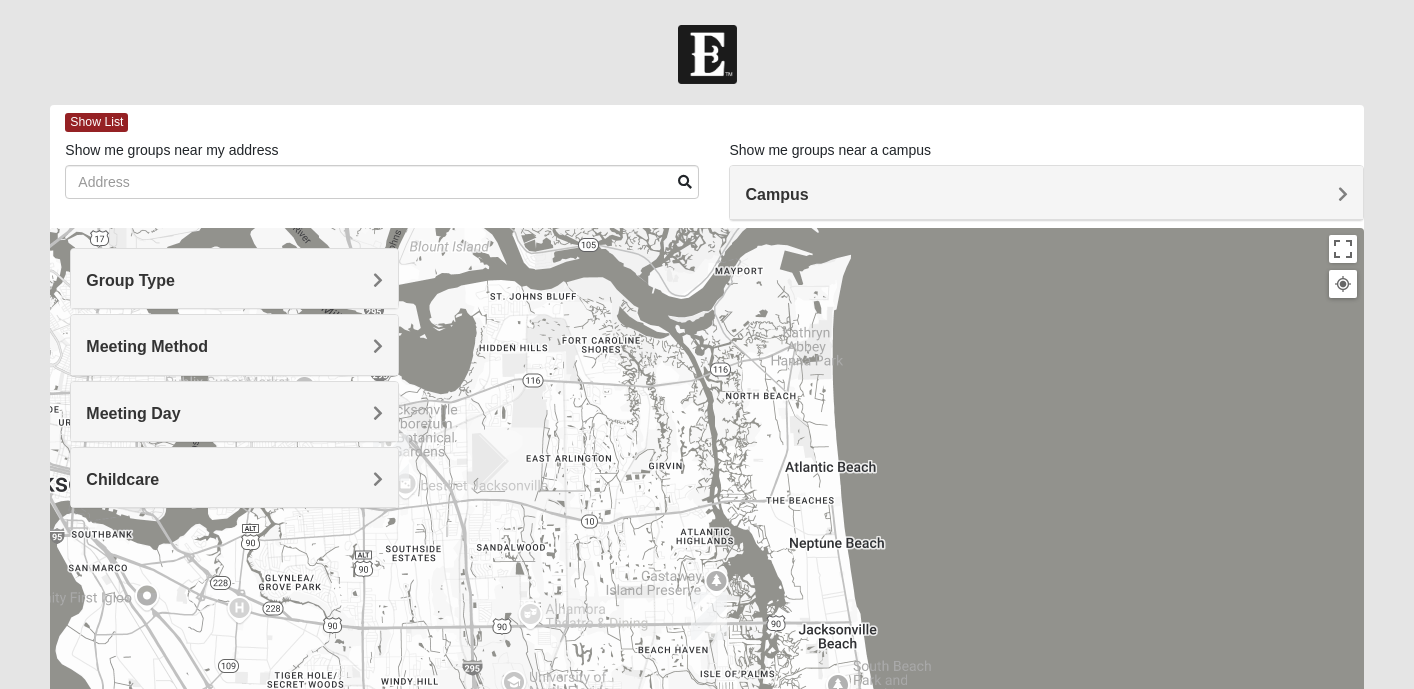 click on "Meeting Method" at bounding box center (234, 346) 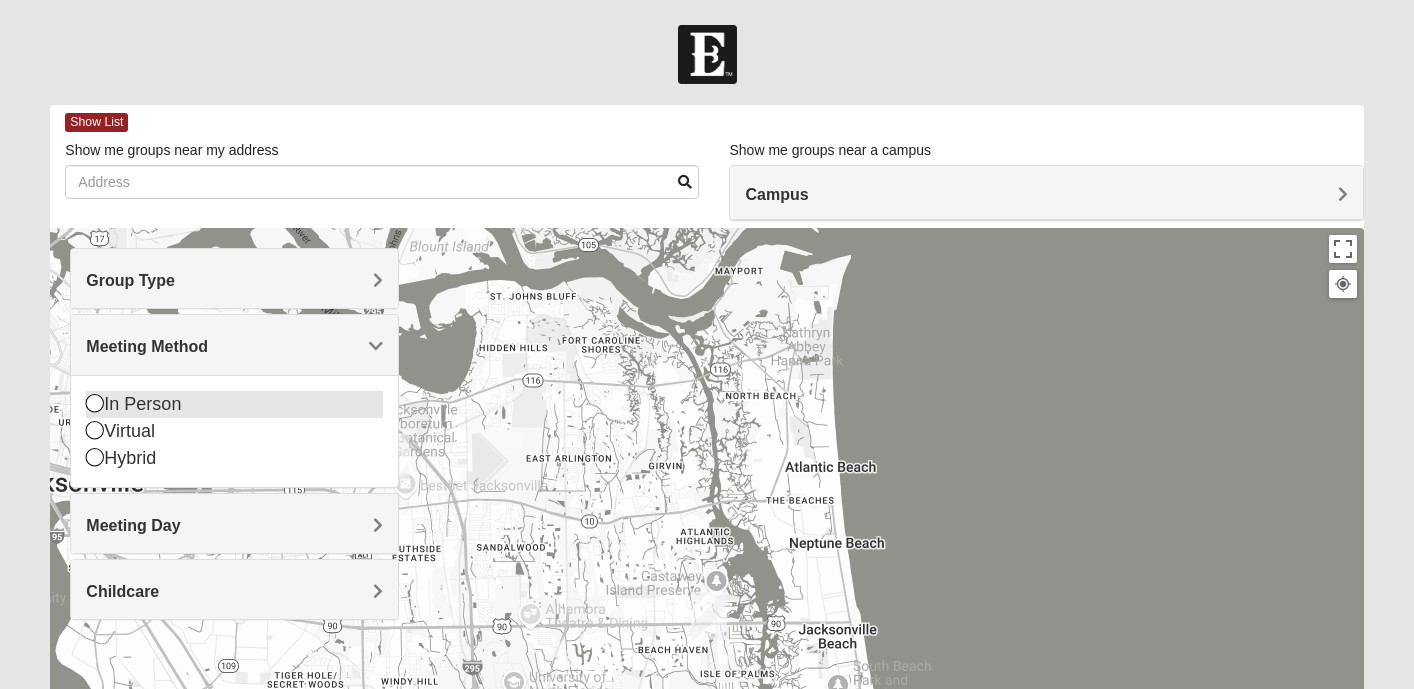 click on "In Person" at bounding box center (234, 404) 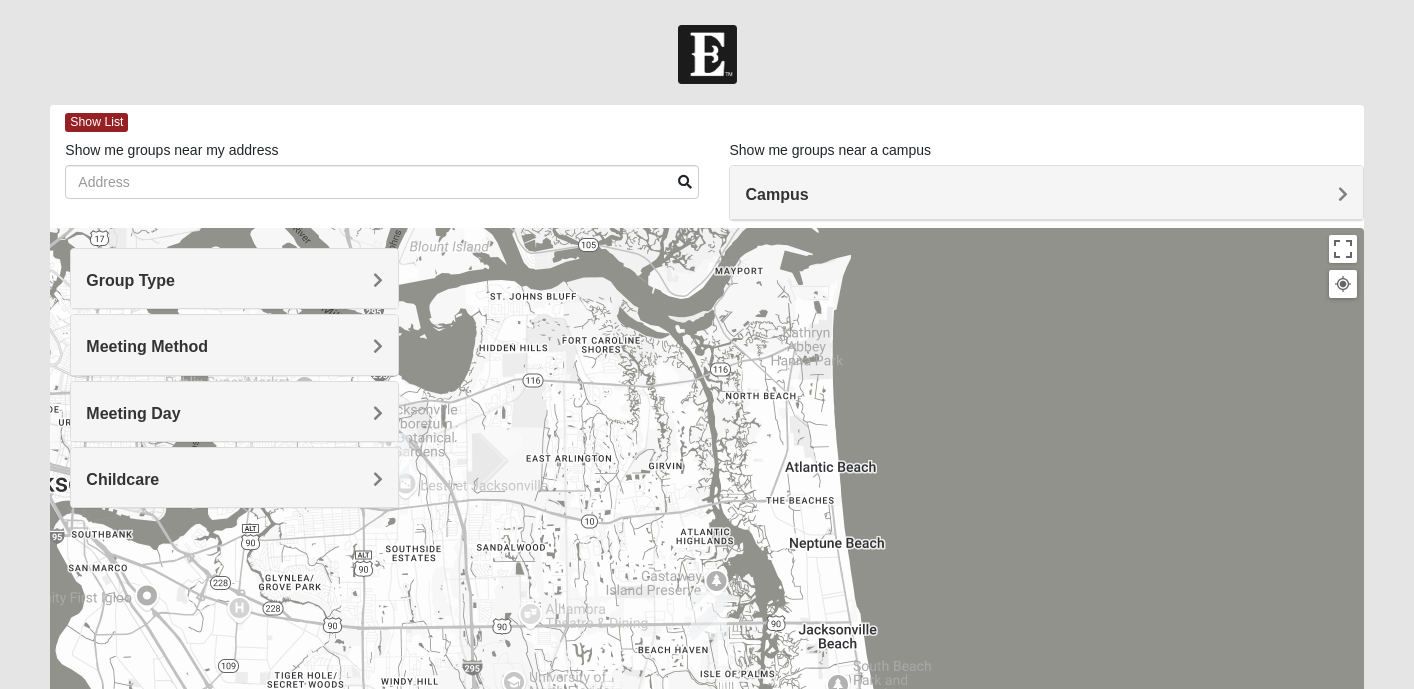 click on "Meeting Day" at bounding box center [234, 413] 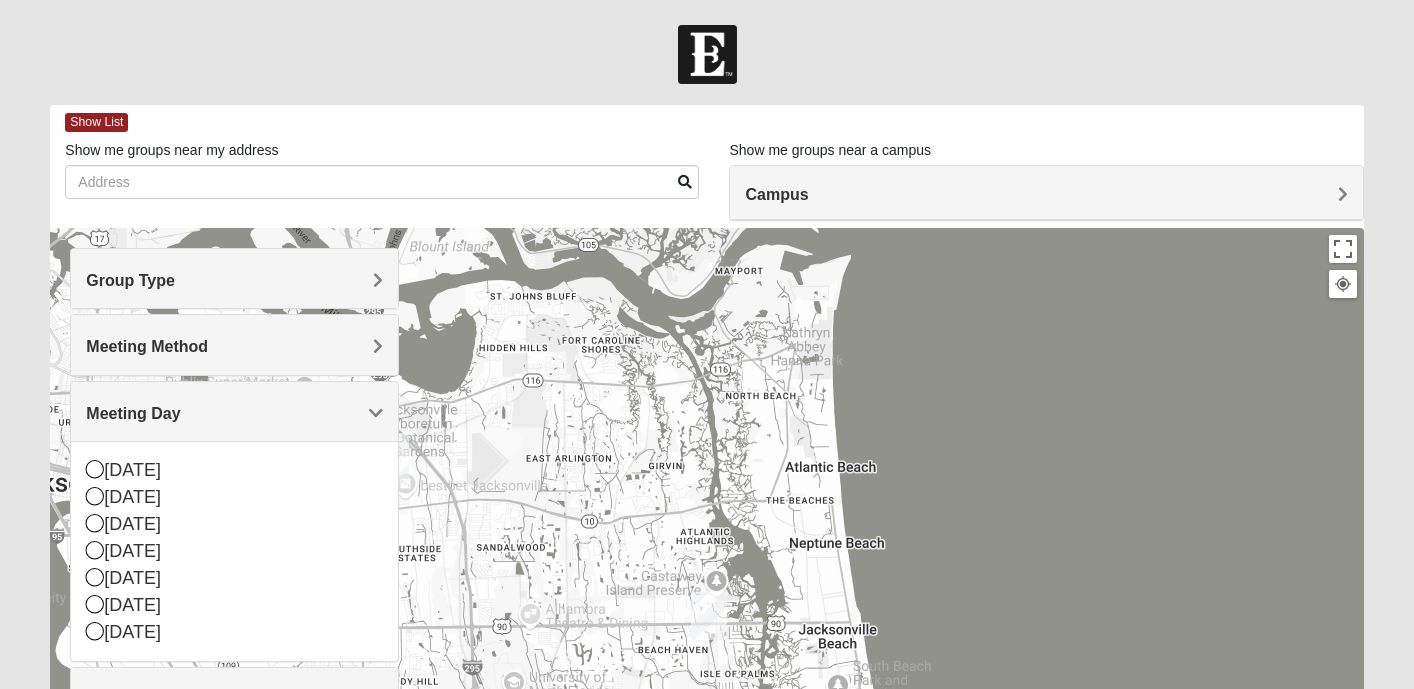 click on "Meeting Day" at bounding box center (234, 413) 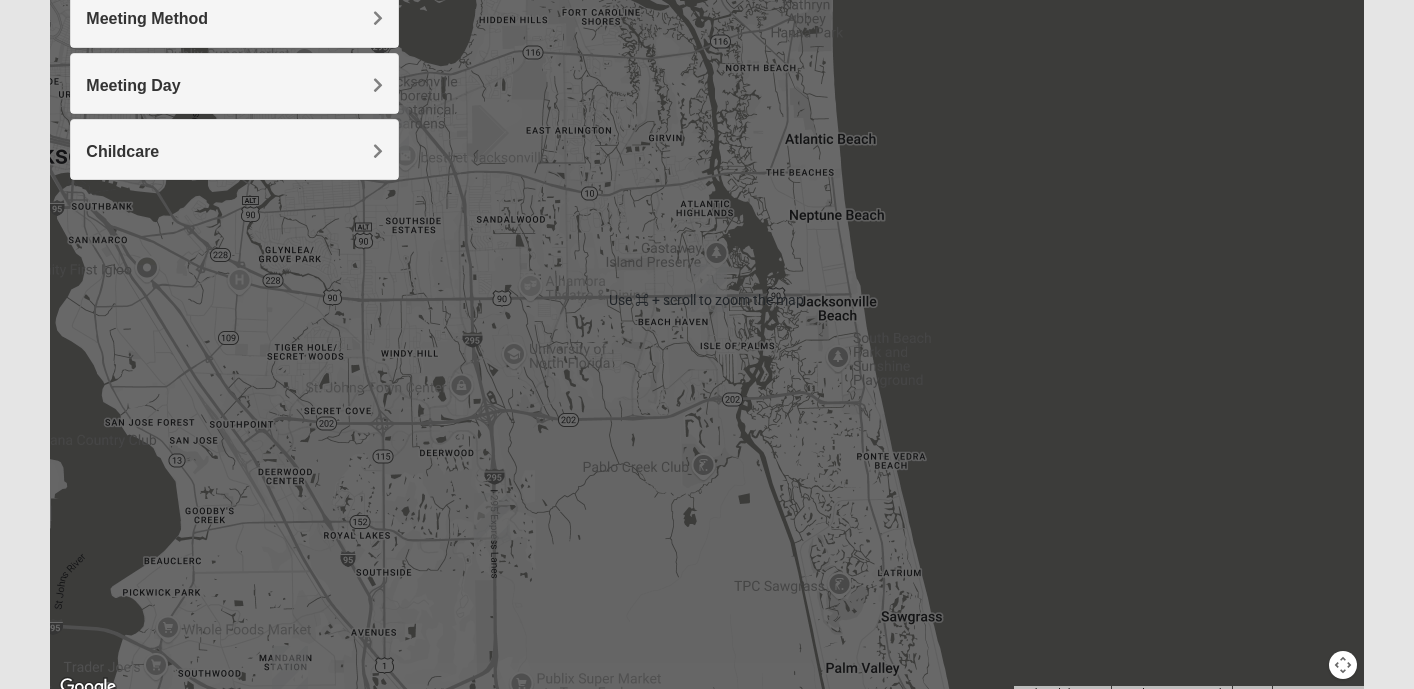 scroll, scrollTop: 327, scrollLeft: 0, axis: vertical 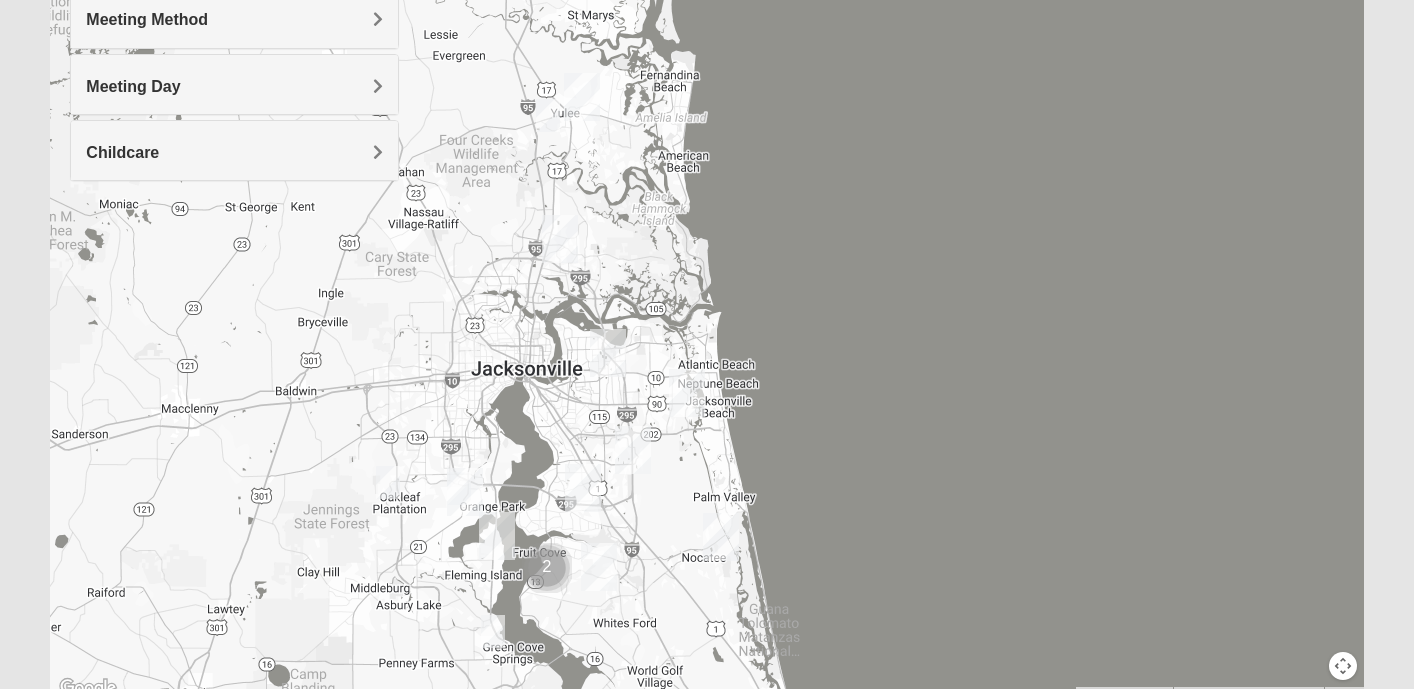 click at bounding box center [599, 567] 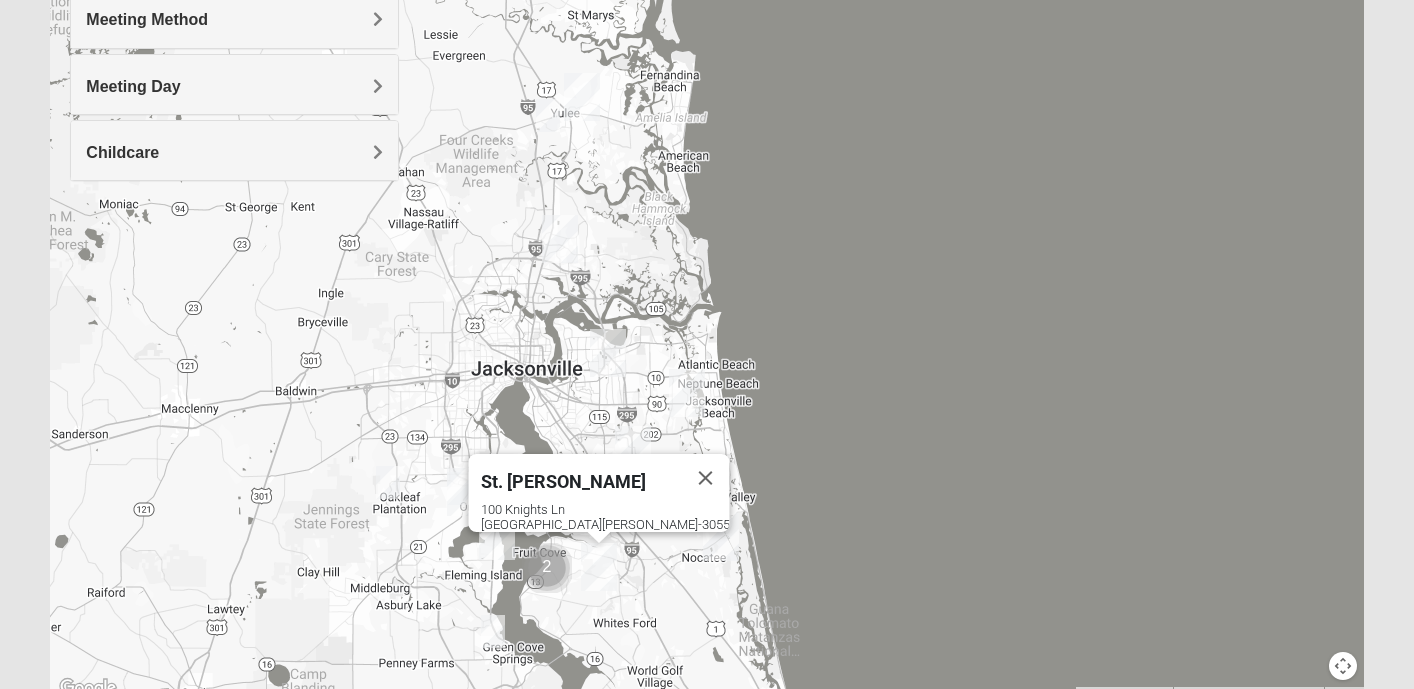 click at bounding box center (599, 567) 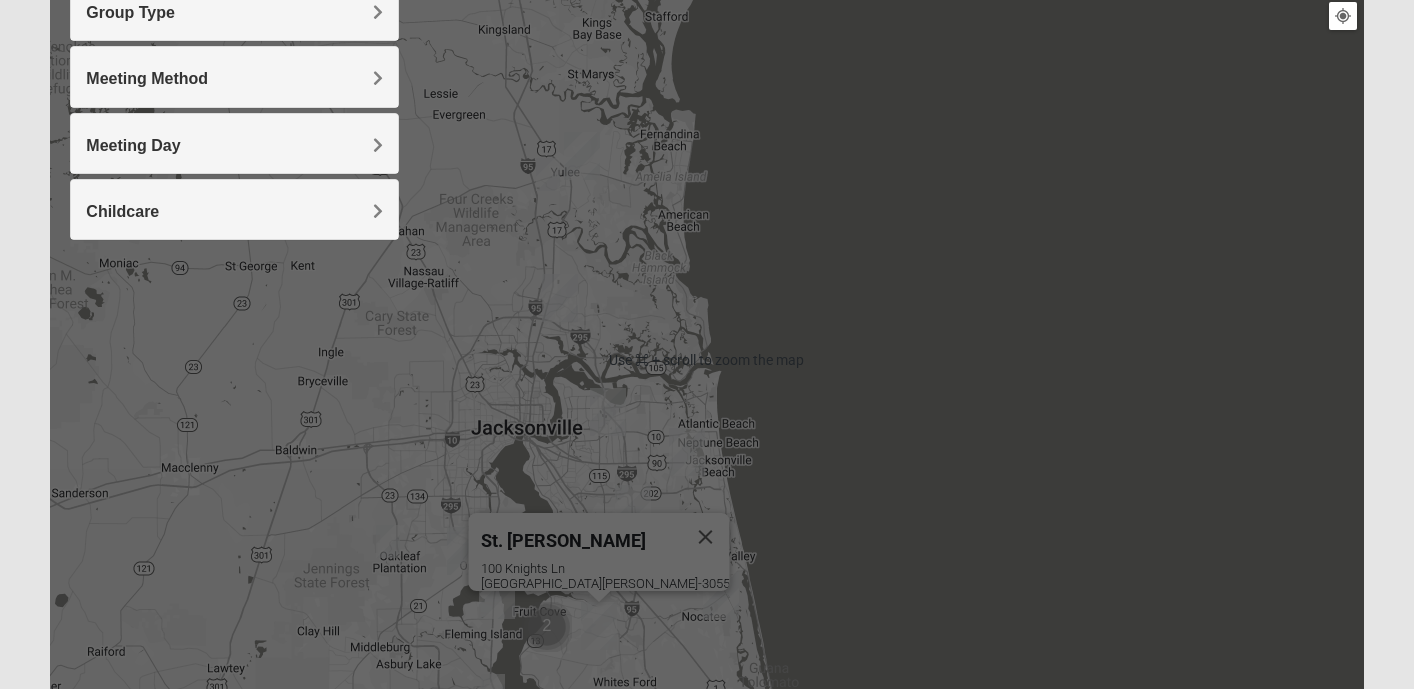 scroll, scrollTop: 251, scrollLeft: 0, axis: vertical 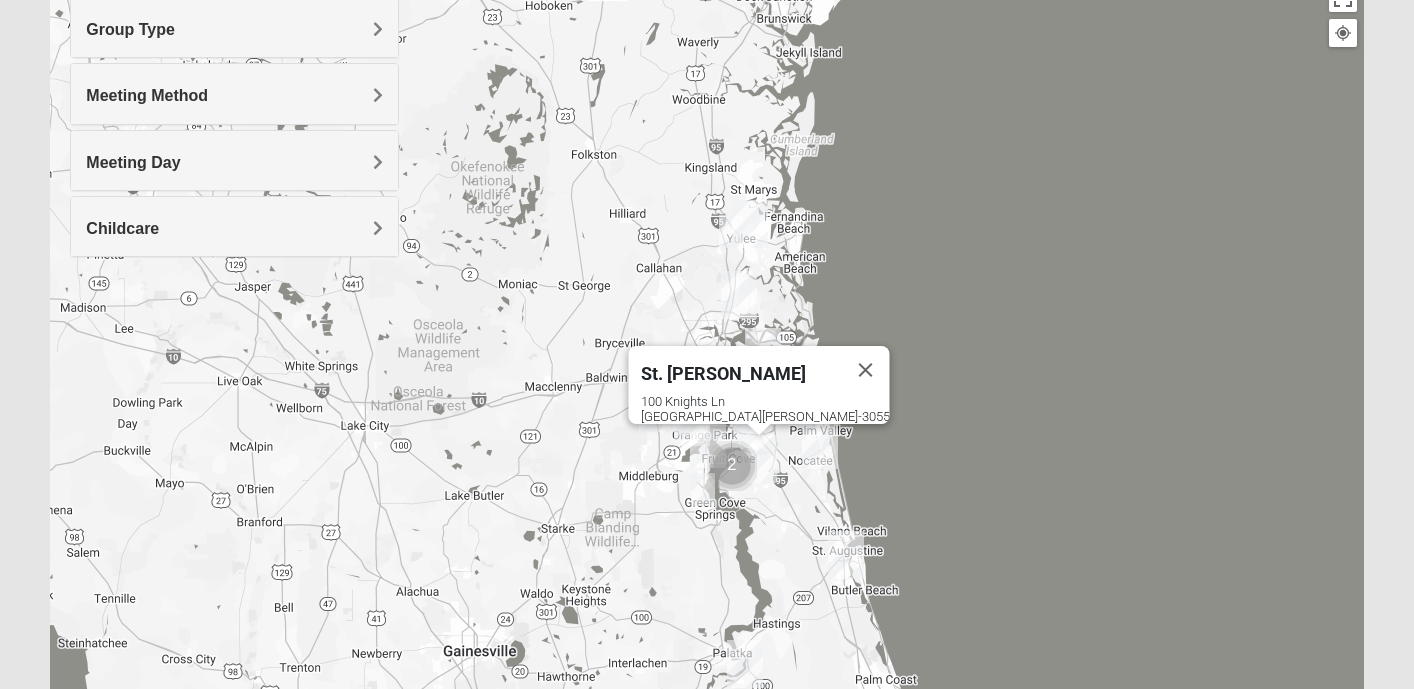click at bounding box center (759, 459) 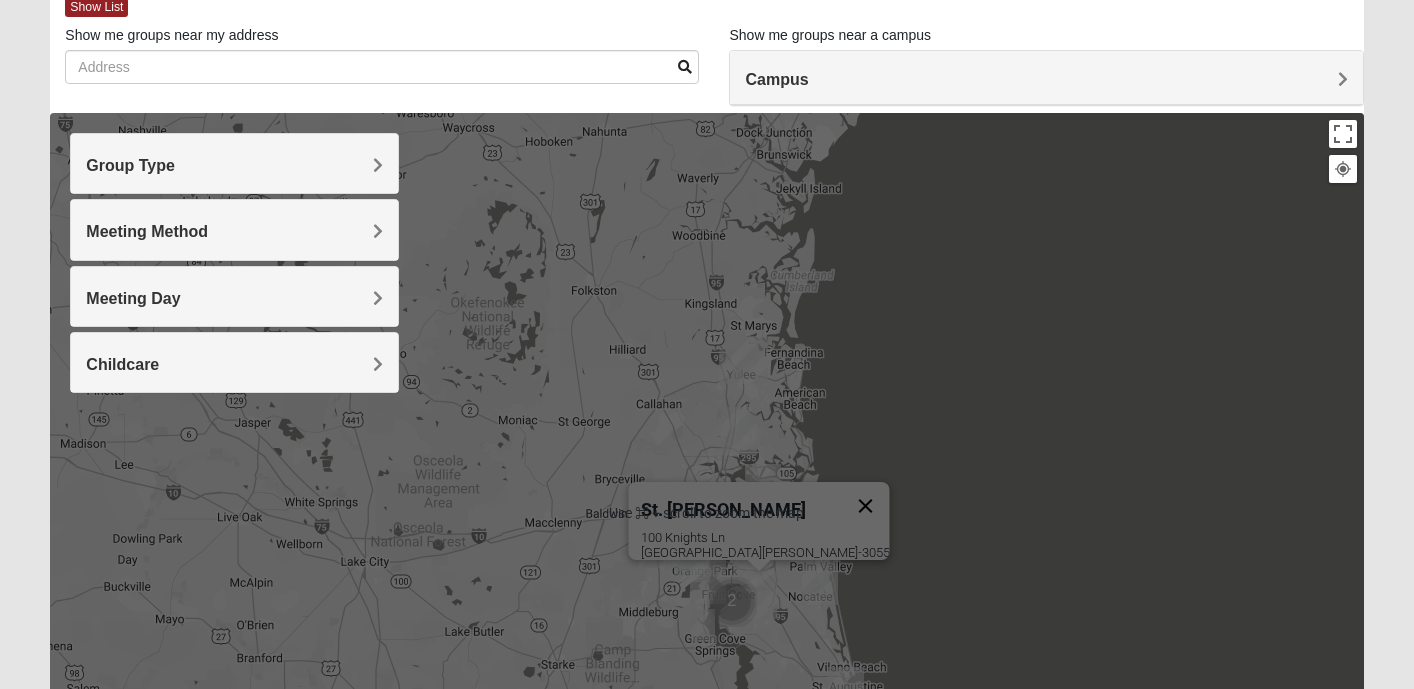 scroll, scrollTop: 92, scrollLeft: 0, axis: vertical 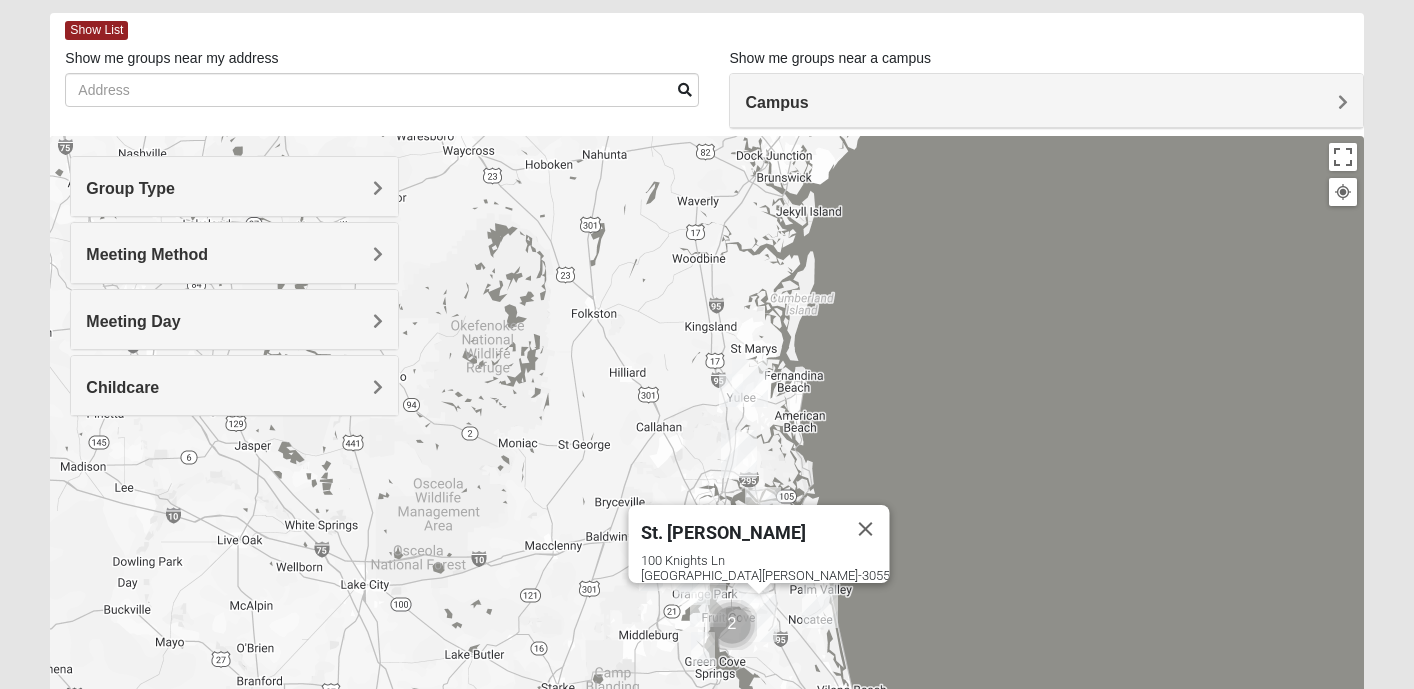 click on "Campus" at bounding box center (1046, 101) 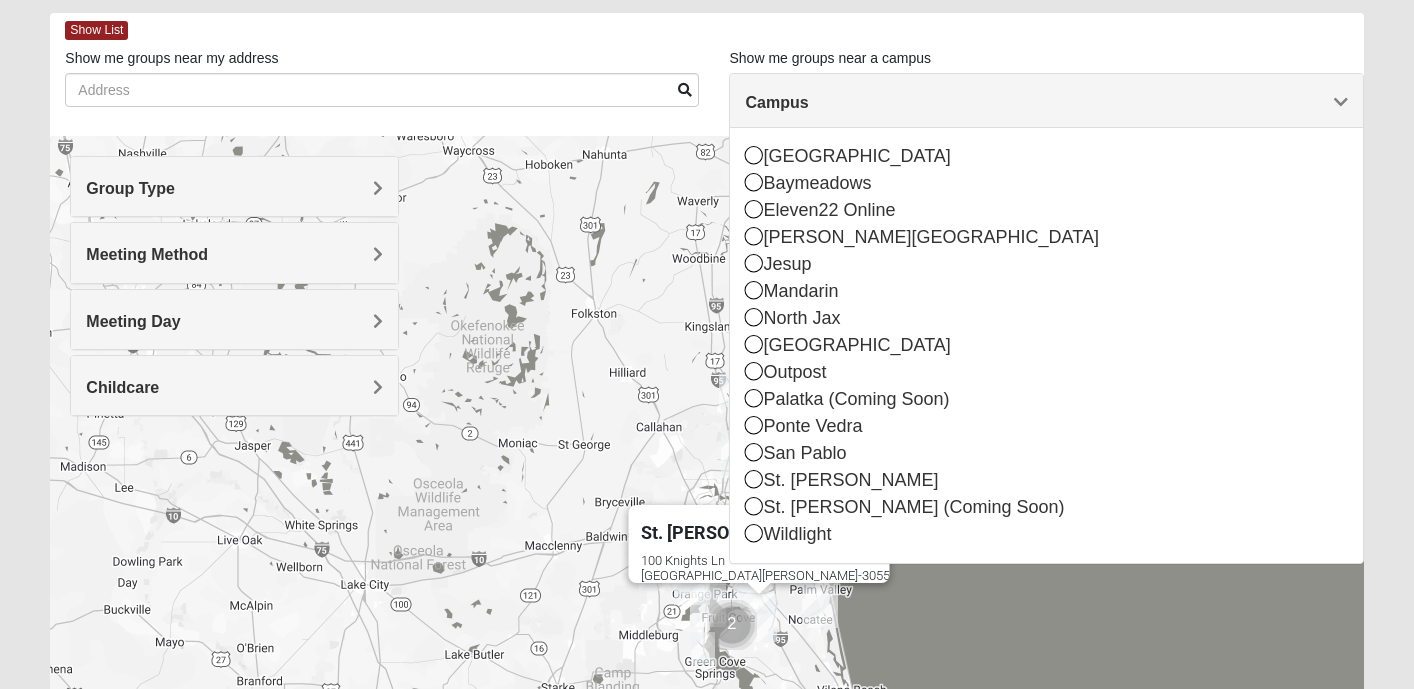 click on "Campus" at bounding box center (1046, 102) 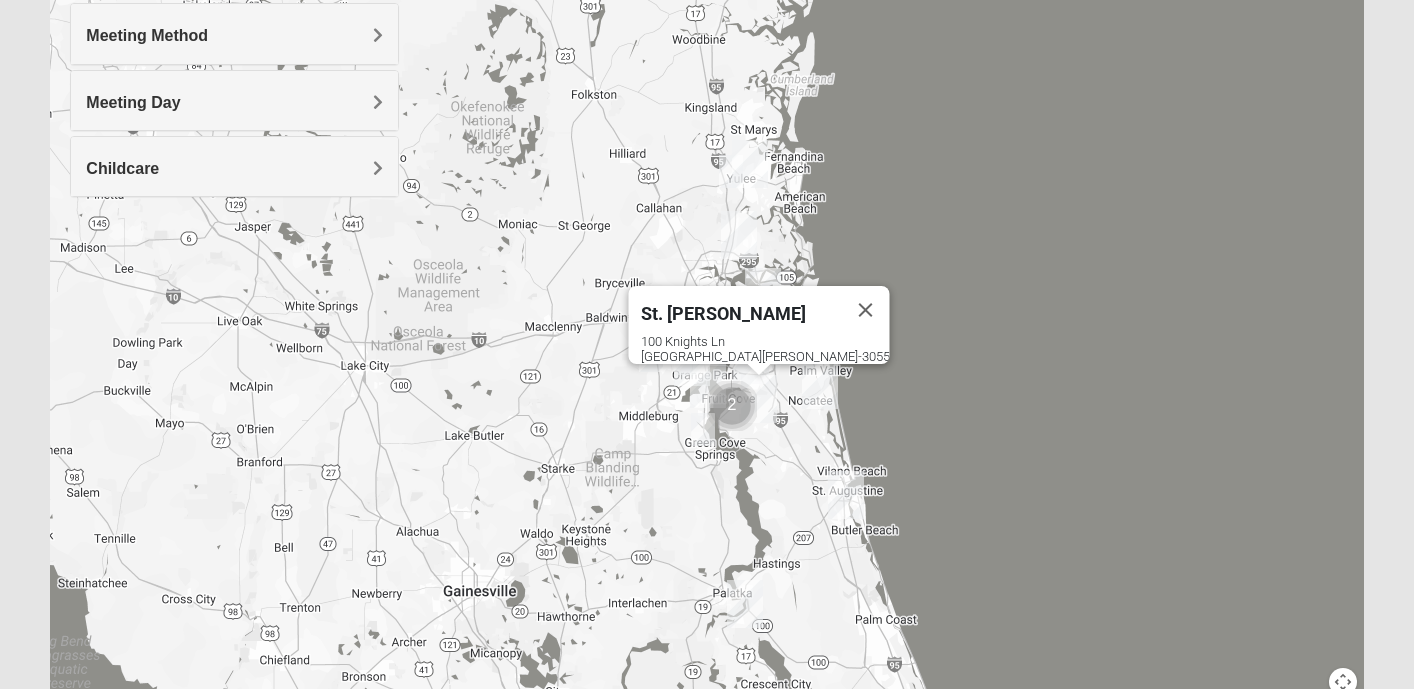 scroll, scrollTop: 412, scrollLeft: 0, axis: vertical 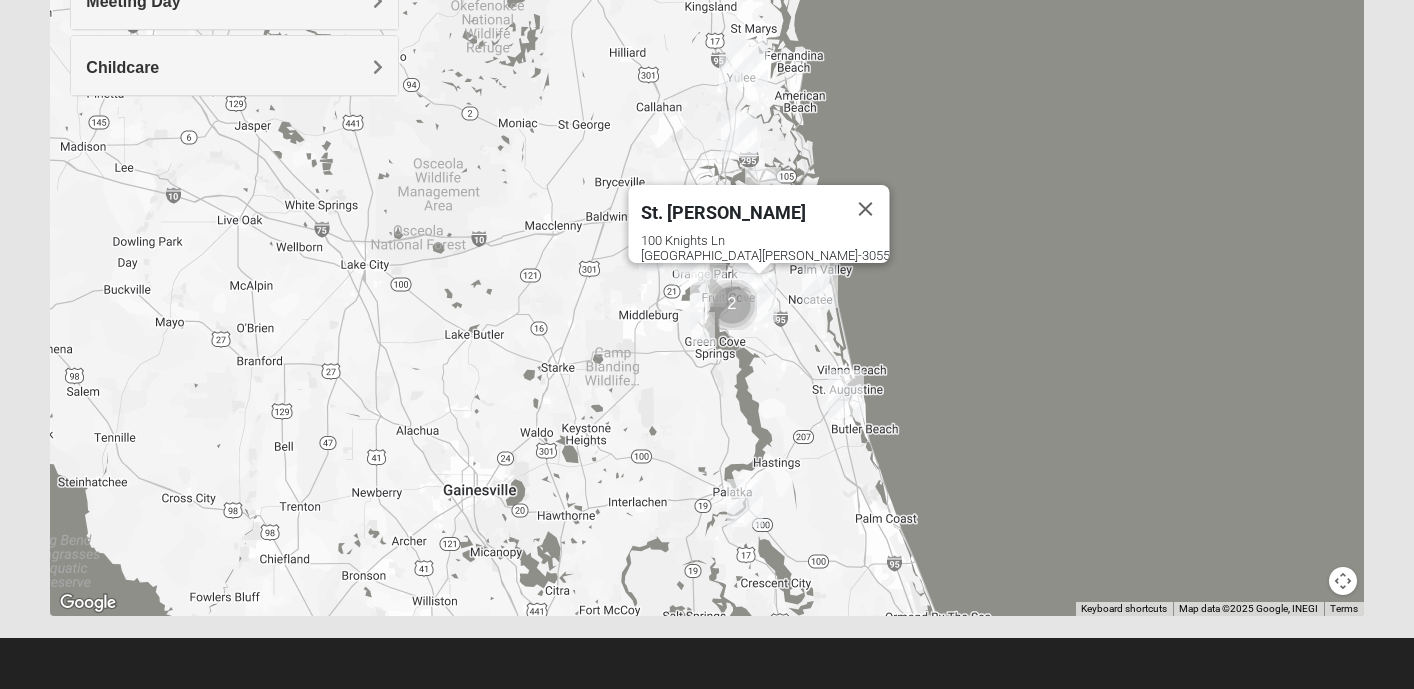 click at bounding box center [1343, 581] 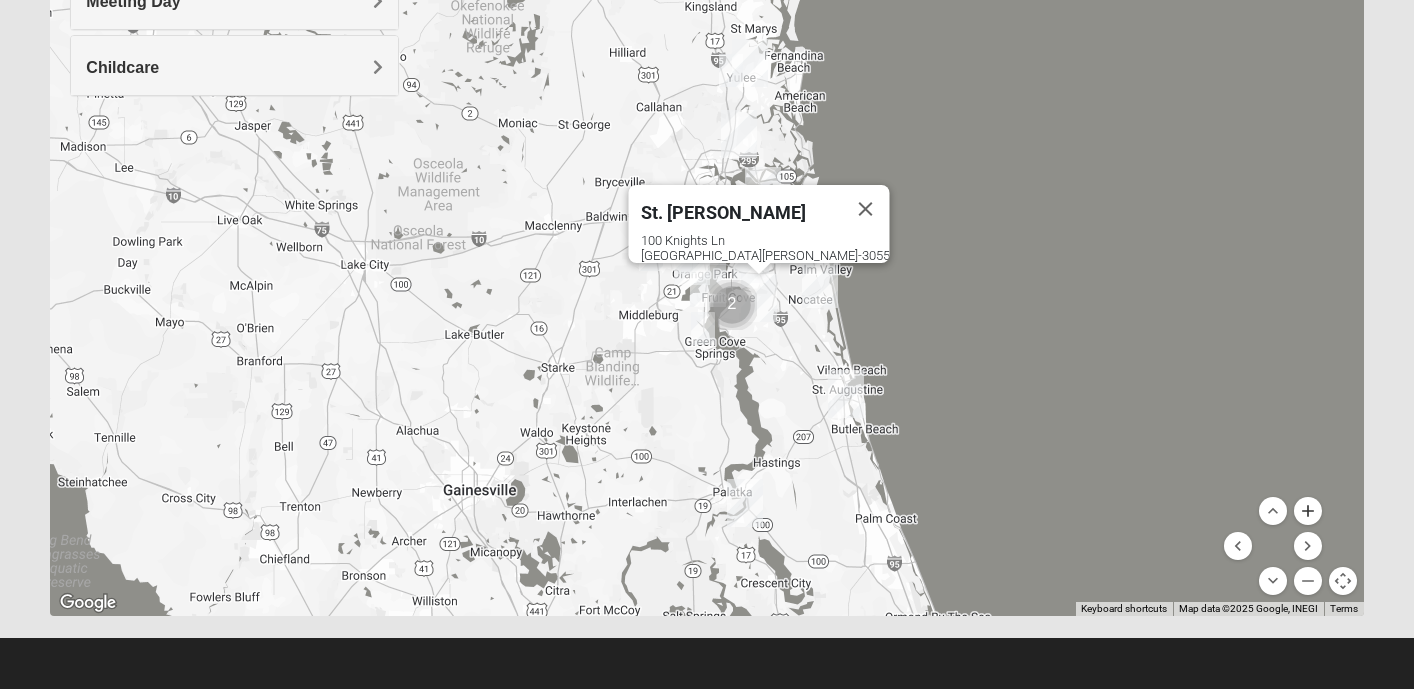 click at bounding box center [1308, 511] 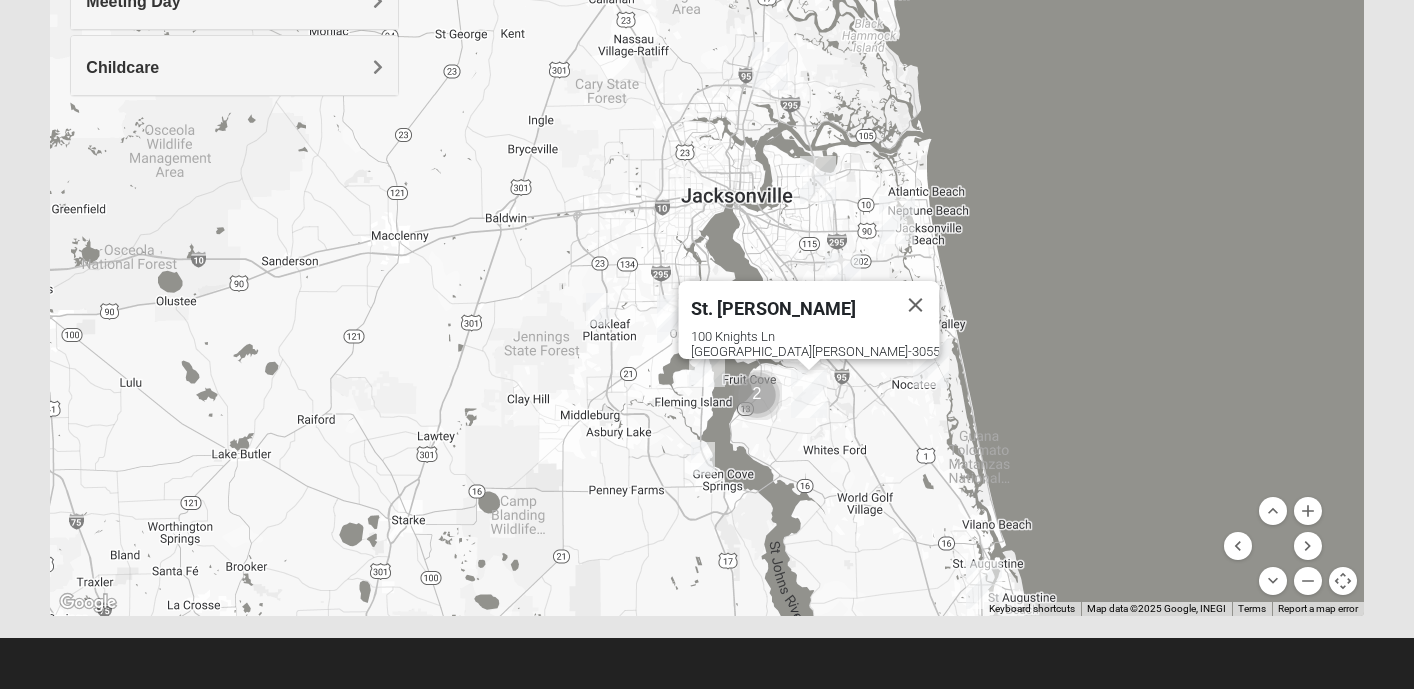 click at bounding box center (931, 364) 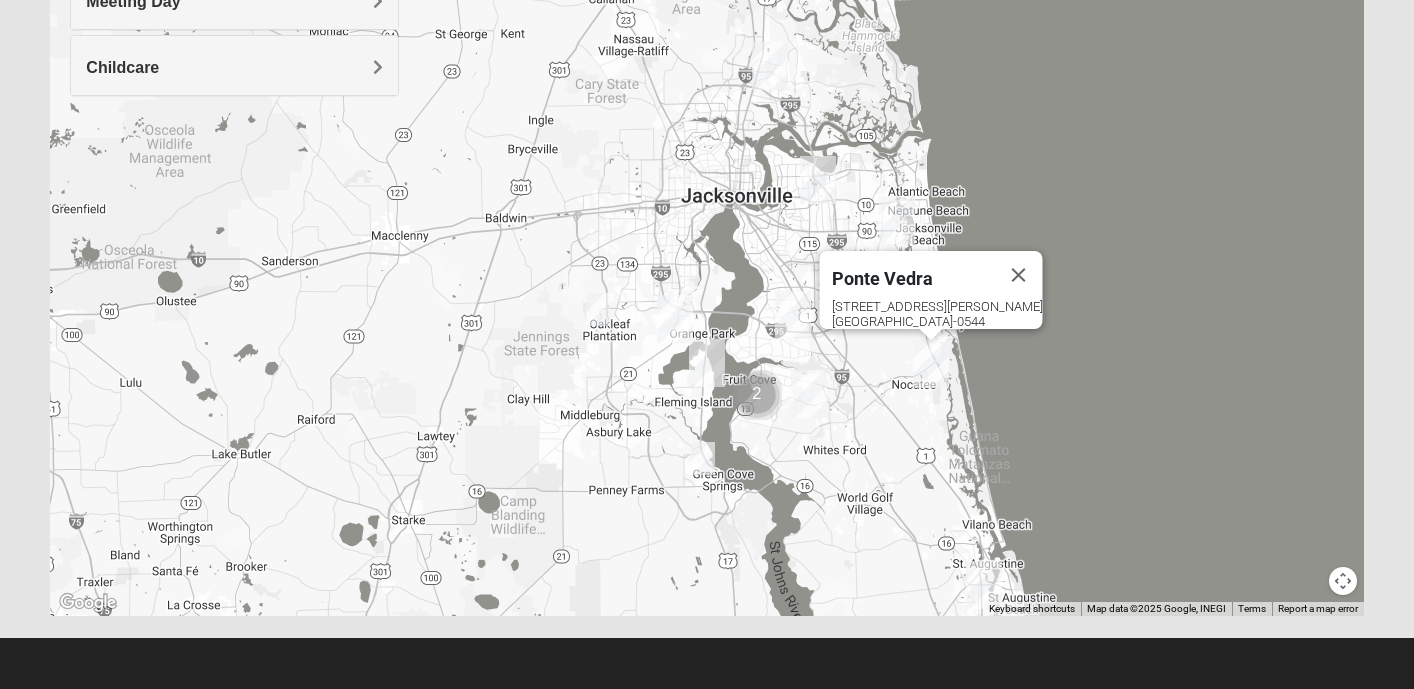 click on "[STREET_ADDRESS][PERSON_NAME][PERSON_NAME]" at bounding box center [936, 314] 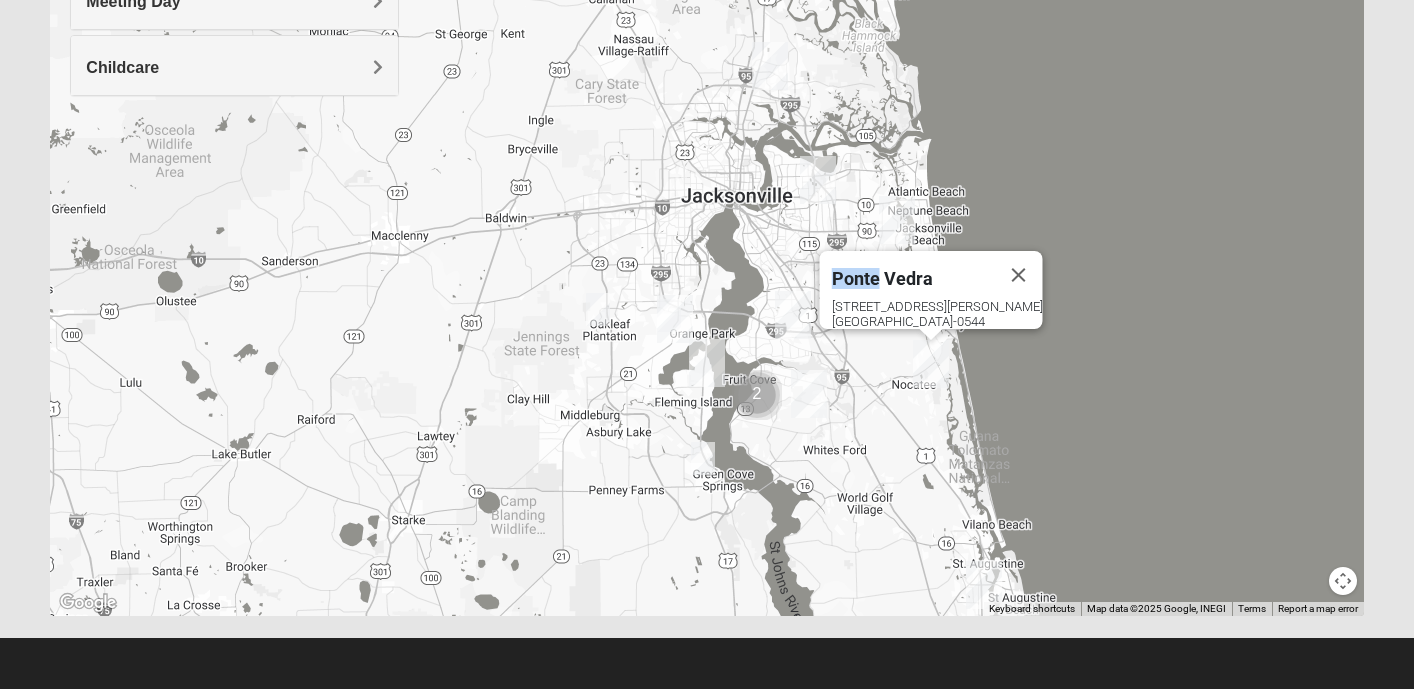 click on "Ponte Vedra" at bounding box center (881, 278) 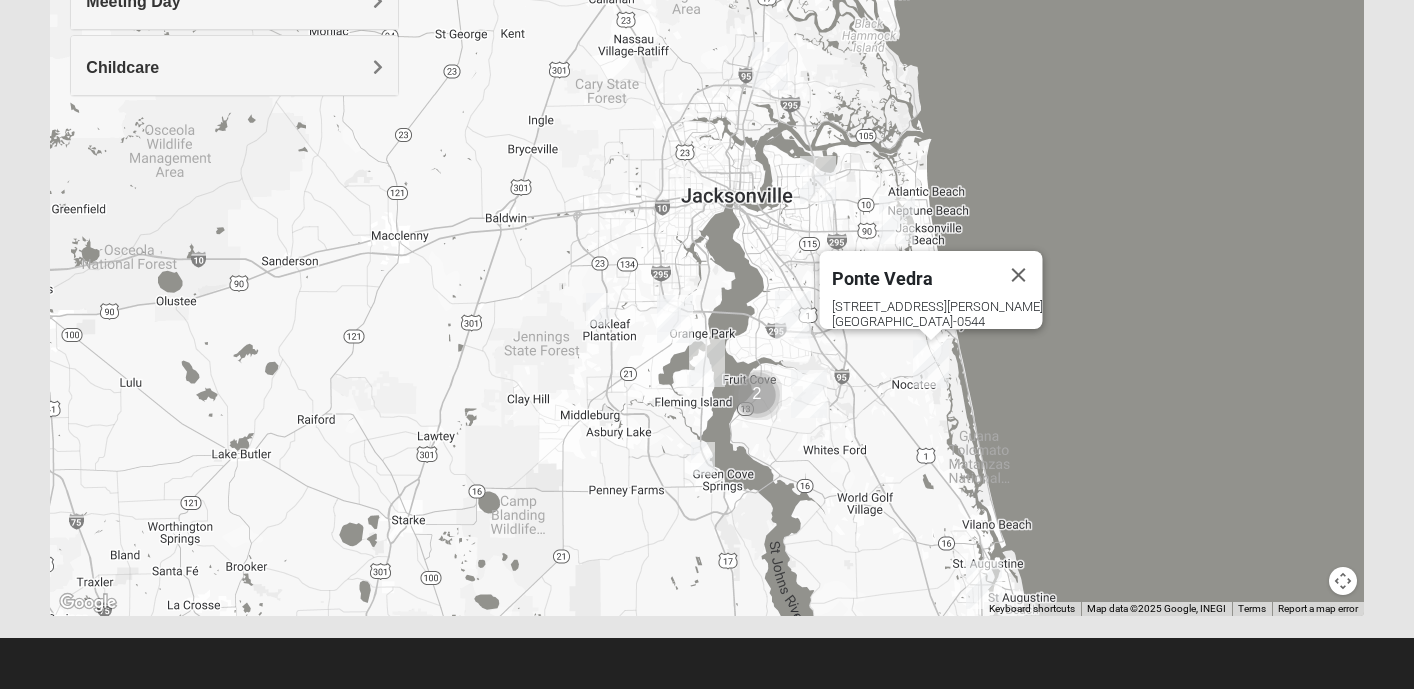 click on "Ponte Vedra" at bounding box center (912, 275) 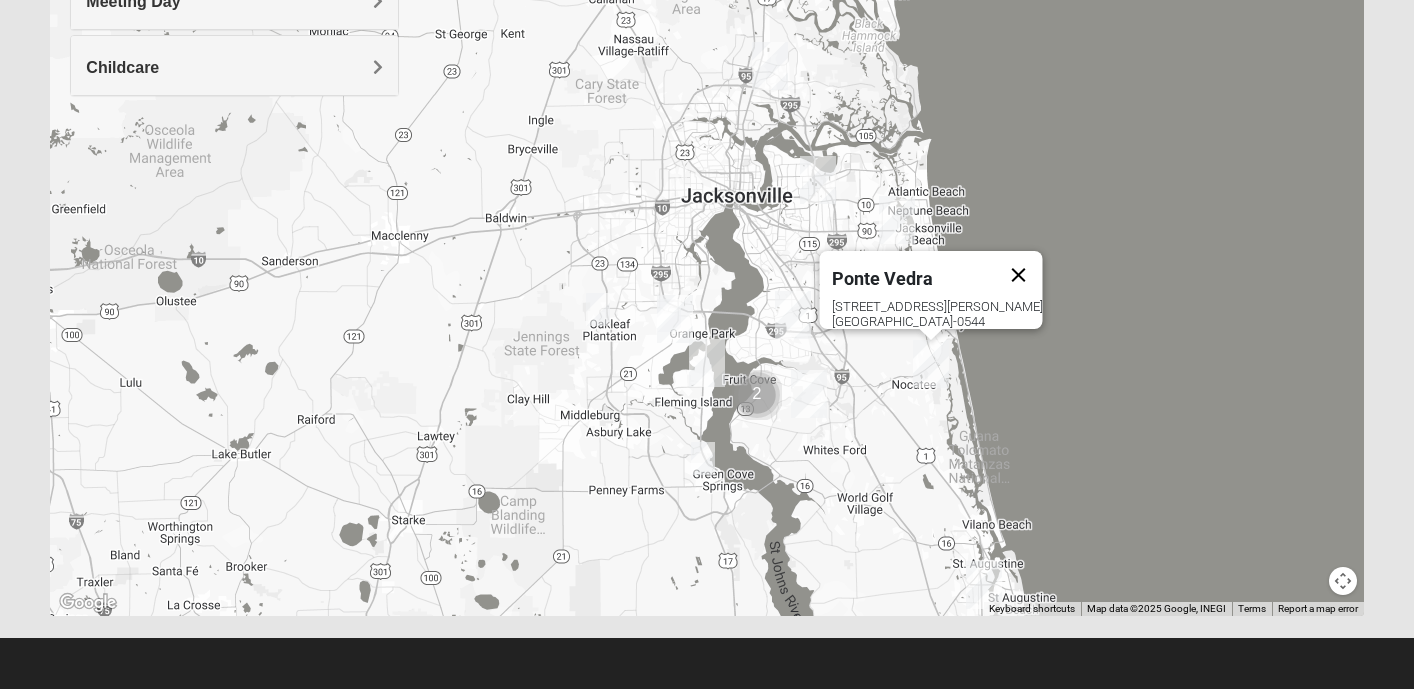 click at bounding box center [1018, 275] 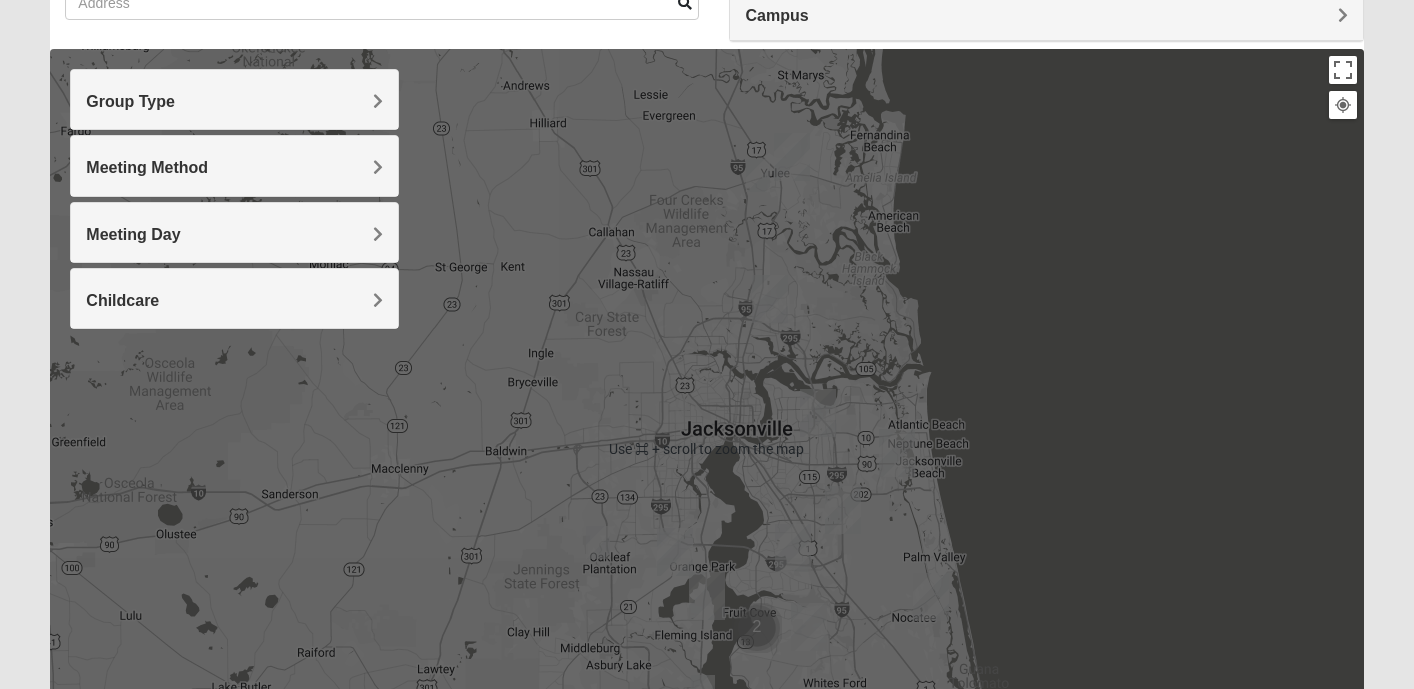 scroll, scrollTop: 172, scrollLeft: 0, axis: vertical 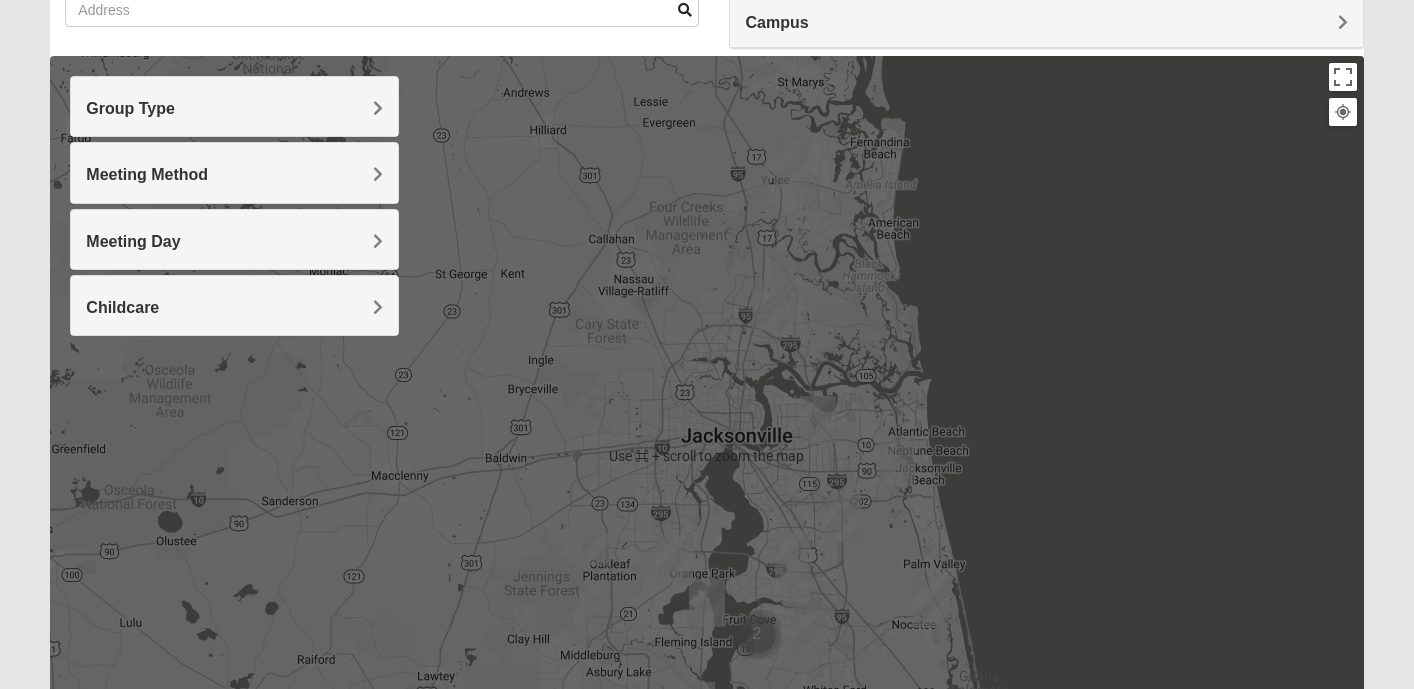 click on "To navigate, press the arrow keys." at bounding box center (706, 456) 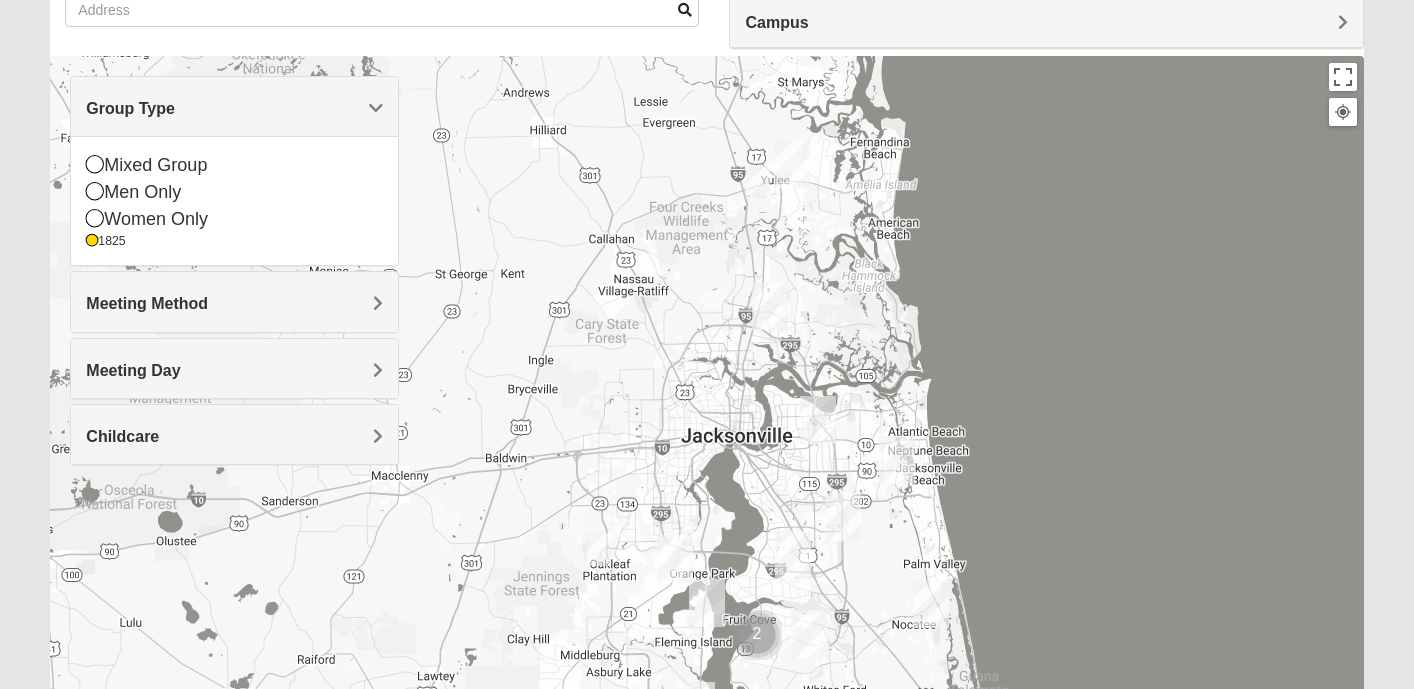 click on "Meeting Method" at bounding box center [147, 303] 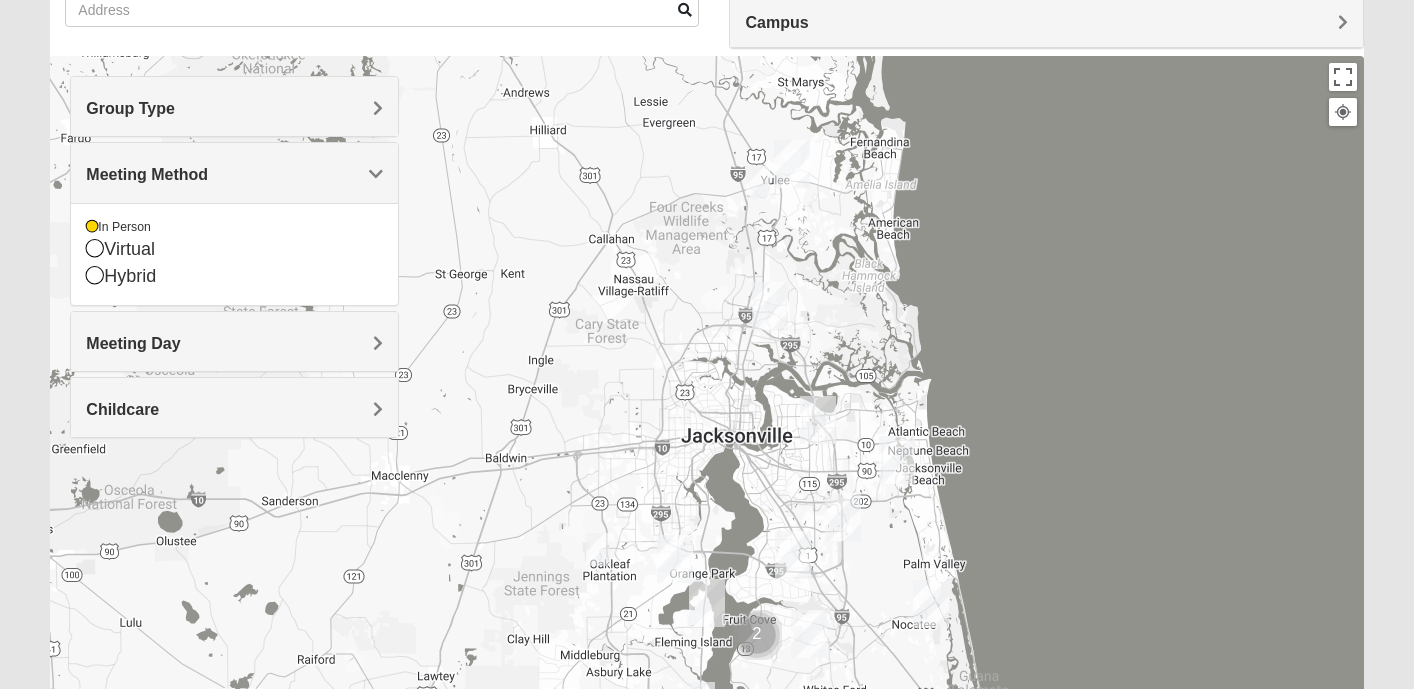 click on "Meeting Day" at bounding box center [133, 343] 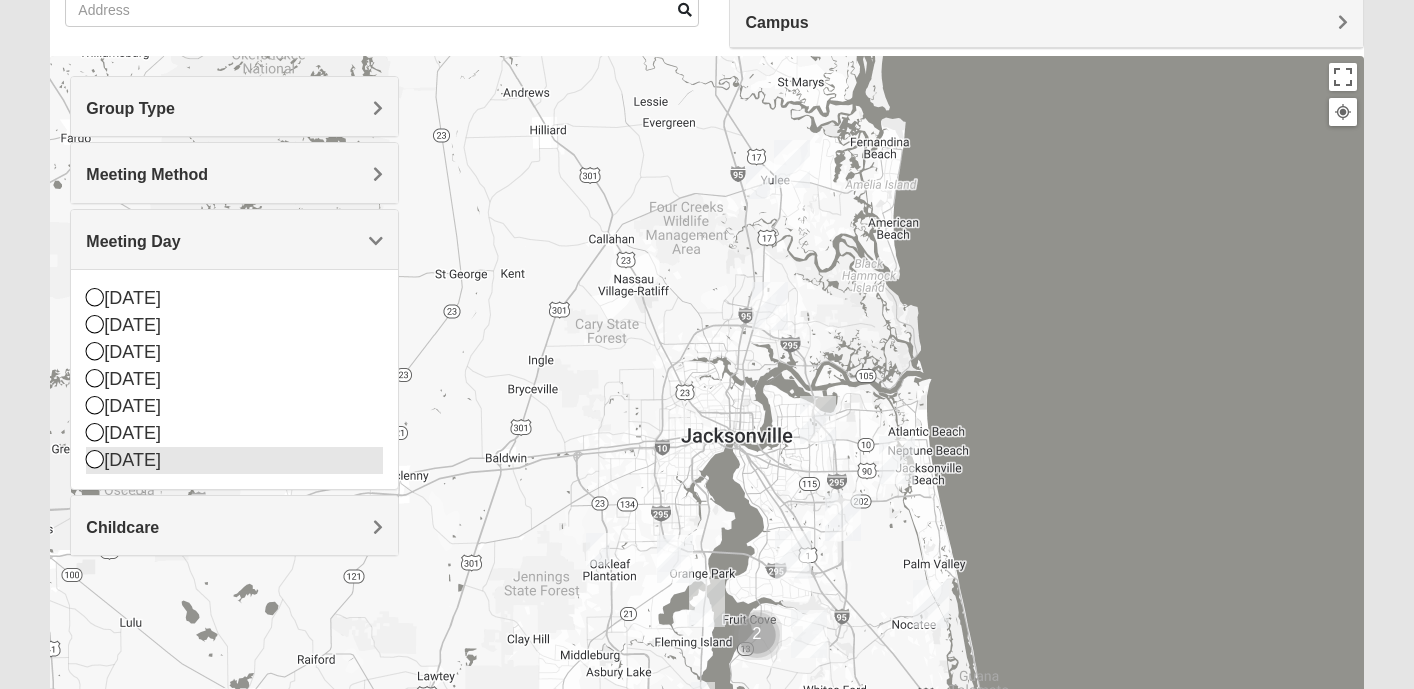 click on "[DATE]" at bounding box center [234, 460] 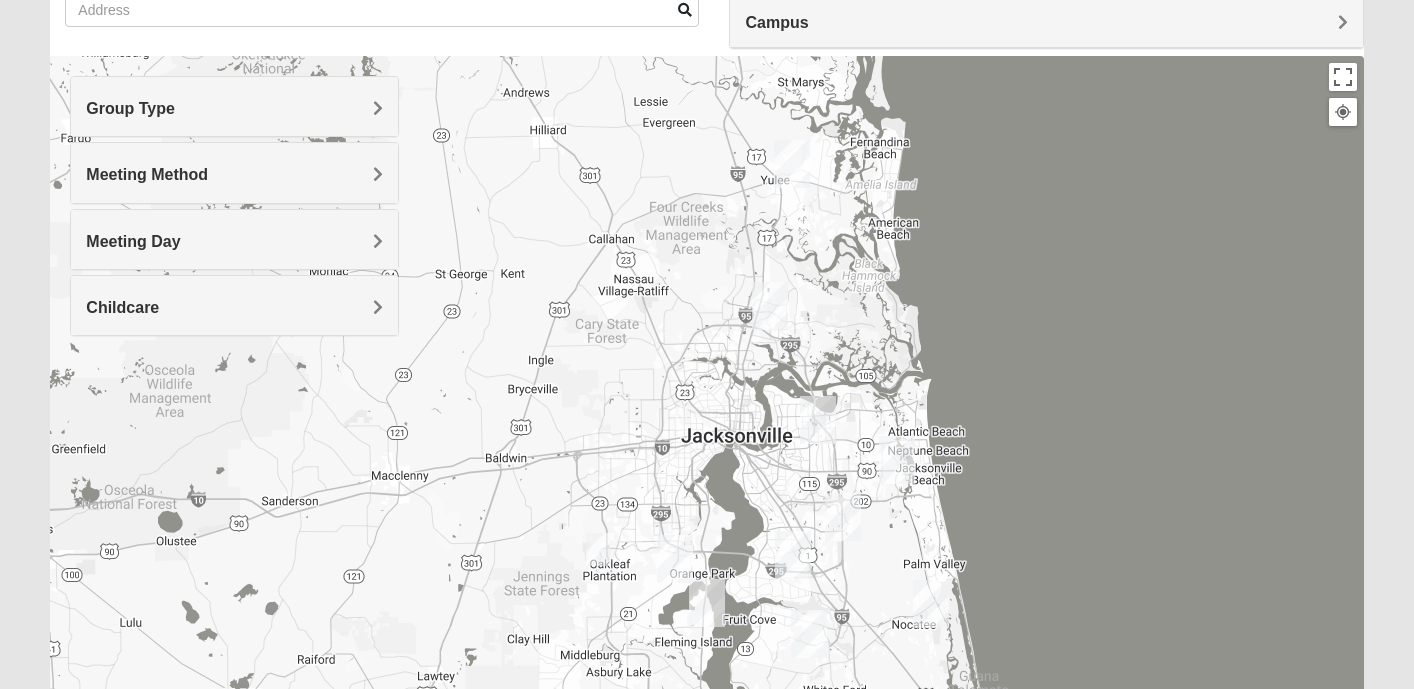 click on "Meeting Day" at bounding box center (133, 241) 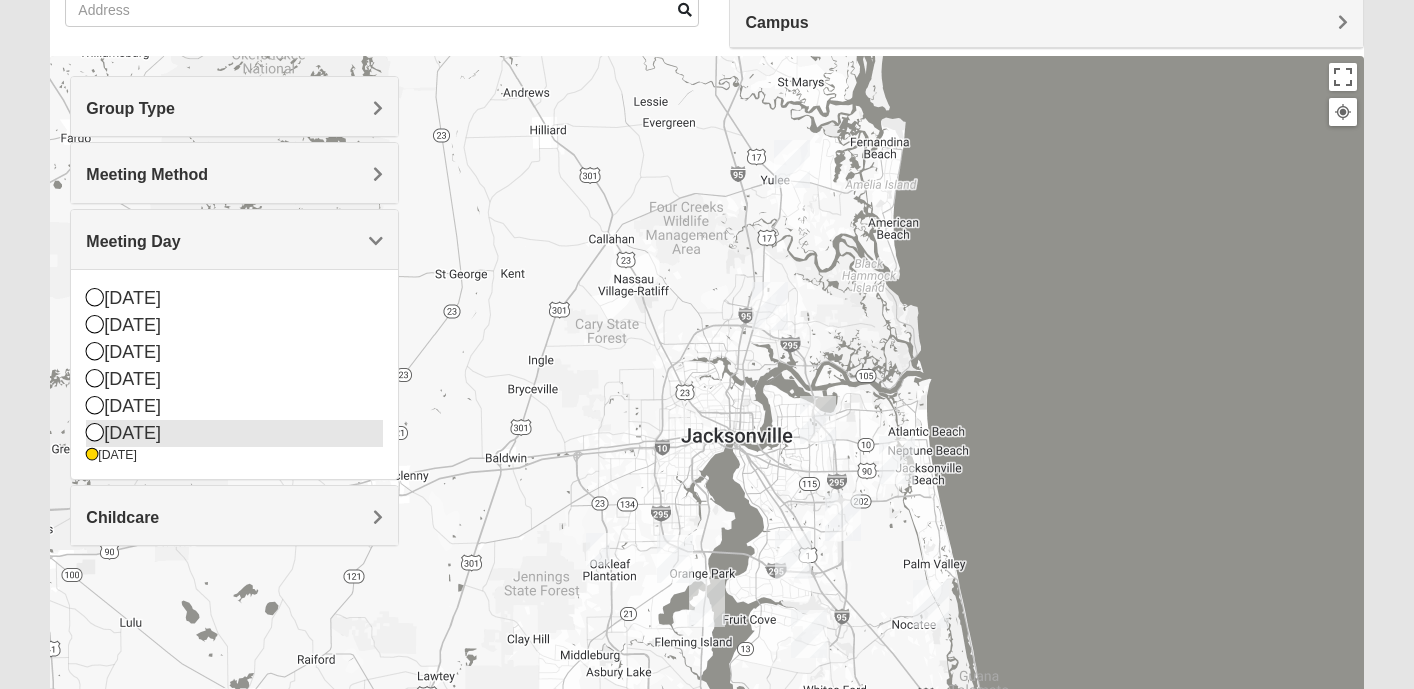 click on "[DATE]" at bounding box center [234, 433] 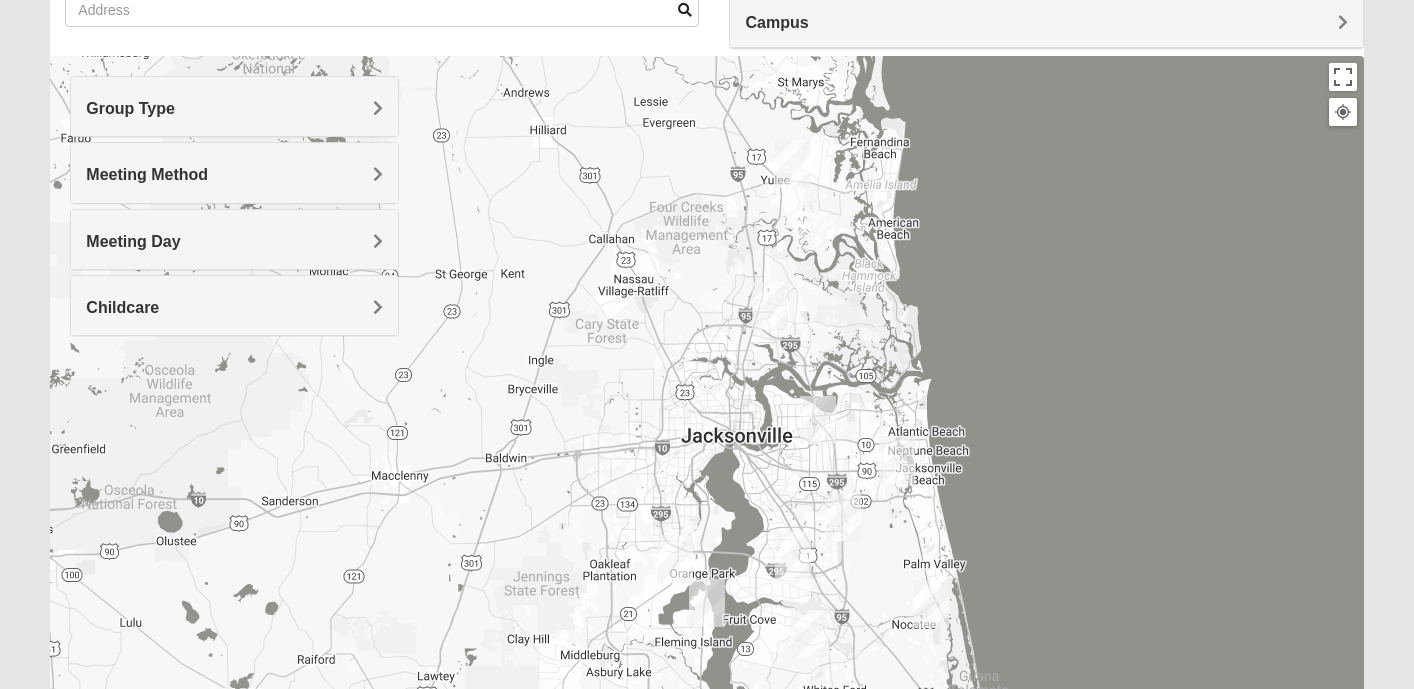 click on "Meeting Day" at bounding box center (234, 239) 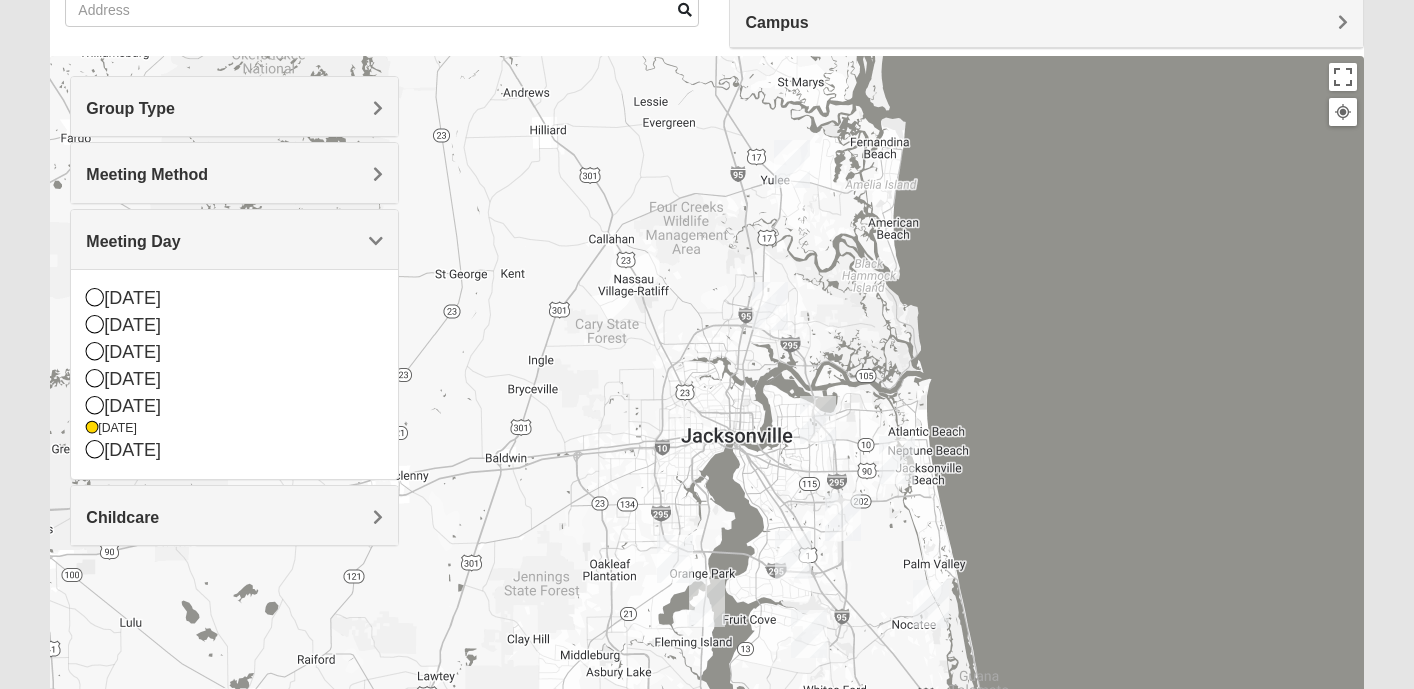 click at bounding box center [843, 517] 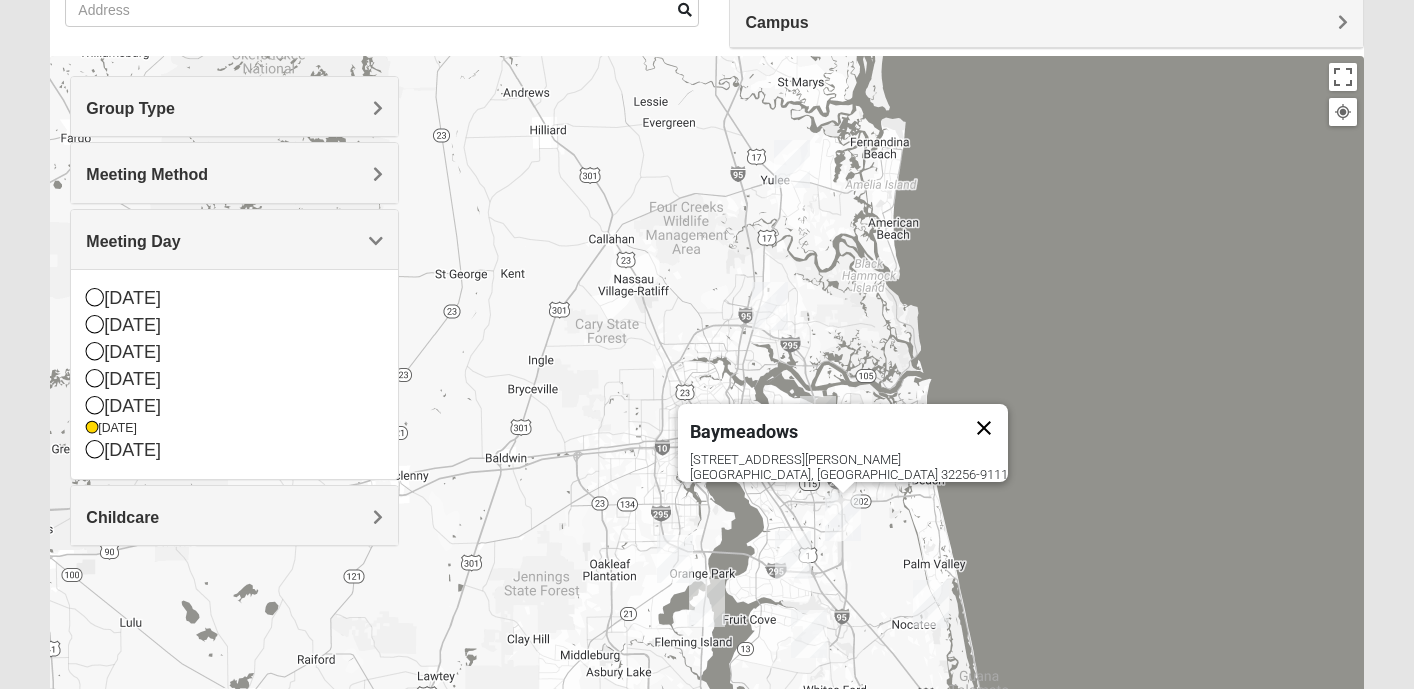 click at bounding box center [984, 428] 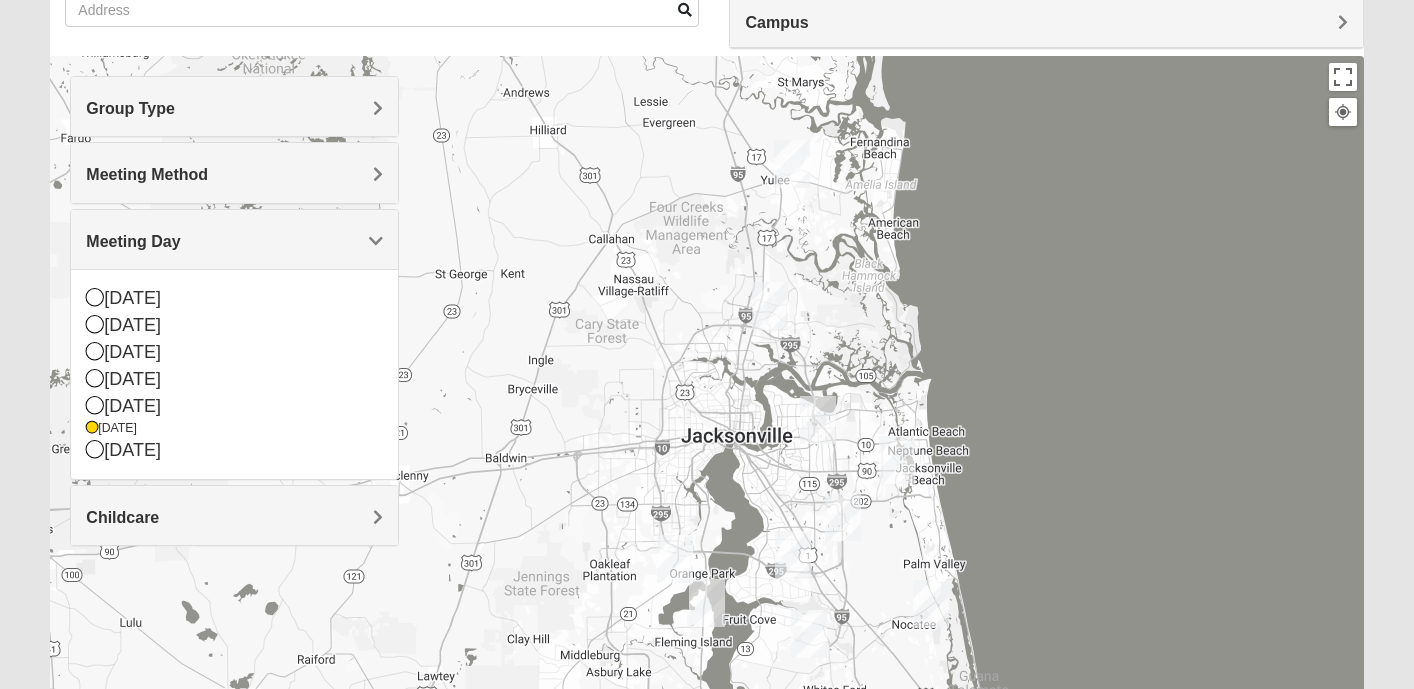 click on "Childcare" at bounding box center [234, 517] 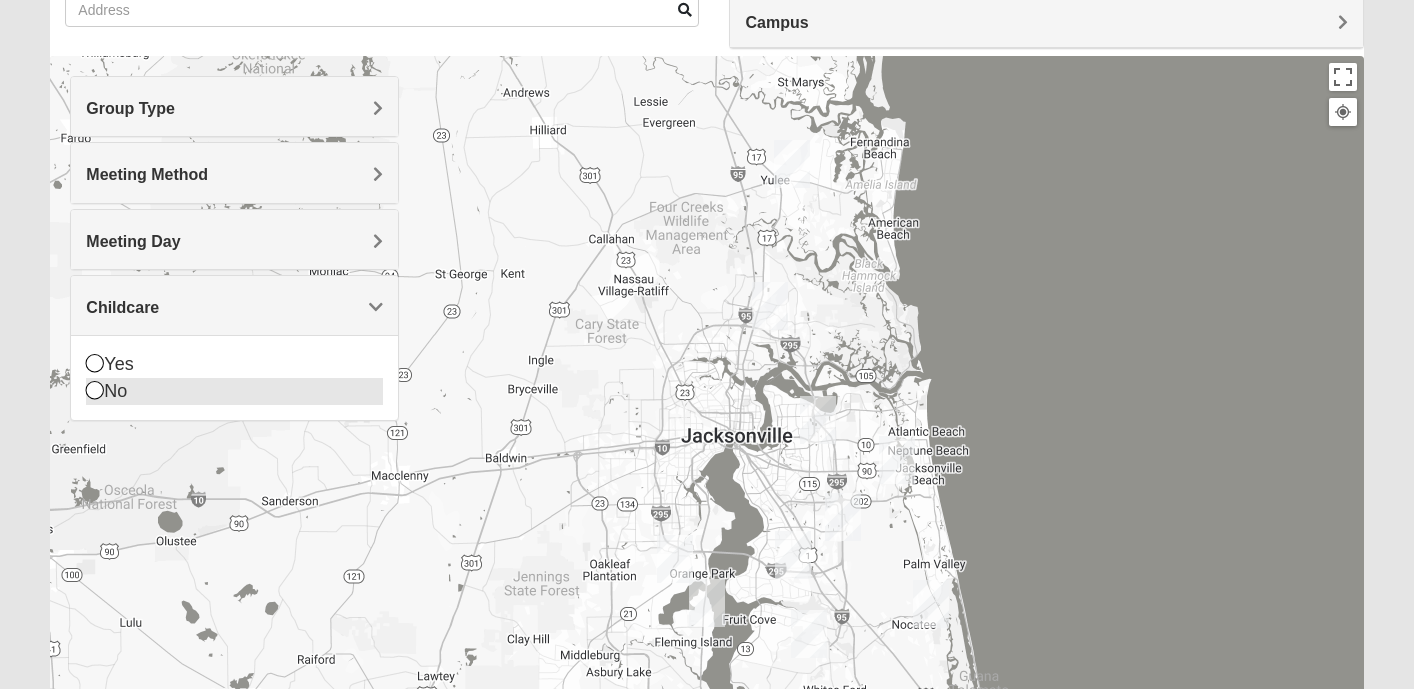 click on "No" at bounding box center [234, 391] 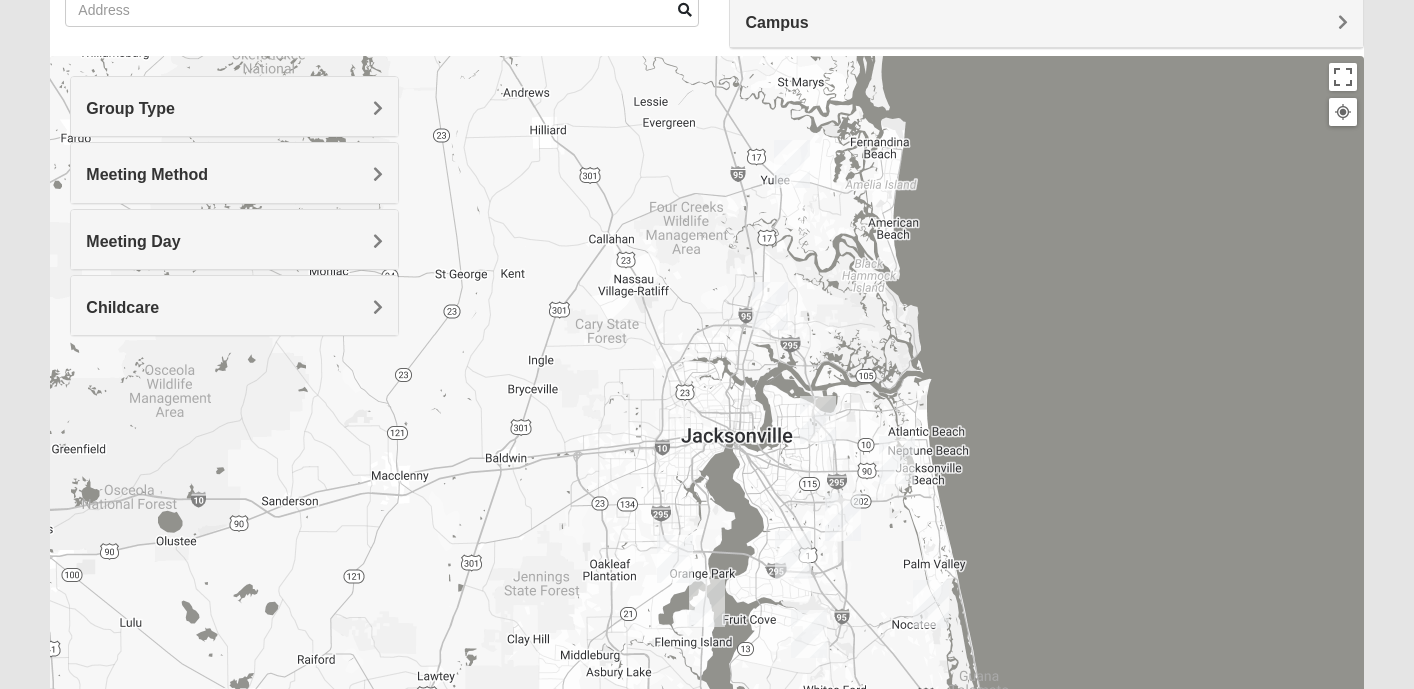 click on "Childcare" at bounding box center (234, 305) 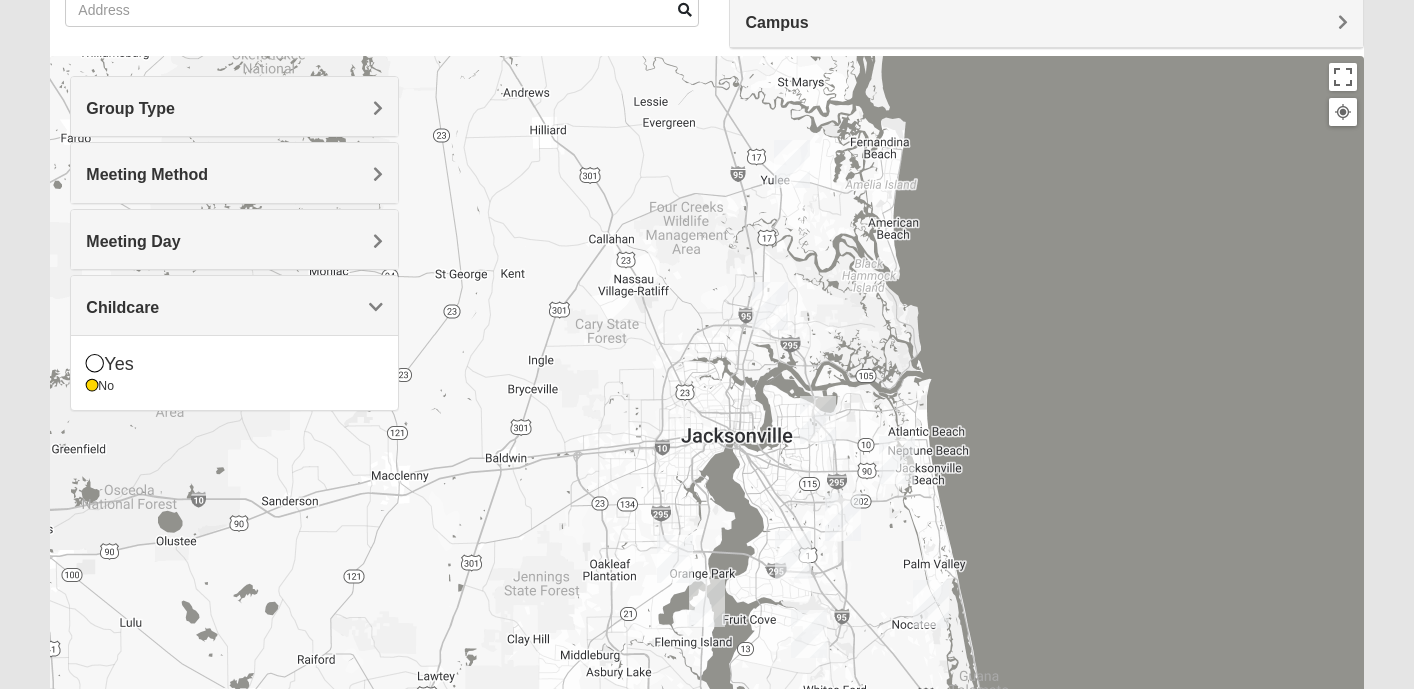 click on "Meeting Day" at bounding box center [234, 241] 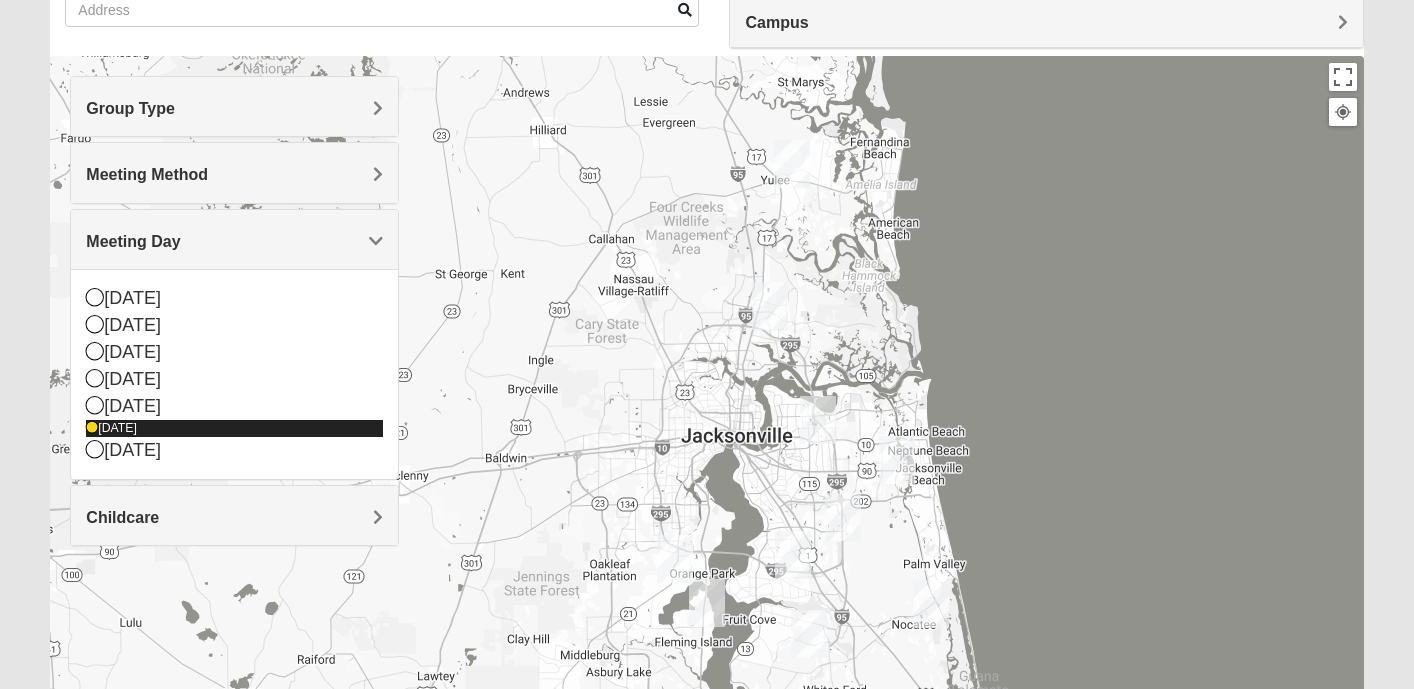 click on "[DATE]" at bounding box center [234, 428] 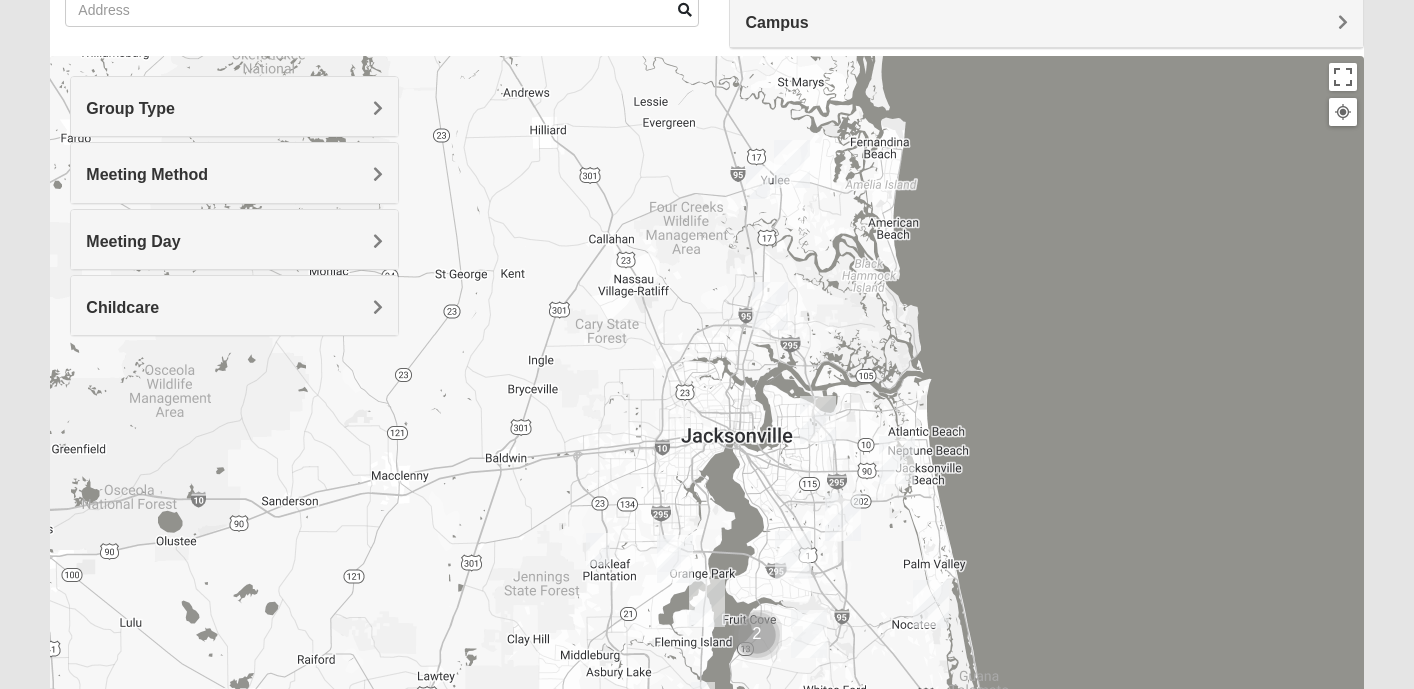 click at bounding box center [598, 549] 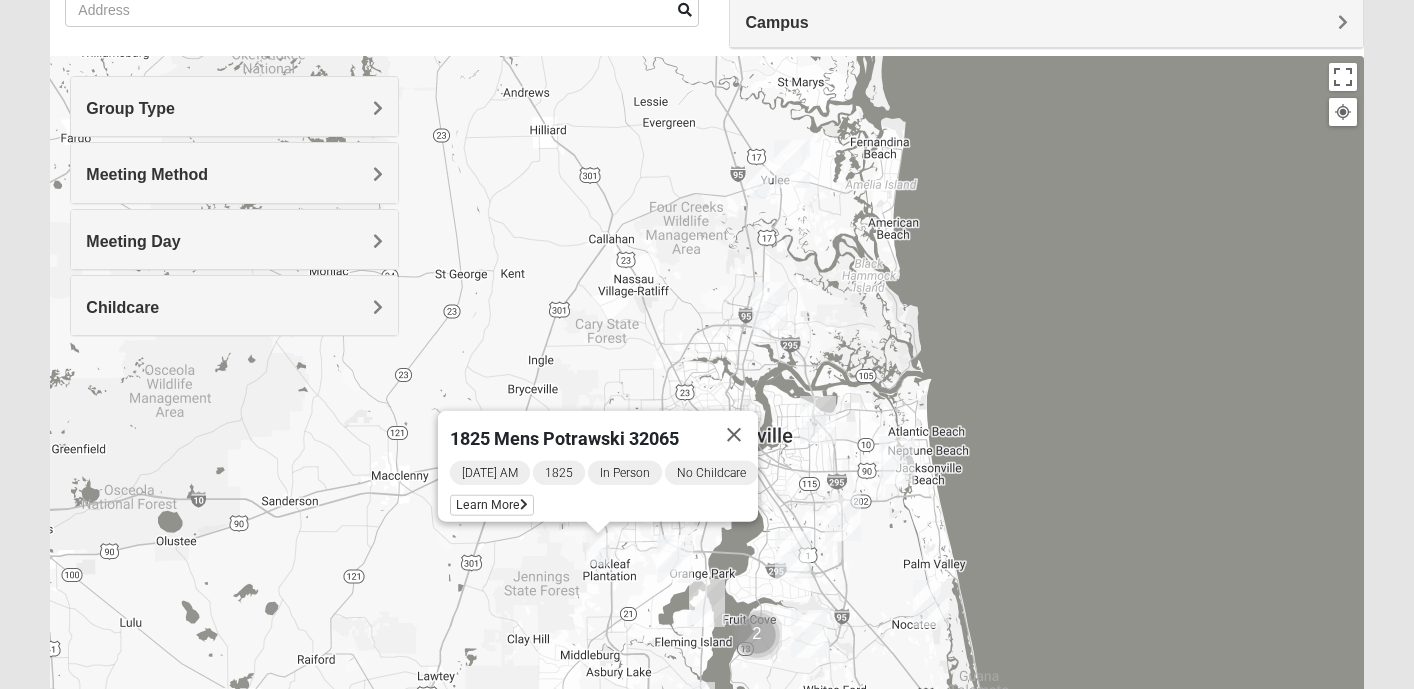 click on "1825 Mens Potrawski 32065          [DATE] AM      1825      In Person      No Childcare Learn More" at bounding box center [706, 456] 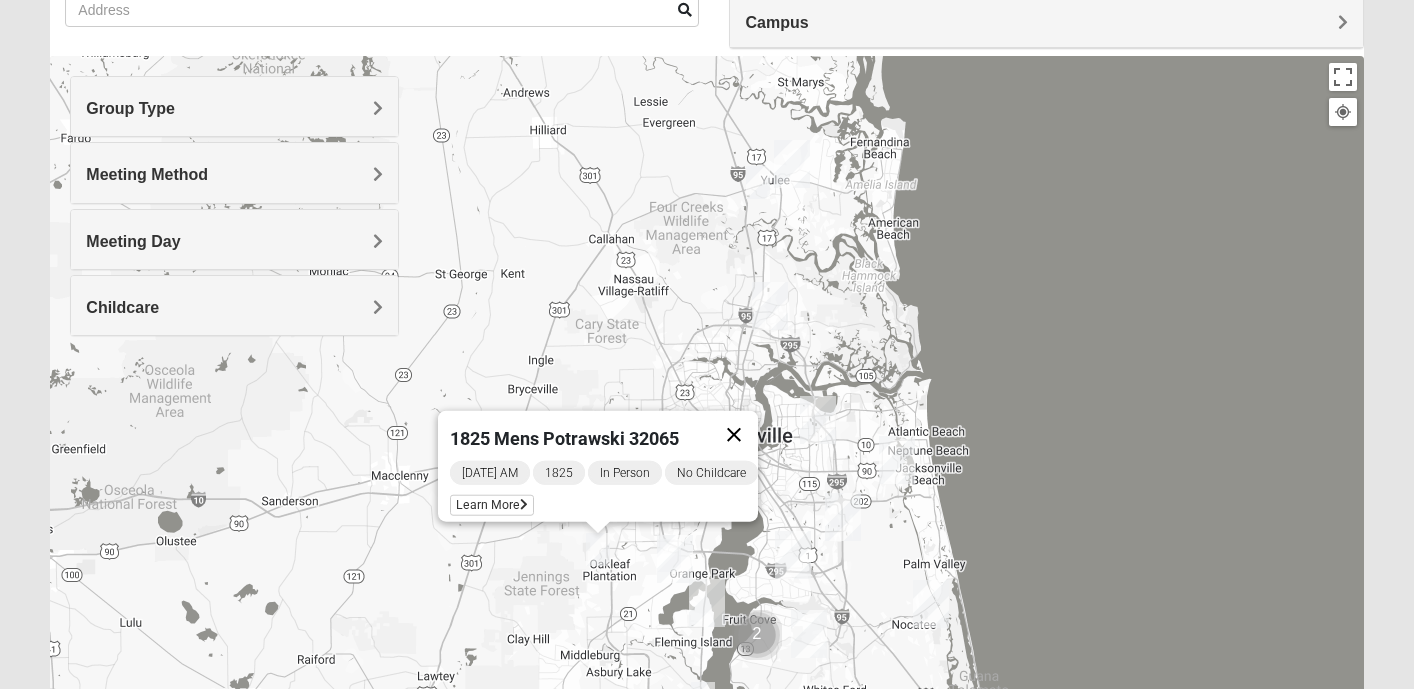 click at bounding box center (734, 435) 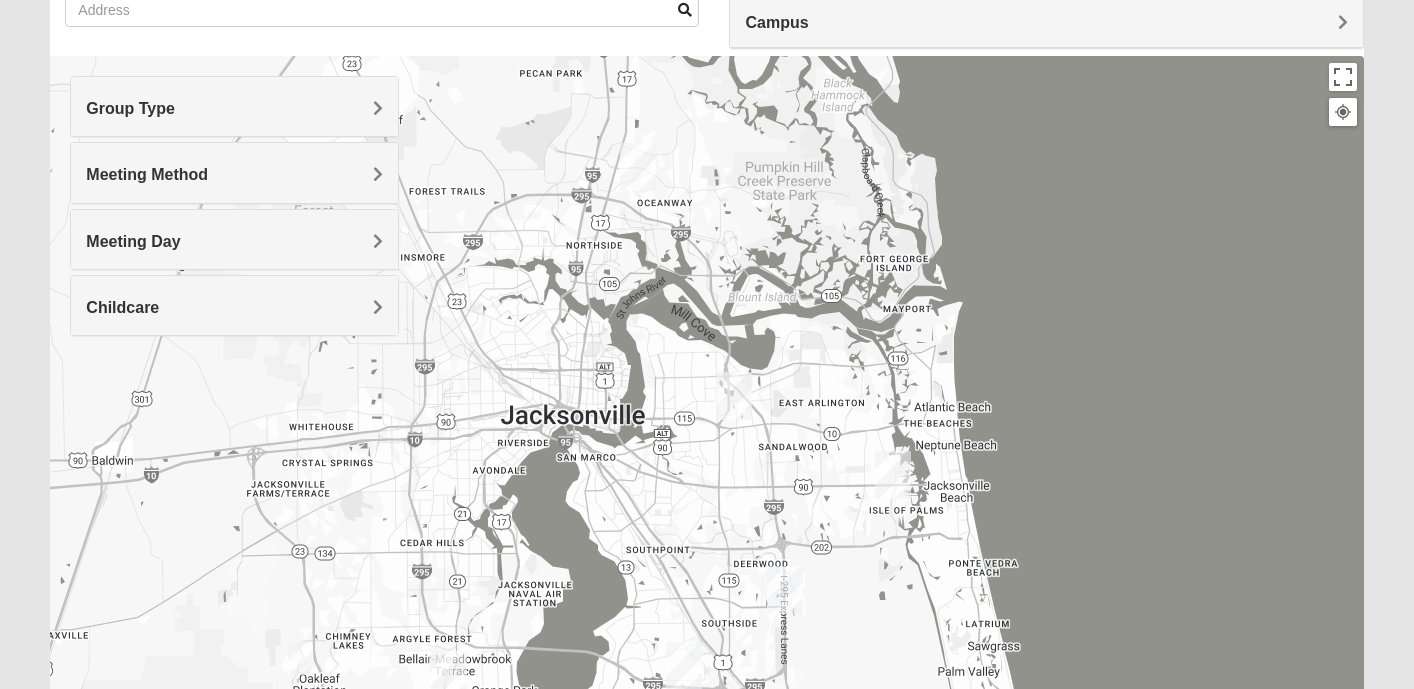 drag, startPoint x: 893, startPoint y: 452, endPoint x: 751, endPoint y: 545, distance: 169.74393 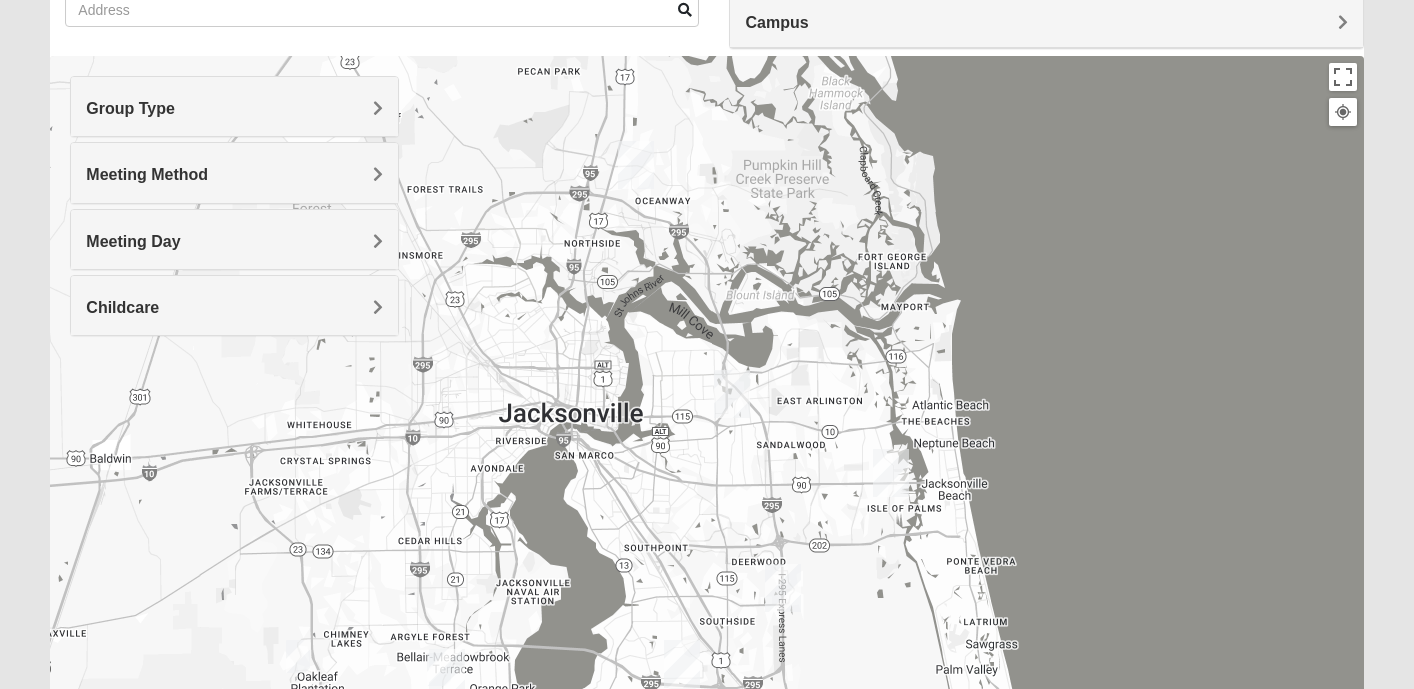 click at bounding box center (732, 394) 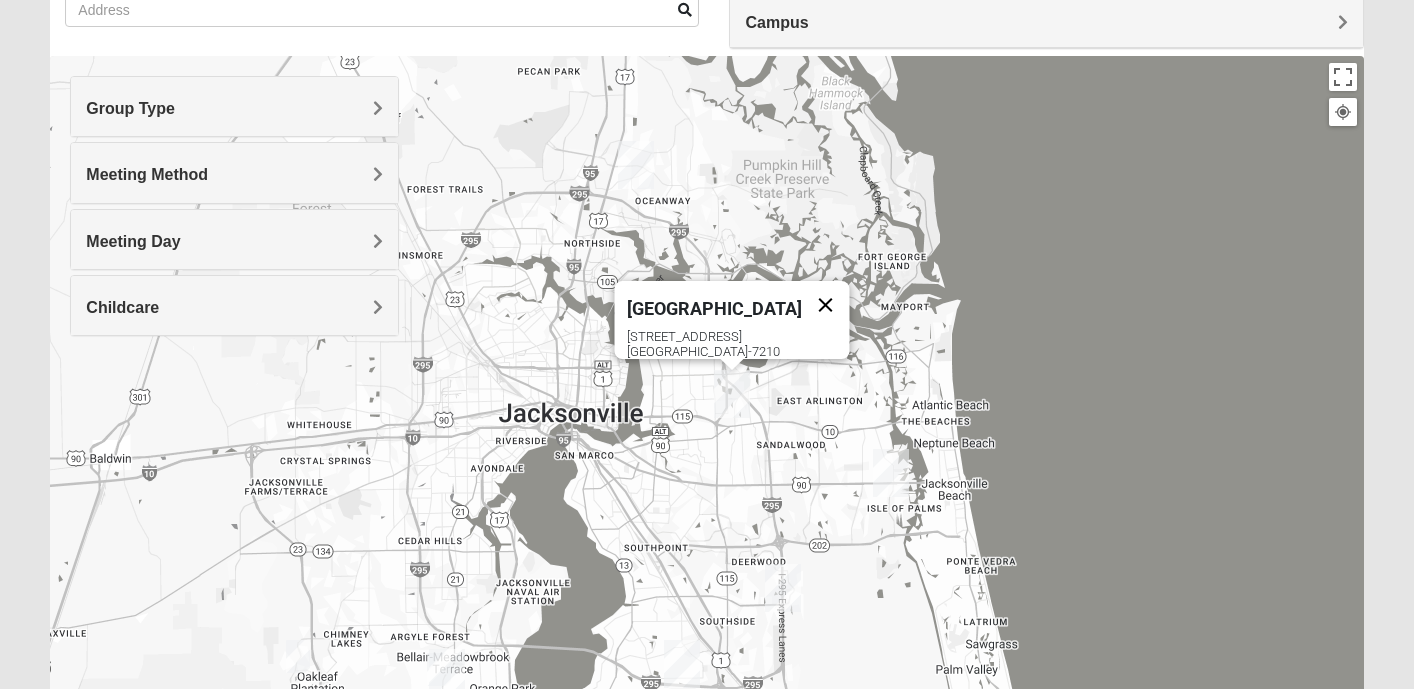 click at bounding box center [825, 305] 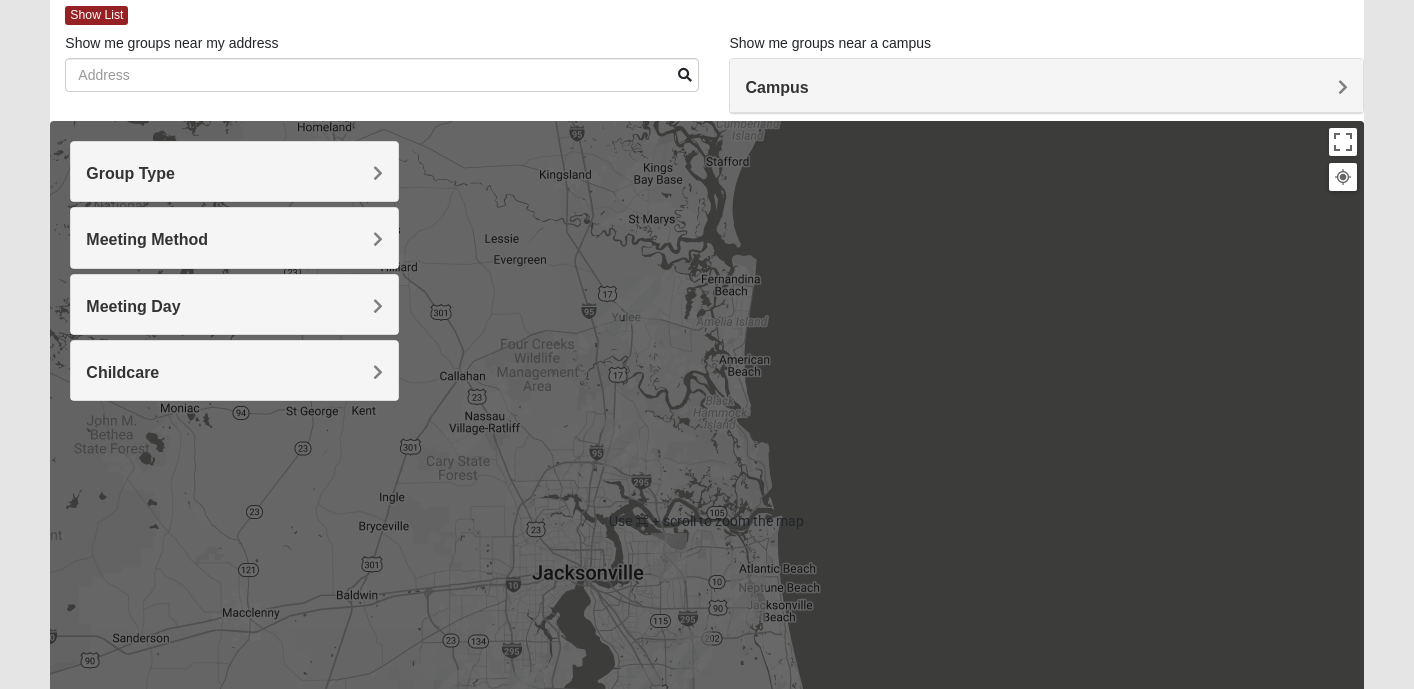 scroll, scrollTop: 105, scrollLeft: 0, axis: vertical 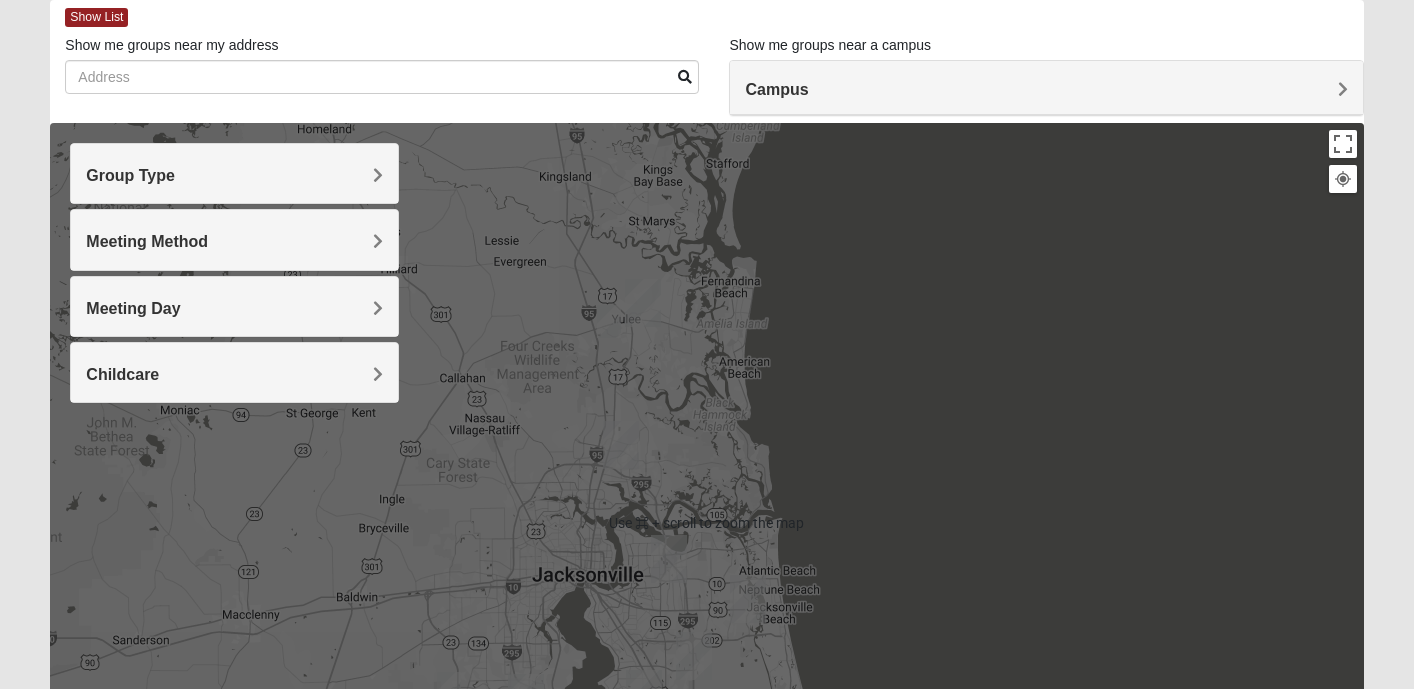 click on "Campus
[GEOGRAPHIC_DATA]
[GEOGRAPHIC_DATA]
Eleven22 Online
[PERSON_NAME][GEOGRAPHIC_DATA]
Jesup
Mandarin
[GEOGRAPHIC_DATA]" at bounding box center (1046, 88) 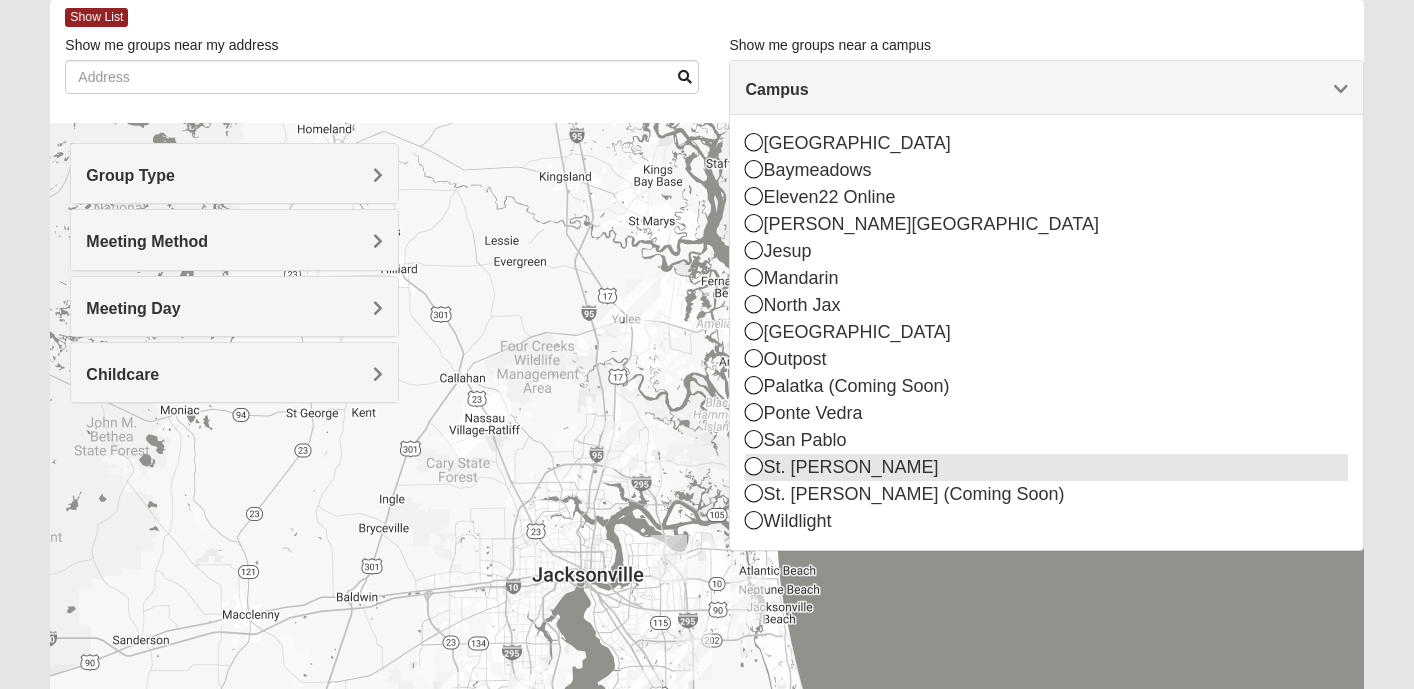 click at bounding box center (754, 466) 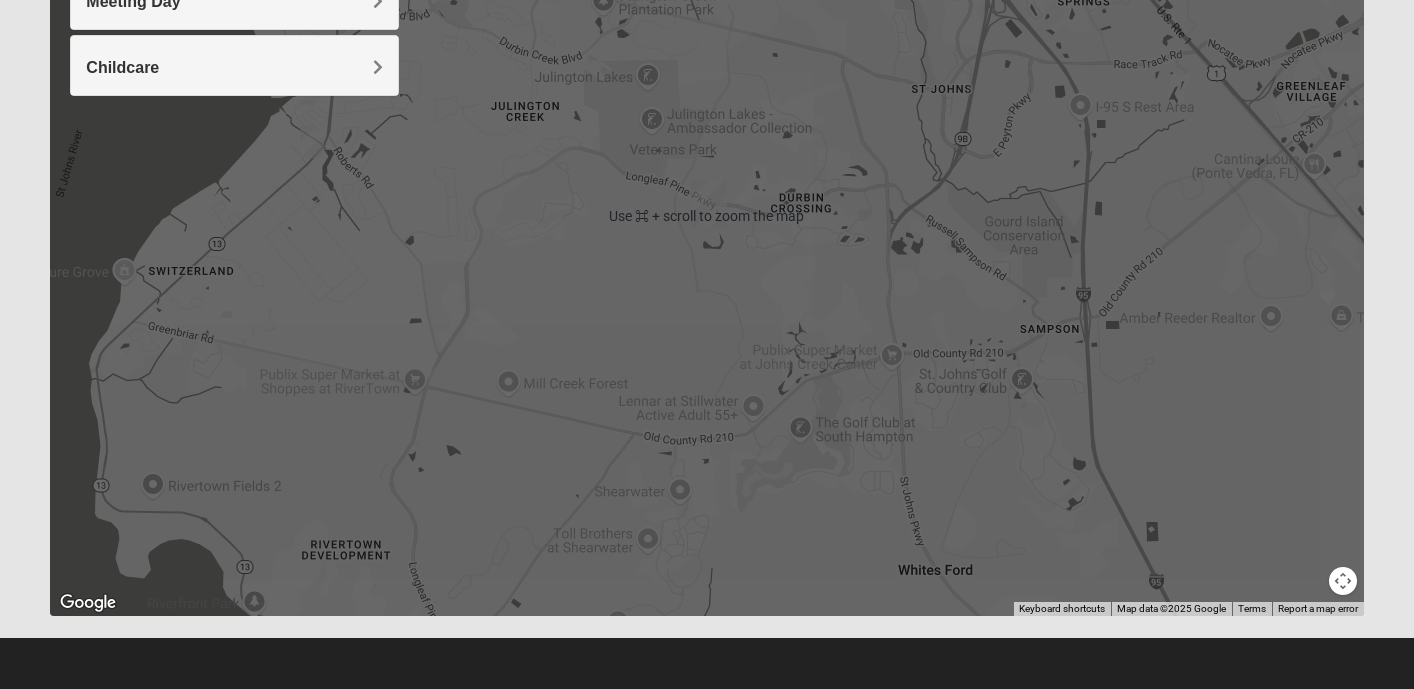 scroll, scrollTop: 0, scrollLeft: 0, axis: both 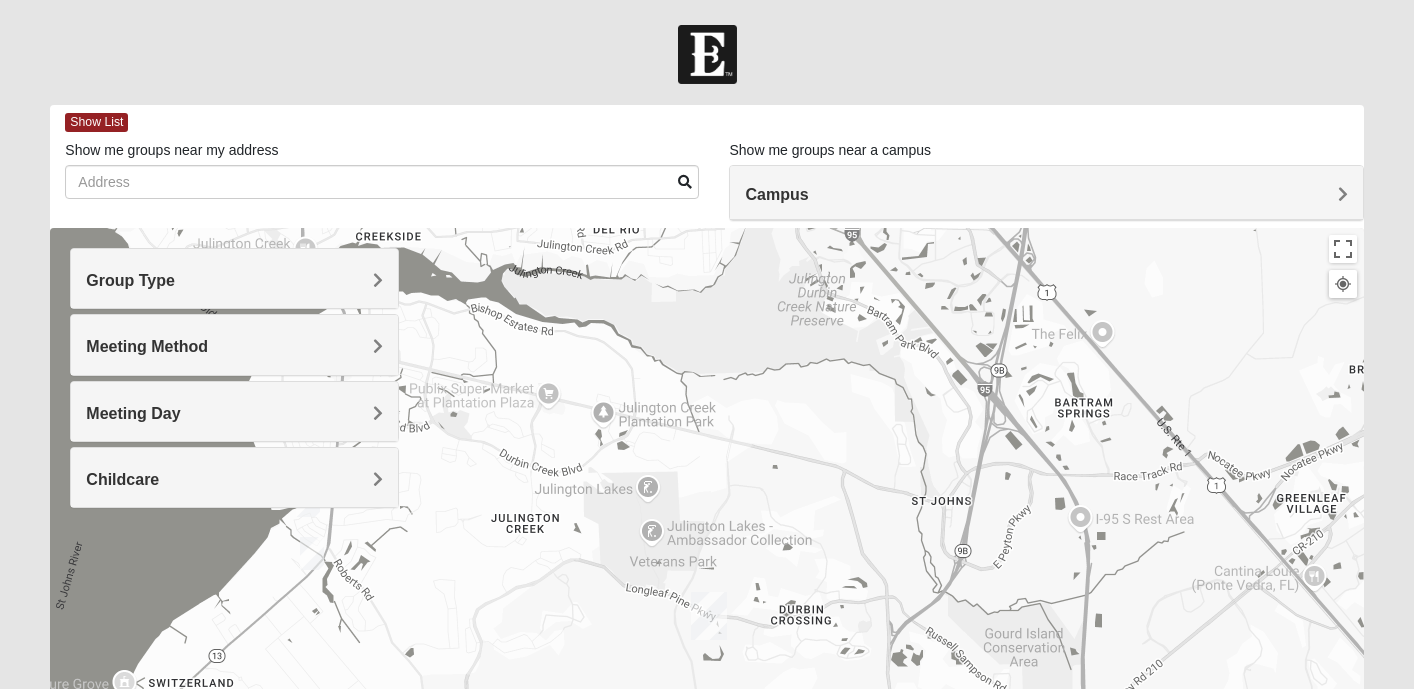 click on "Group Type" at bounding box center [130, 280] 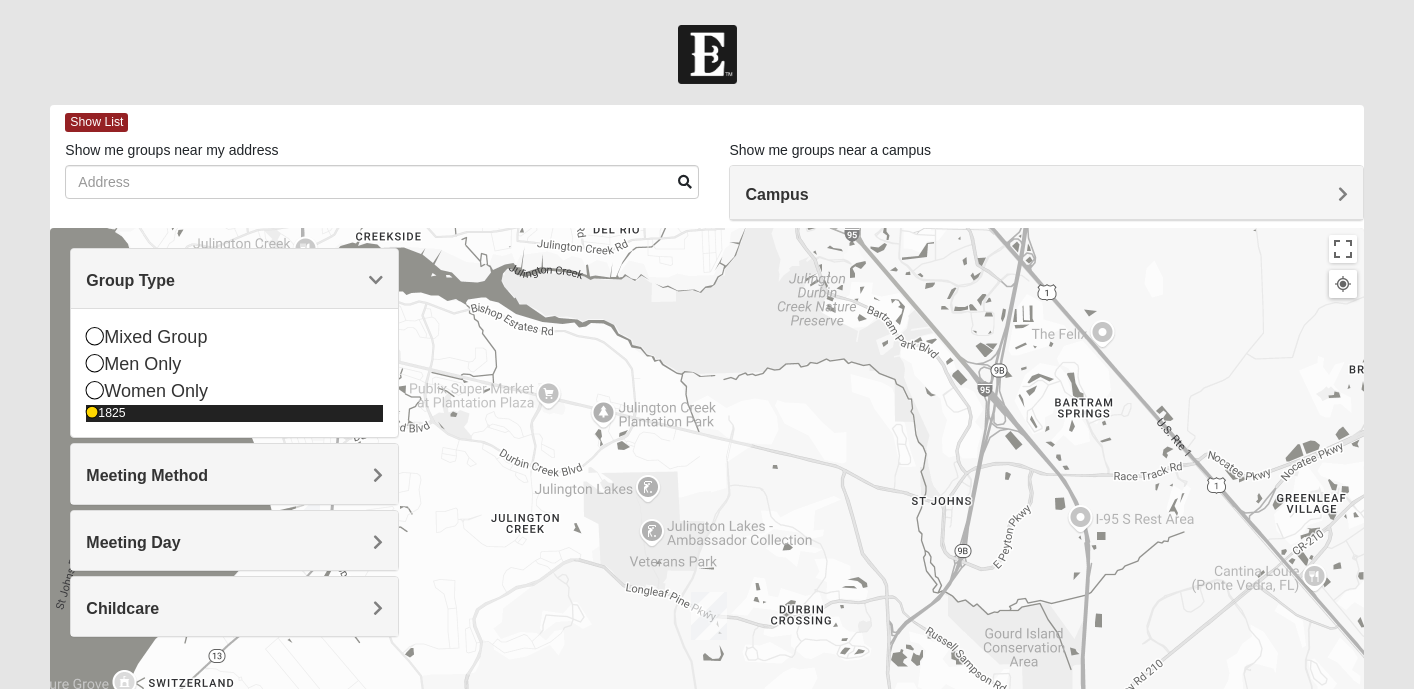 click on "1825" at bounding box center [234, 413] 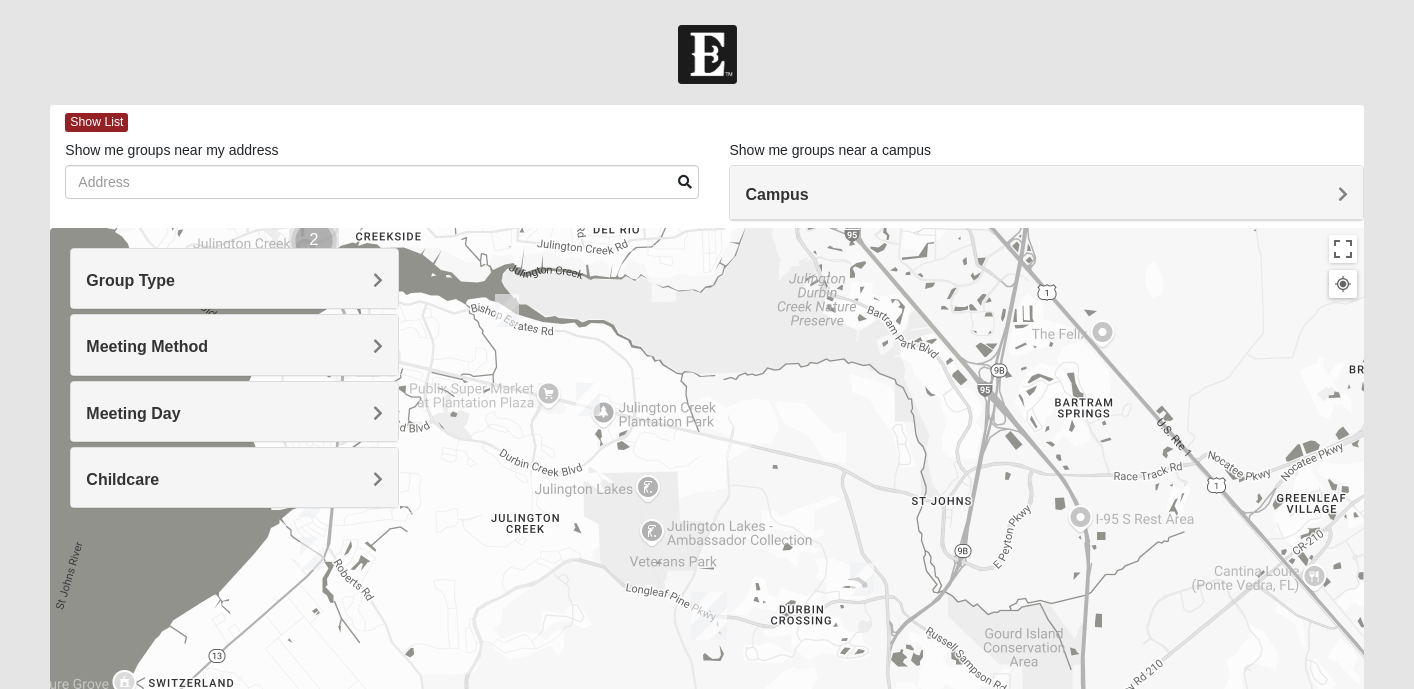click on "Campus" at bounding box center (1046, 193) 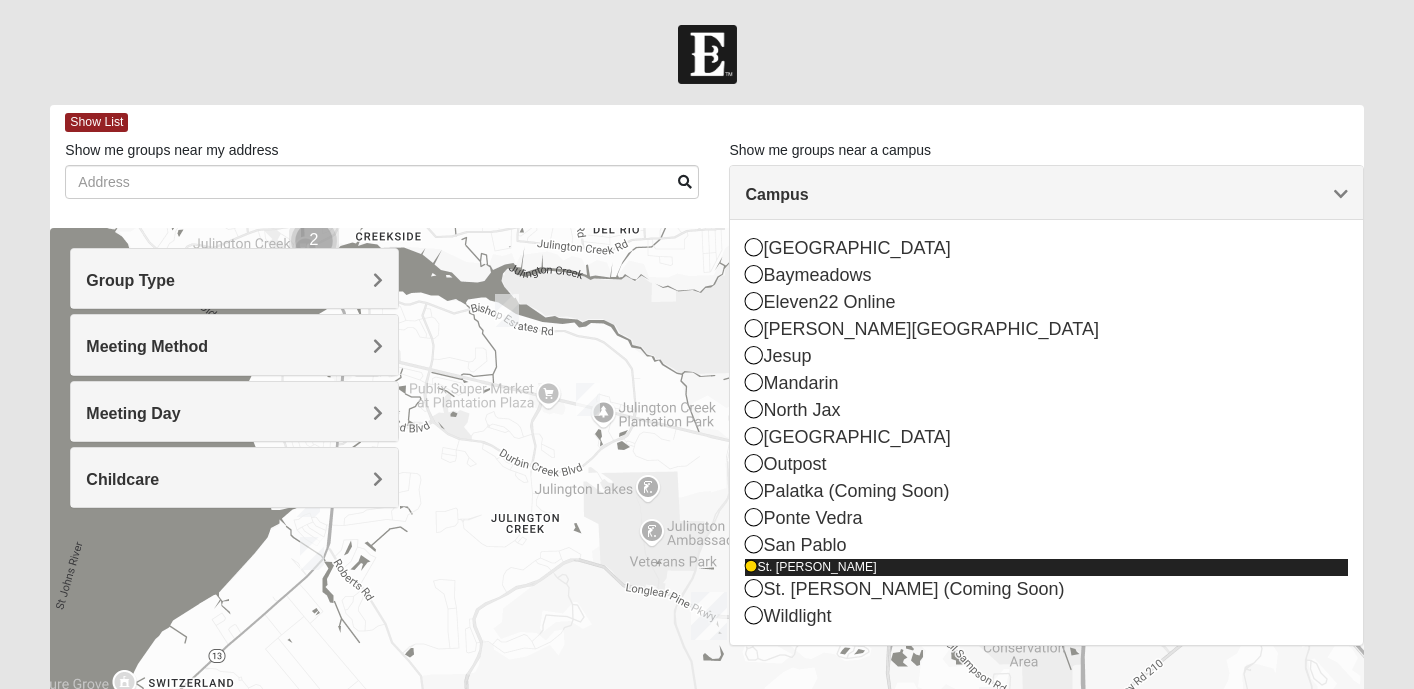 click on "St. [PERSON_NAME]" at bounding box center [1046, 567] 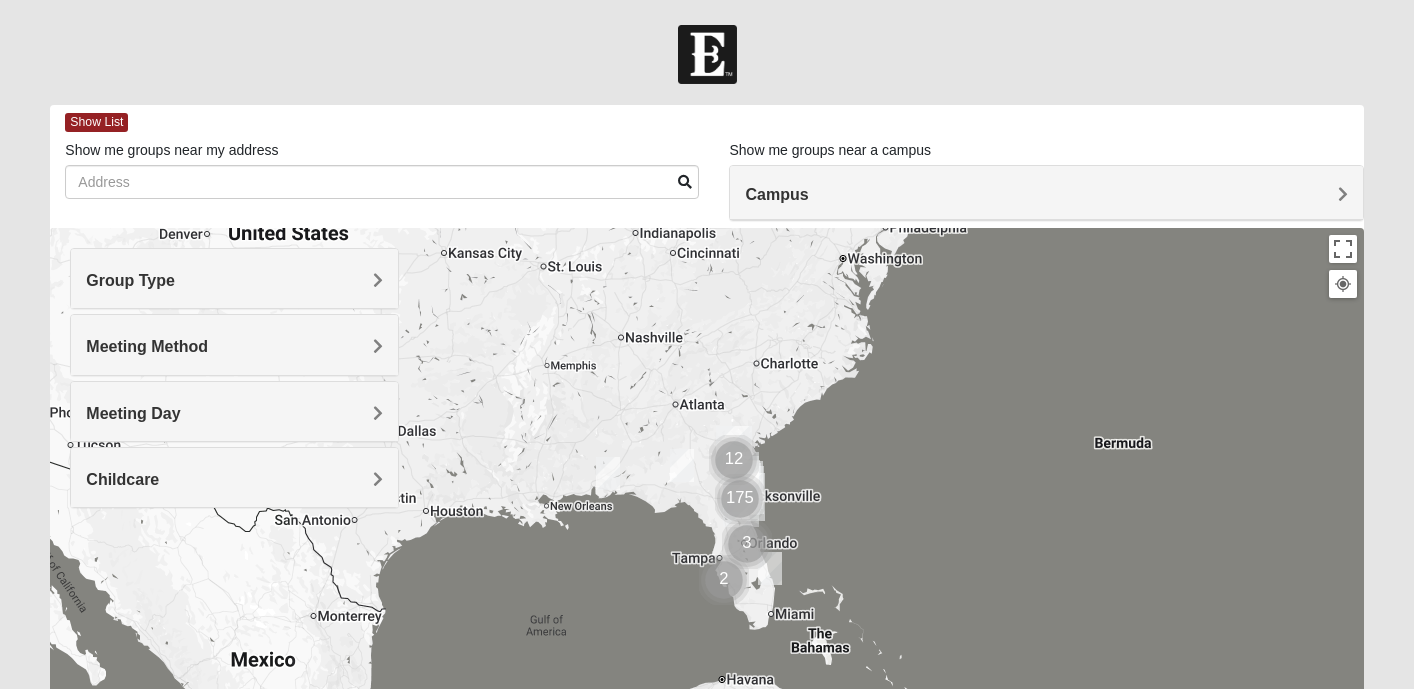 drag, startPoint x: 730, startPoint y: 546, endPoint x: 609, endPoint y: 297, distance: 276.84293 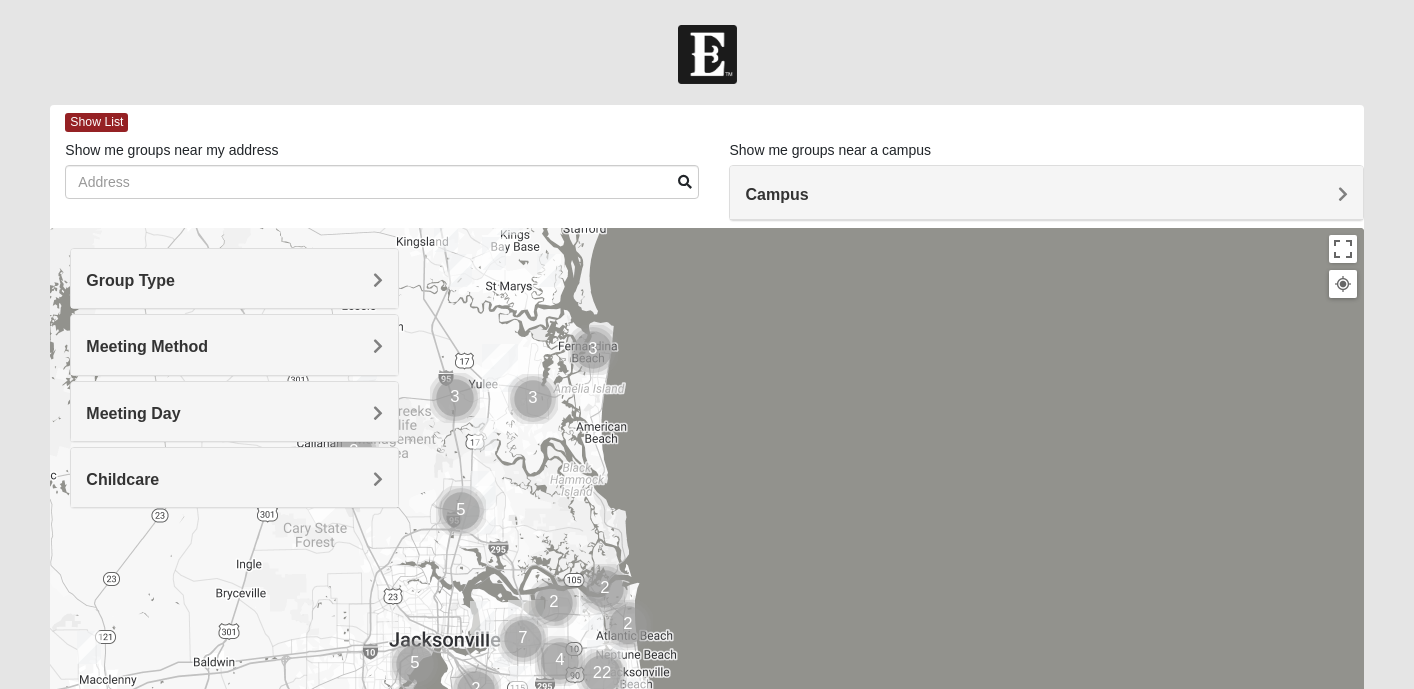 drag, startPoint x: 680, startPoint y: 585, endPoint x: 674, endPoint y: 204, distance: 381.04724 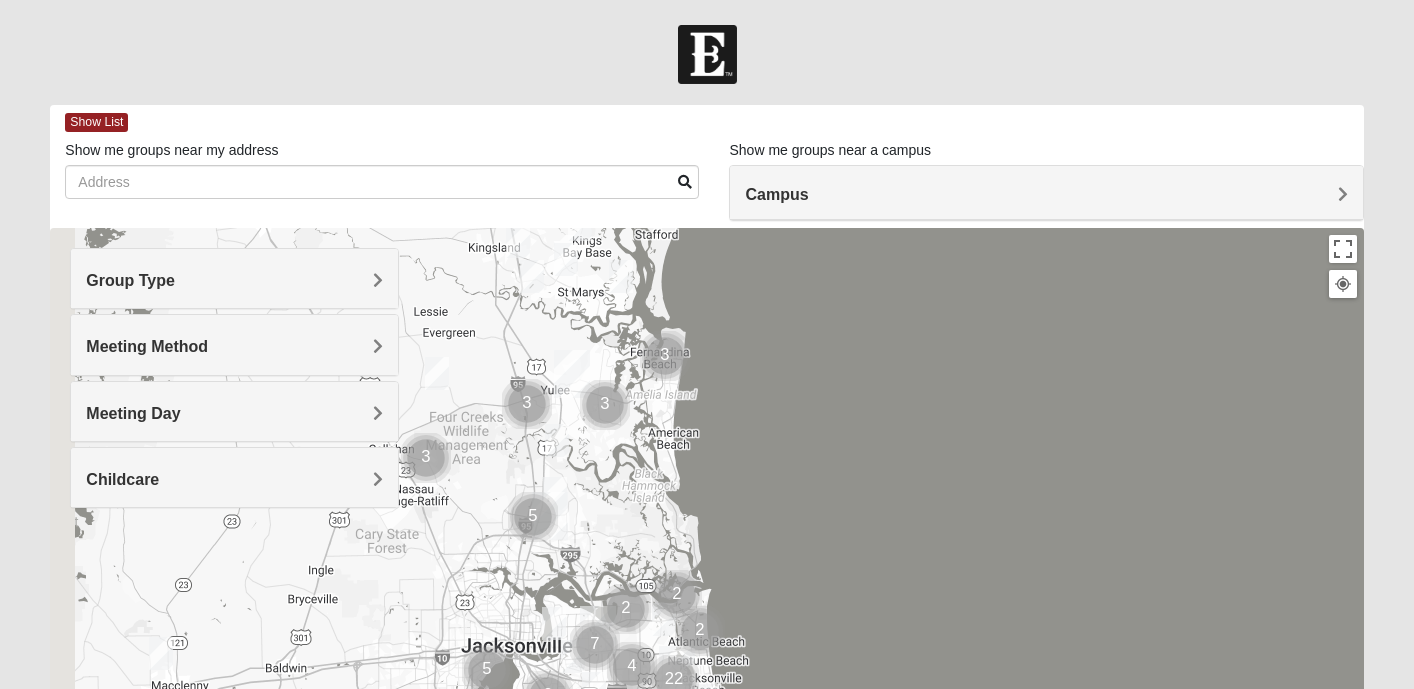 drag, startPoint x: 557, startPoint y: 483, endPoint x: 770, endPoint y: 509, distance: 214.581 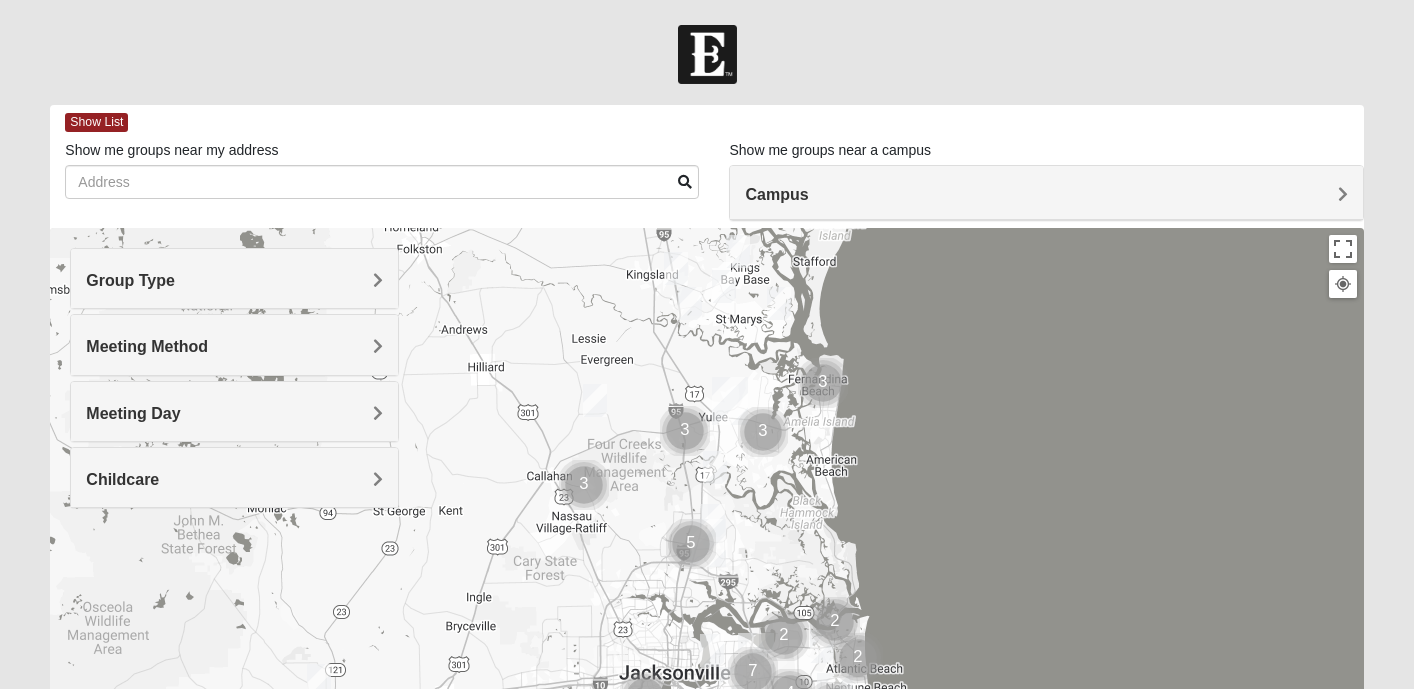 click at bounding box center [763, 432] 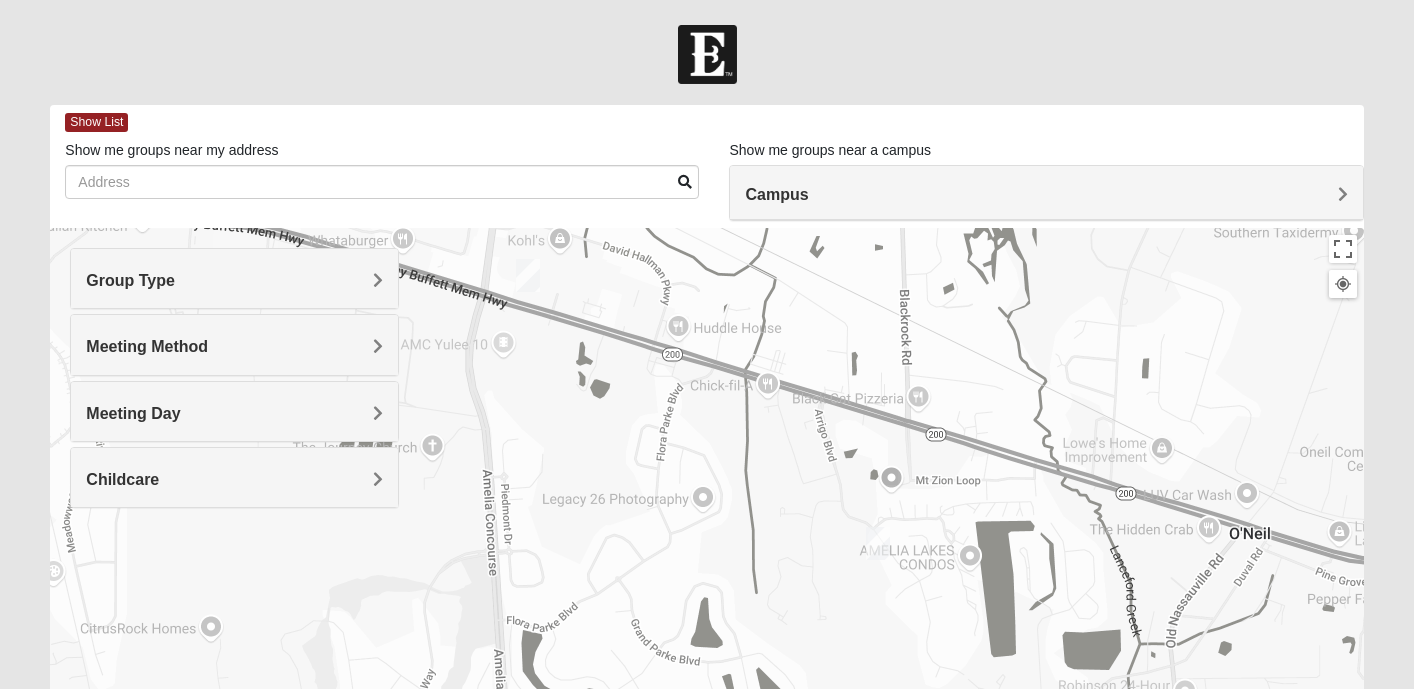 click at bounding box center [878, 543] 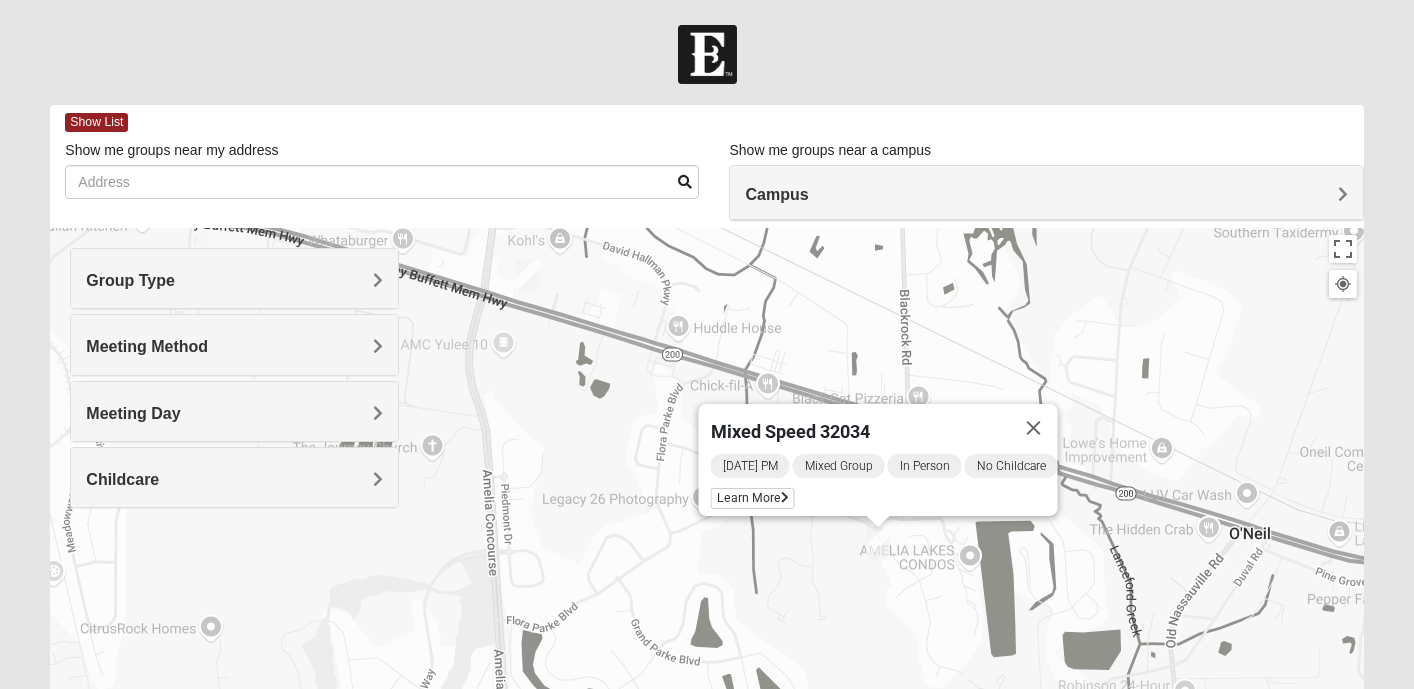 click at bounding box center [528, 275] 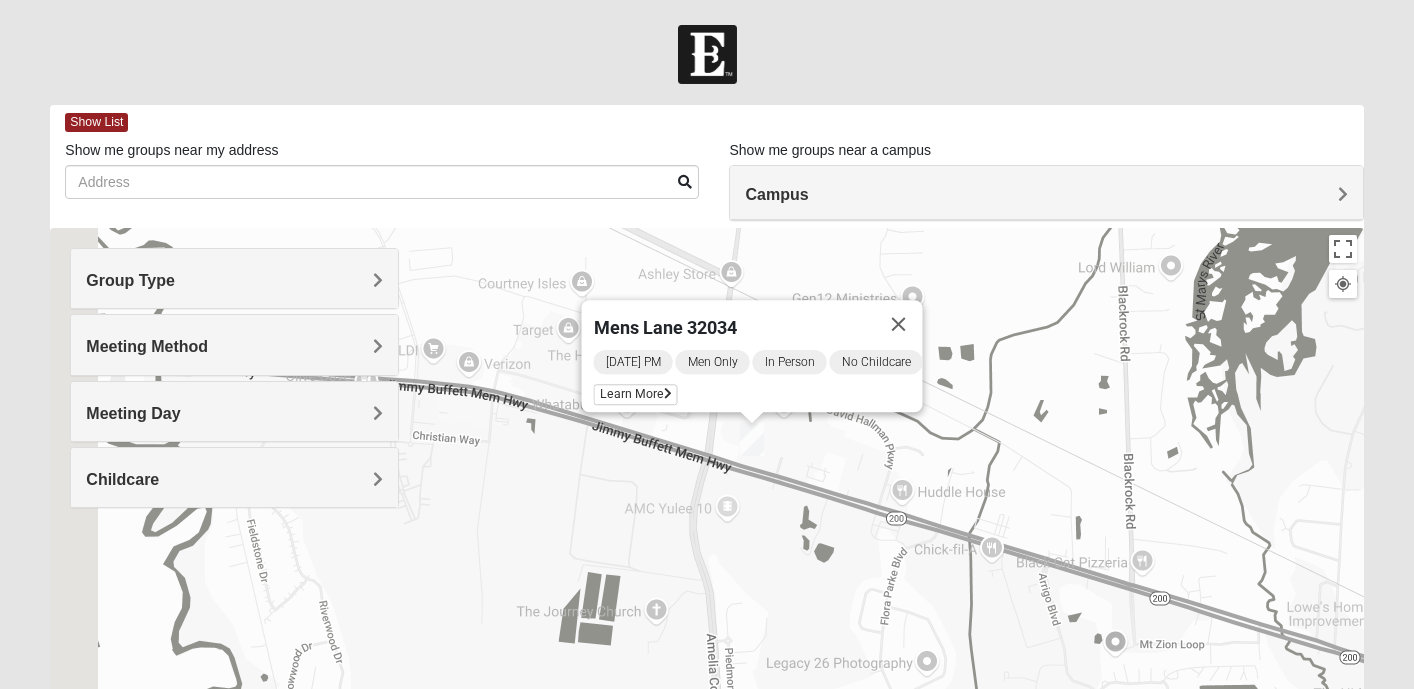 drag, startPoint x: 587, startPoint y: 472, endPoint x: 442, endPoint y: 406, distance: 159.31415 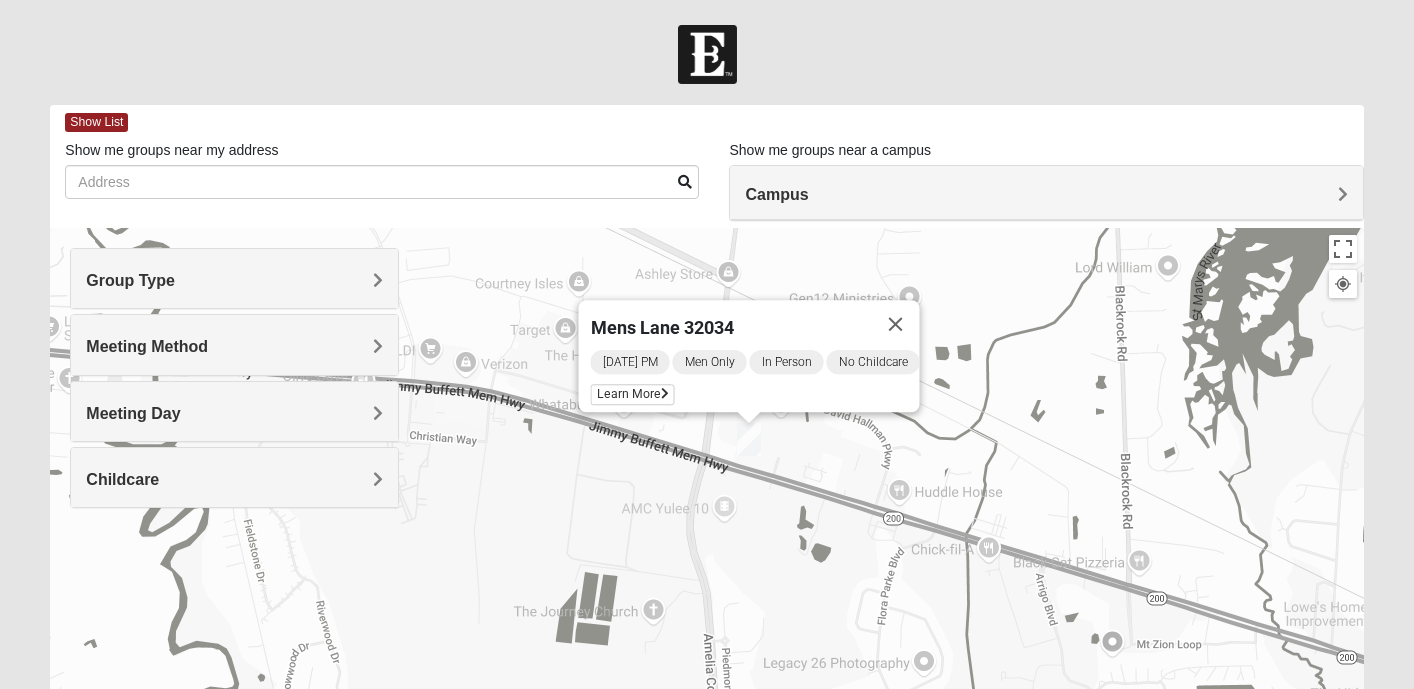 click on "Meeting Method" at bounding box center [234, 344] 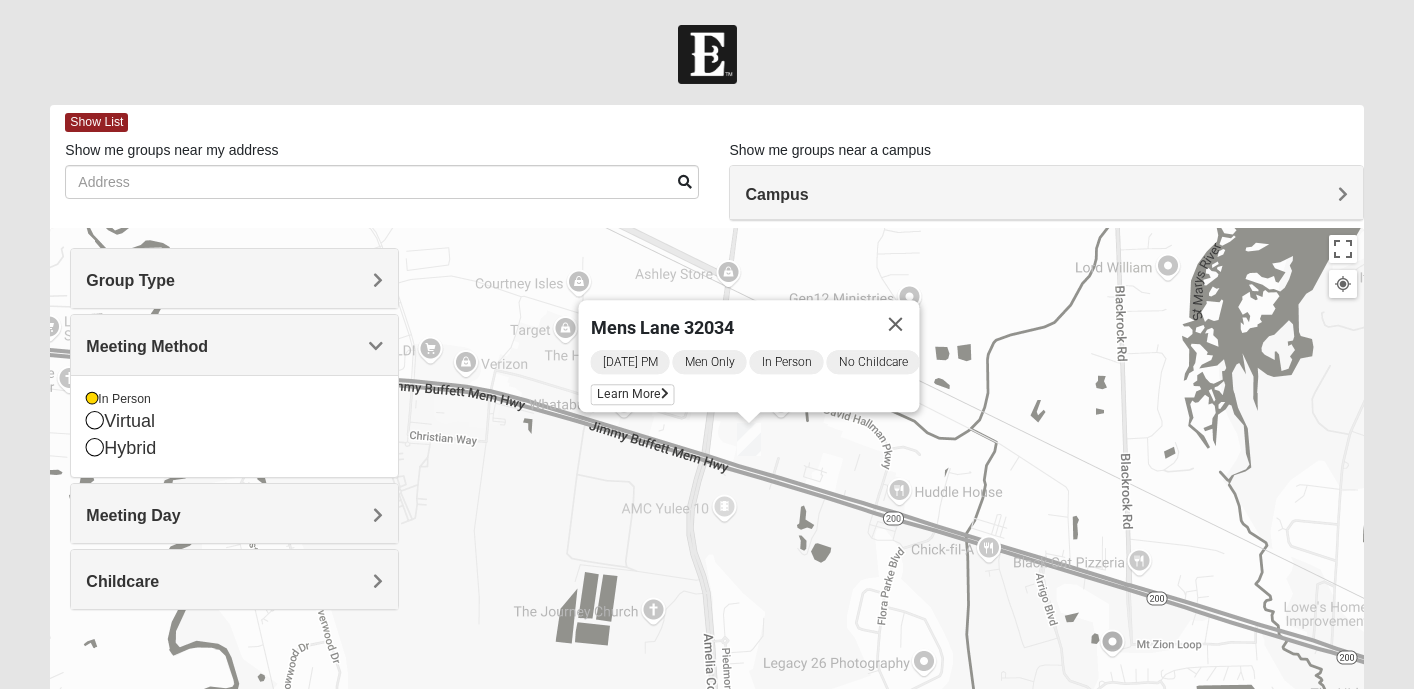 click on "Meeting Method" at bounding box center (234, 344) 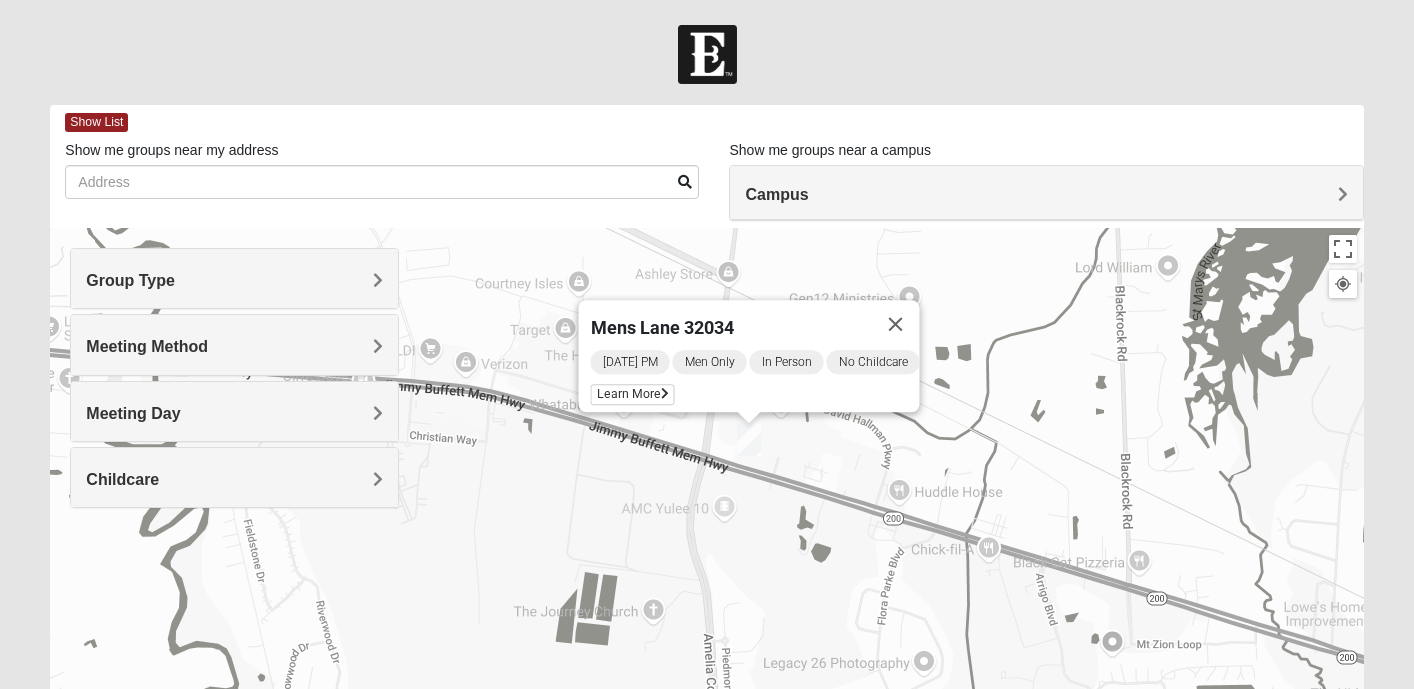 click on "Group Type" at bounding box center [234, 278] 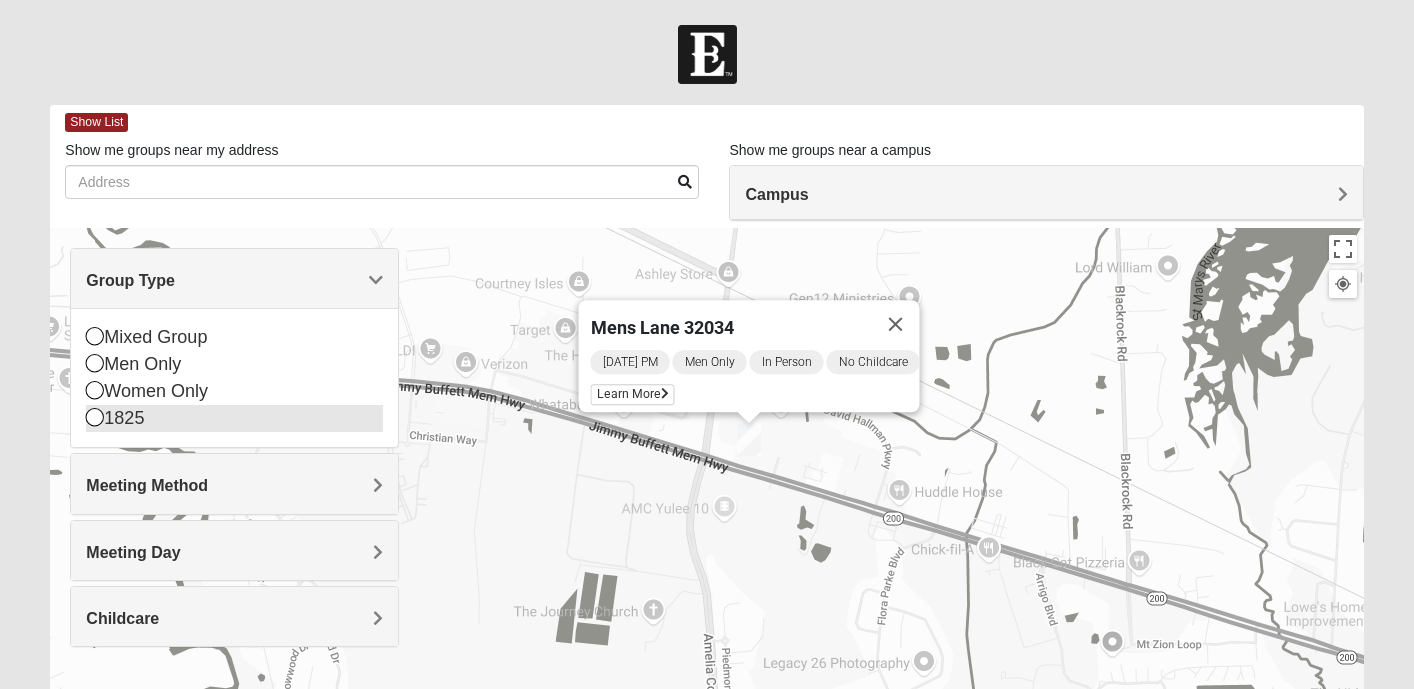 click on "1825" at bounding box center [234, 418] 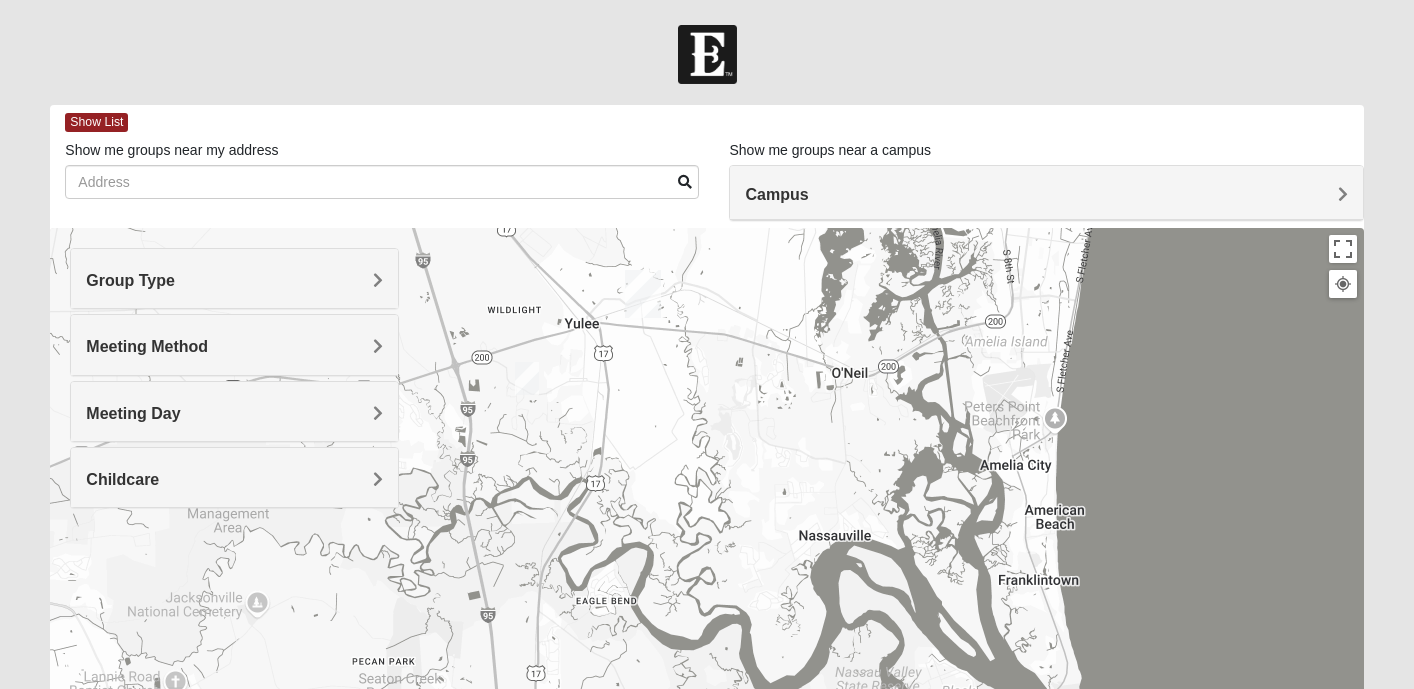 drag, startPoint x: 750, startPoint y: 563, endPoint x: 921, endPoint y: 403, distance: 234.18155 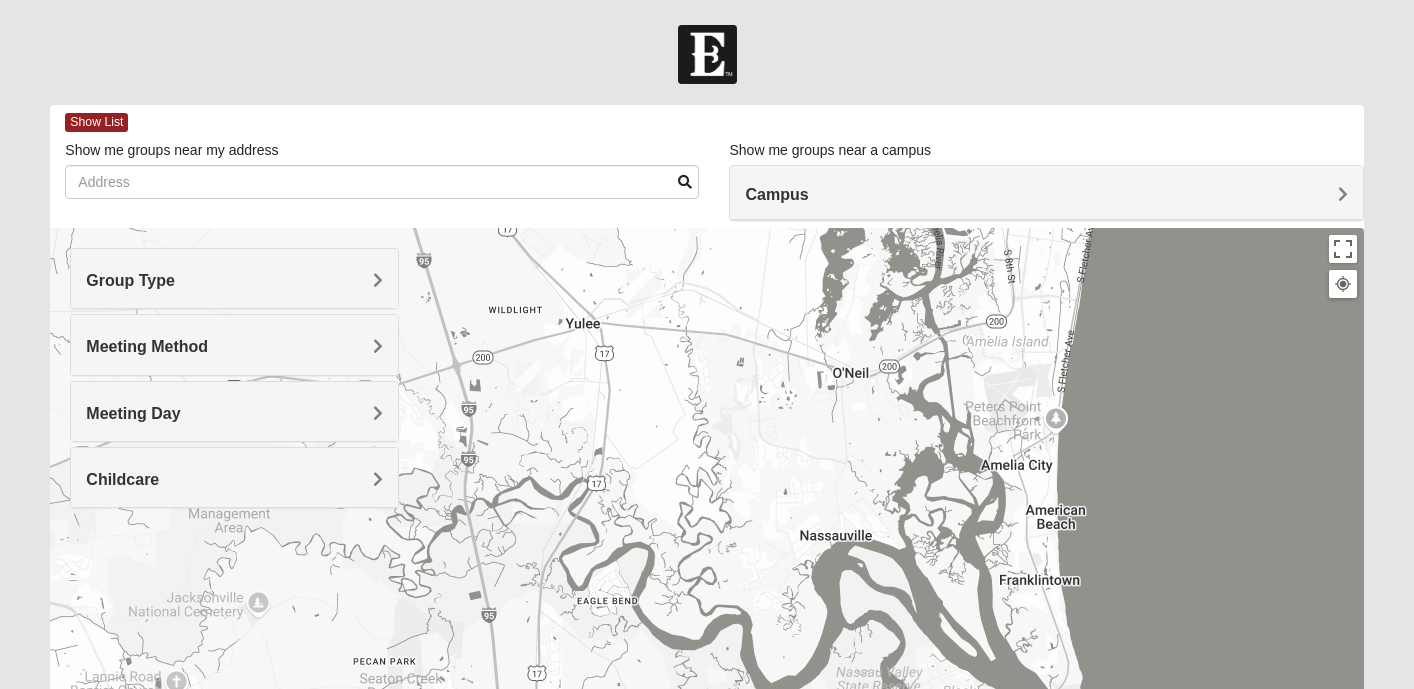 click at bounding box center [528, 378] 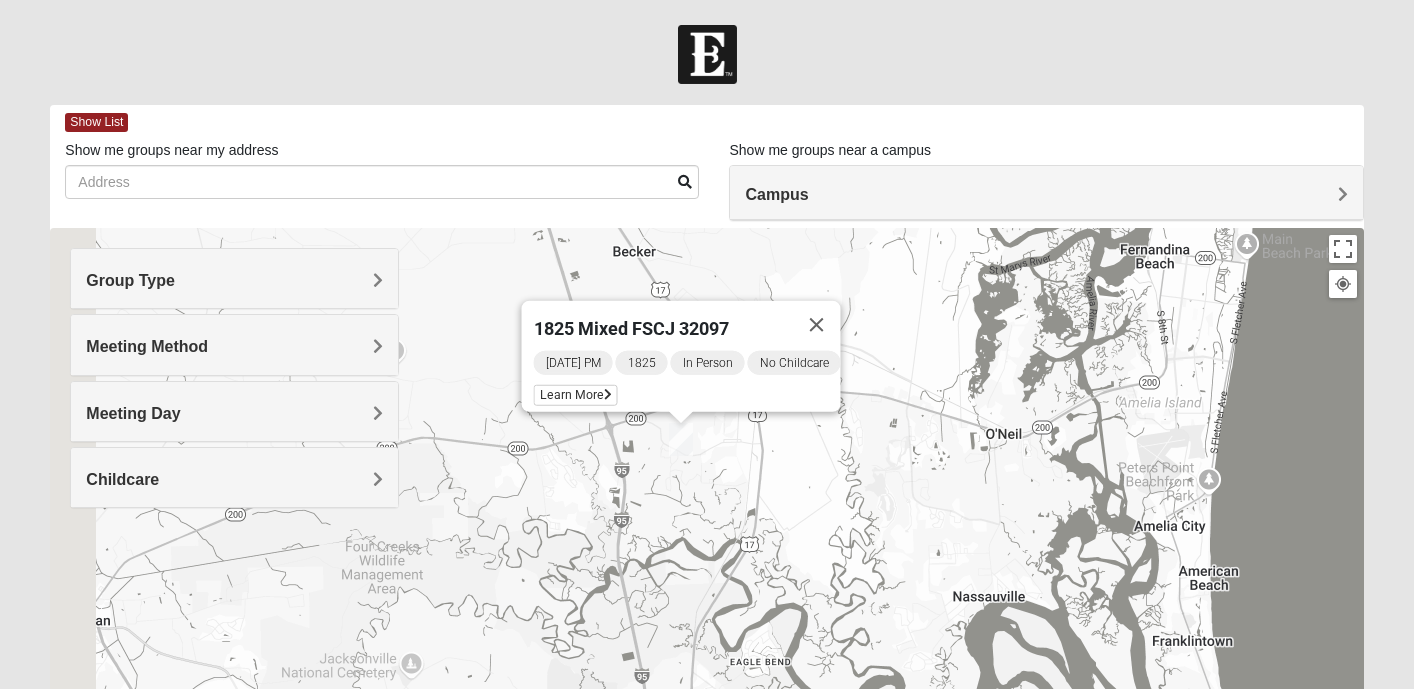 drag, startPoint x: 621, startPoint y: 488, endPoint x: 778, endPoint y: 488, distance: 157 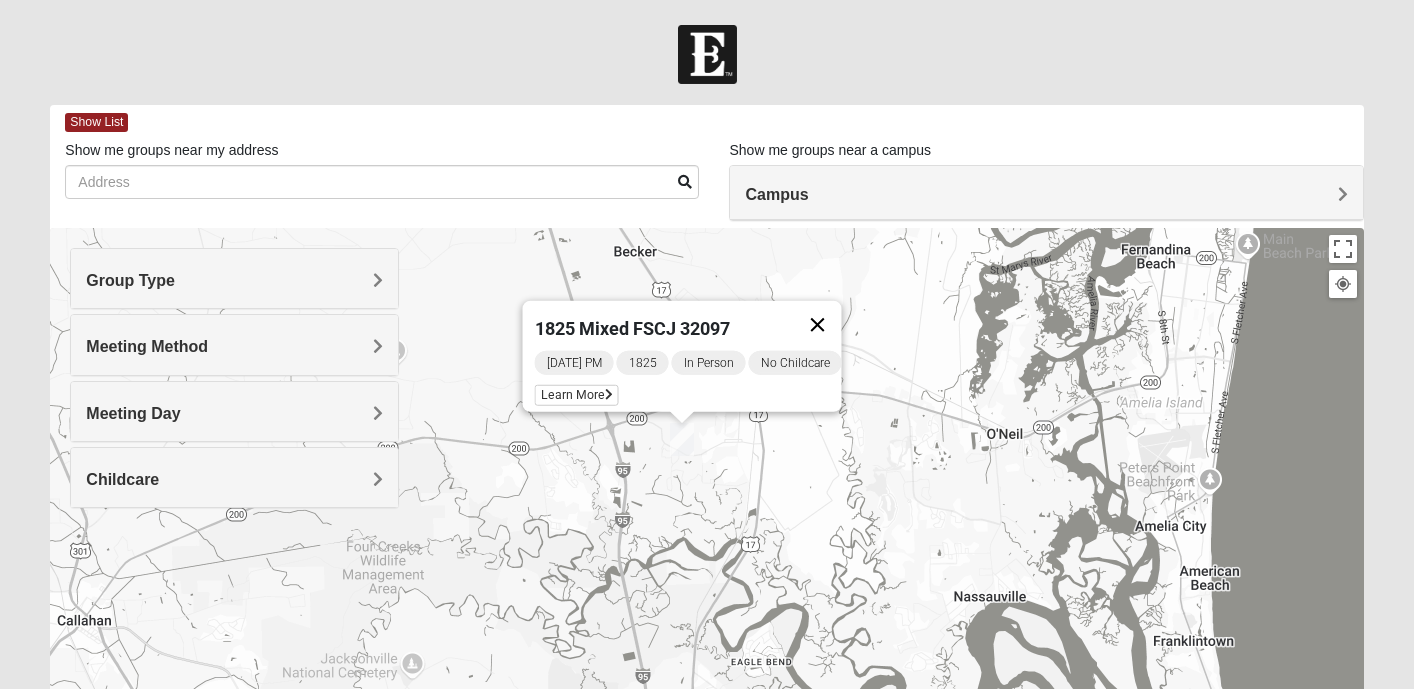 click at bounding box center (817, 325) 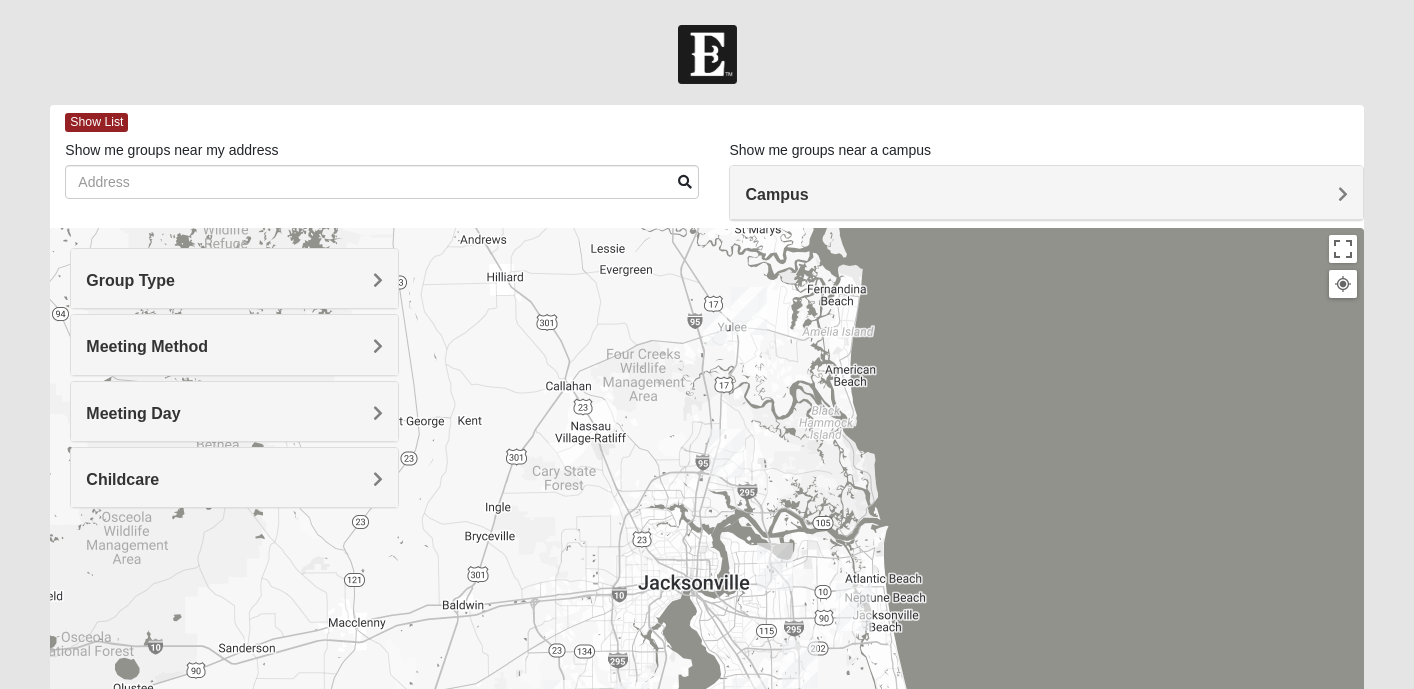 drag, startPoint x: 765, startPoint y: 597, endPoint x: 733, endPoint y: 357, distance: 242.12393 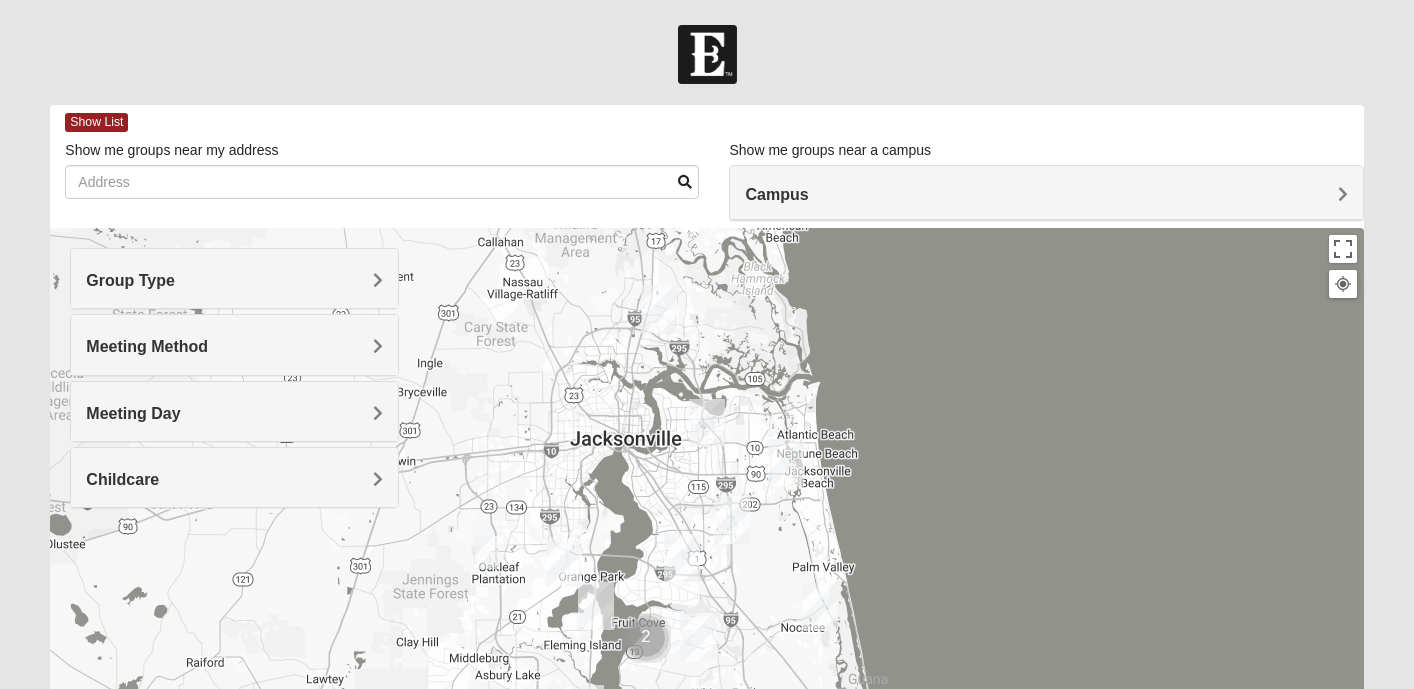 drag, startPoint x: 811, startPoint y: 487, endPoint x: 747, endPoint y: 352, distance: 149.40215 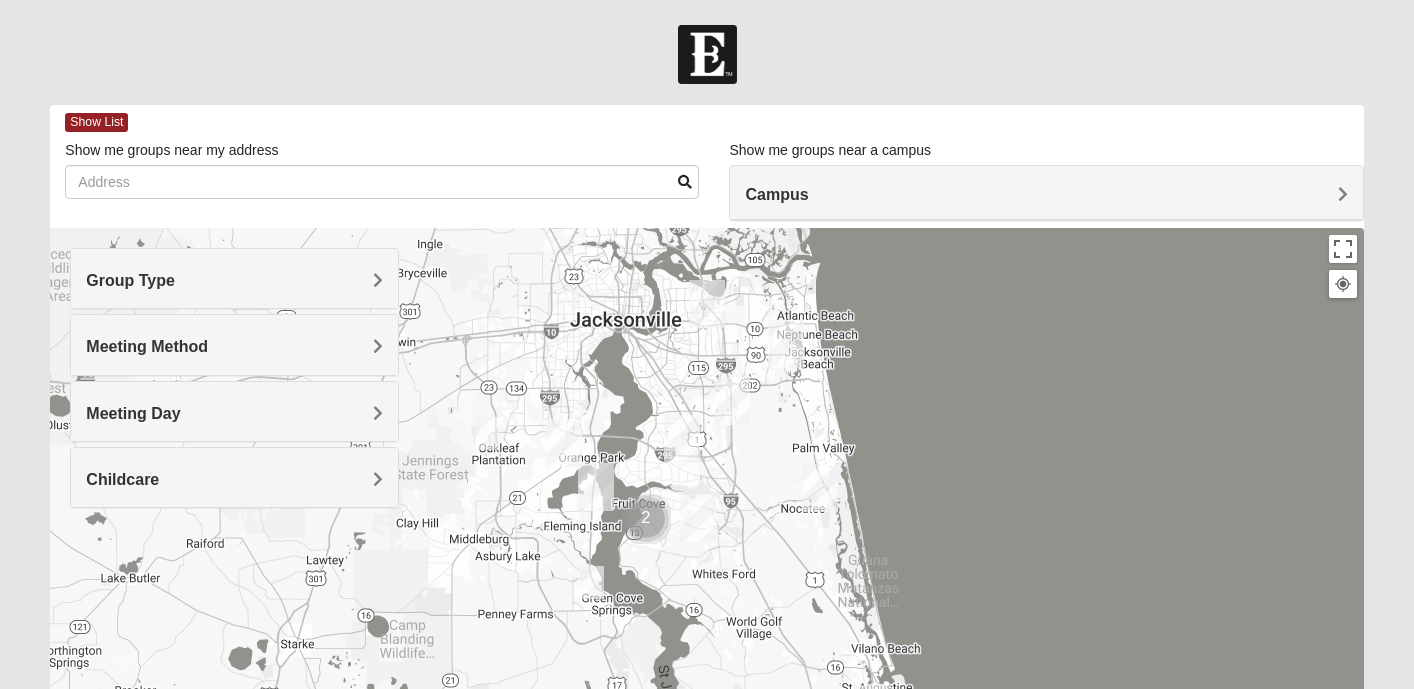 drag, startPoint x: 777, startPoint y: 466, endPoint x: 775, endPoint y: 344, distance: 122.016396 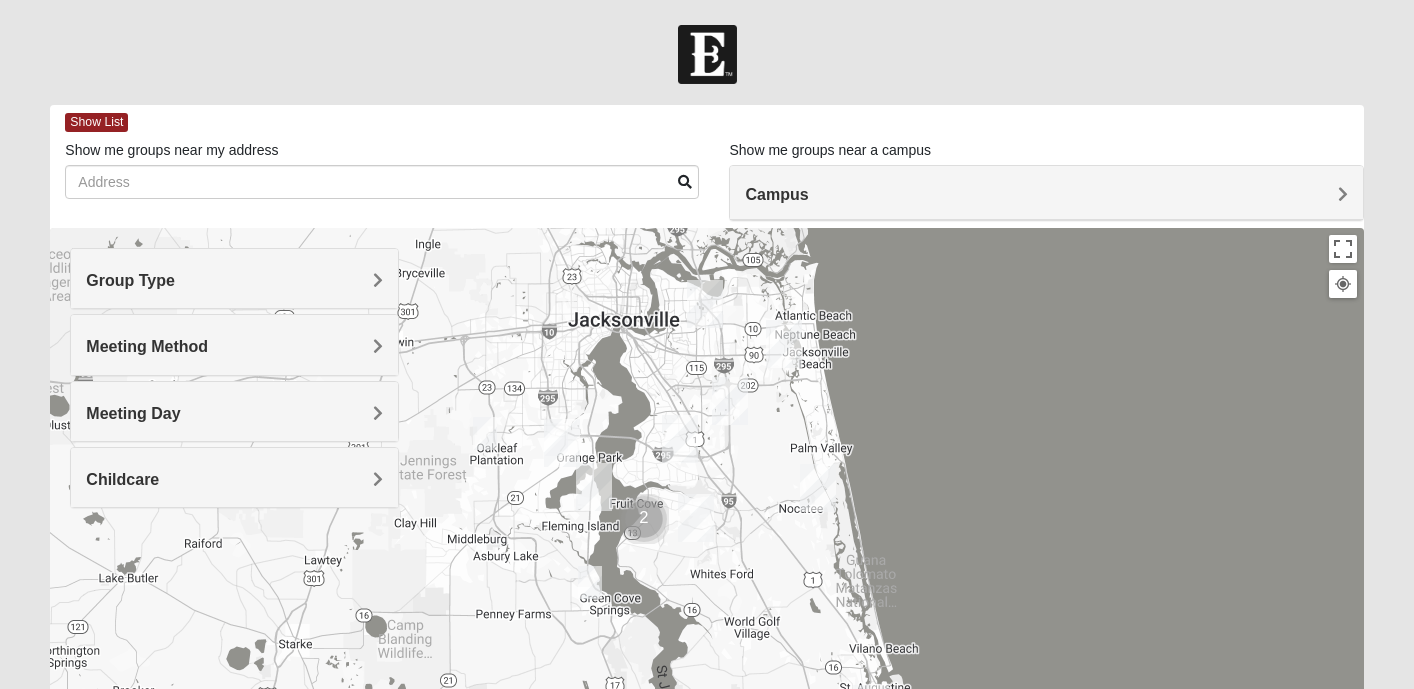 click on "Group Type" at bounding box center [234, 278] 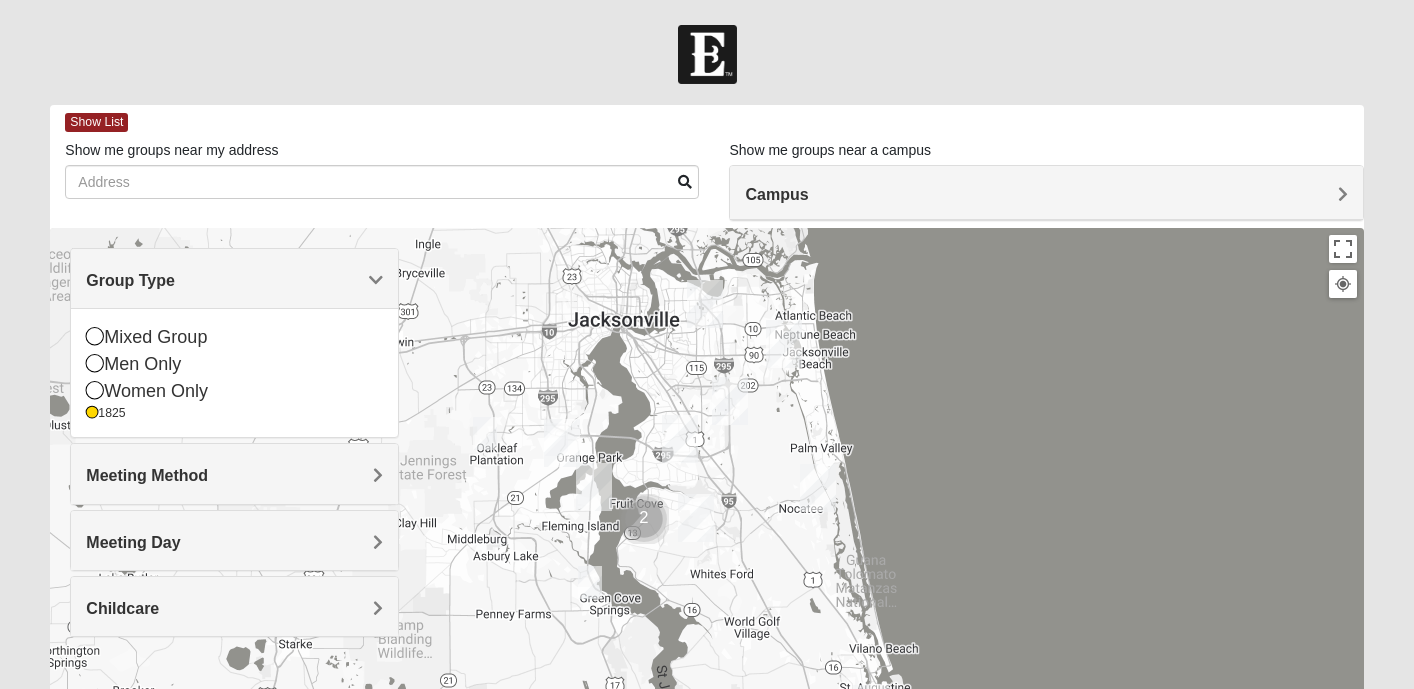 click on "Meeting Method" at bounding box center [234, 475] 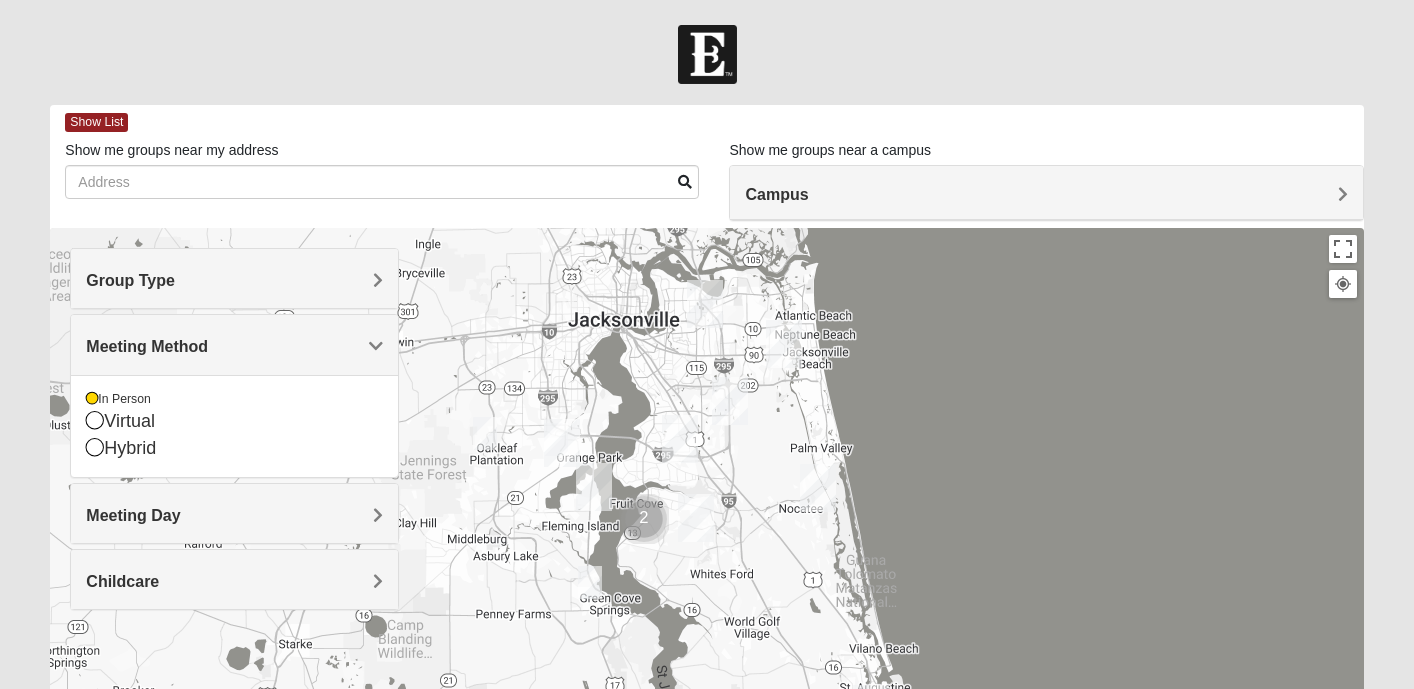 click on "Meeting Day" at bounding box center (234, 515) 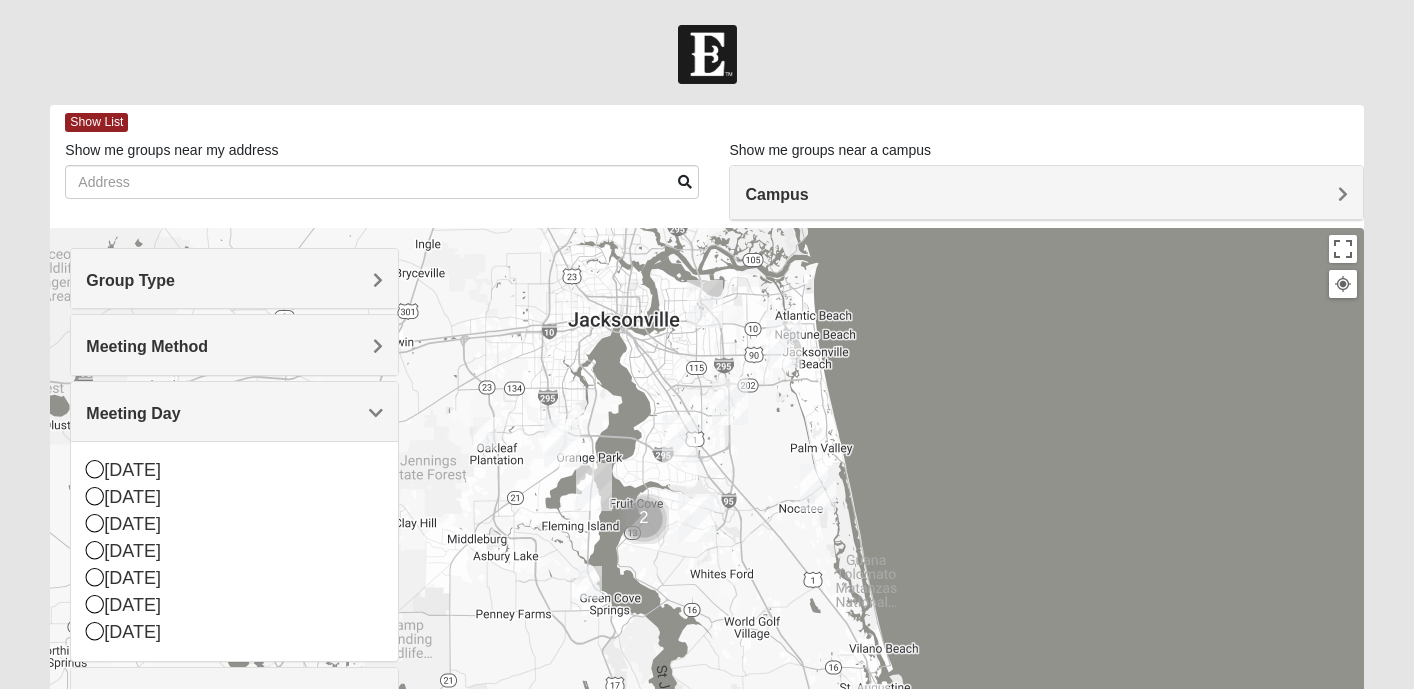 click on "Group Type" at bounding box center [234, 278] 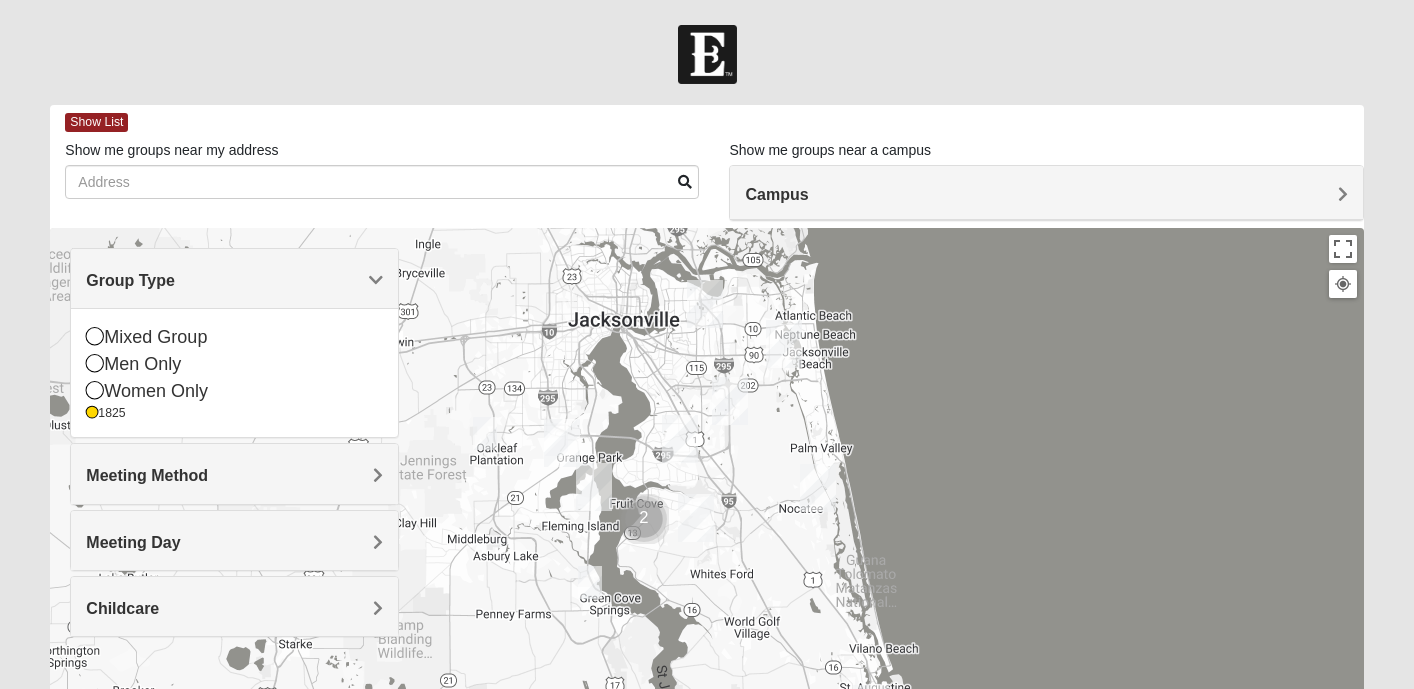 click on "Childcare" at bounding box center [234, 606] 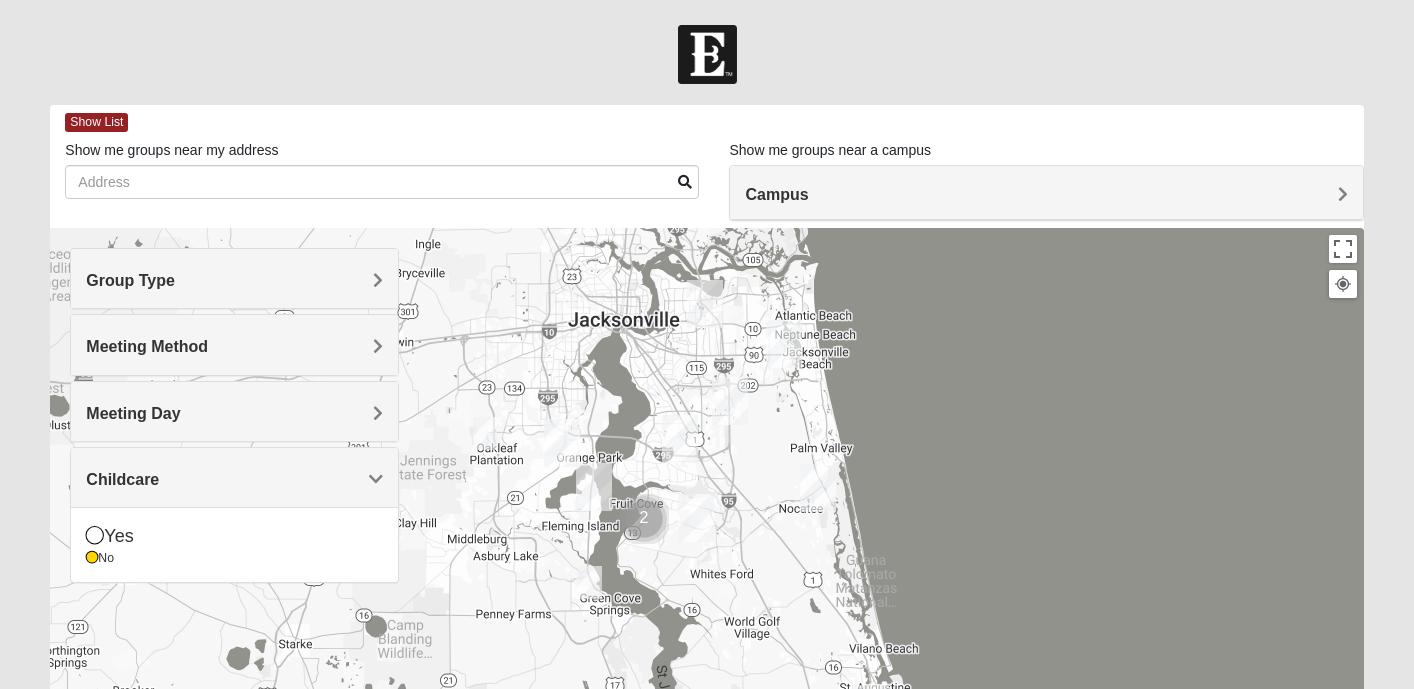 click on "Meeting Day" at bounding box center (234, 413) 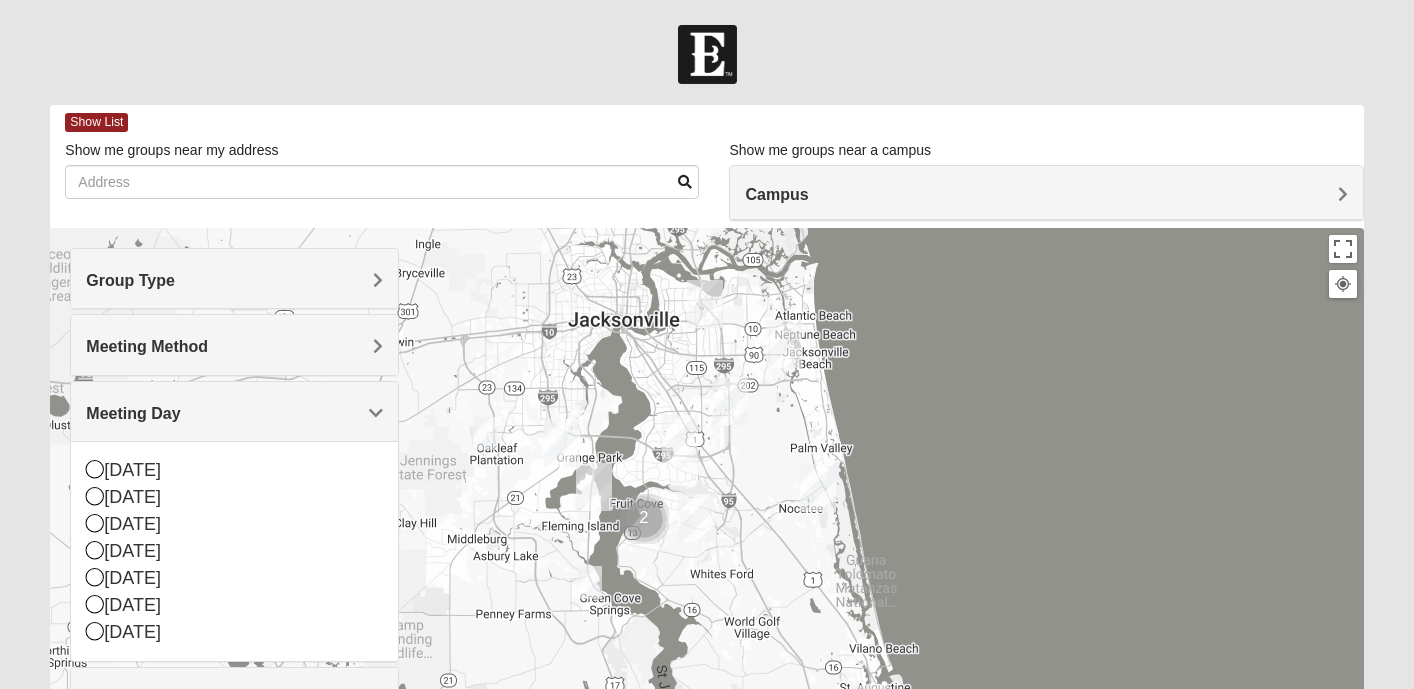 click on "Meeting Day" at bounding box center [234, 413] 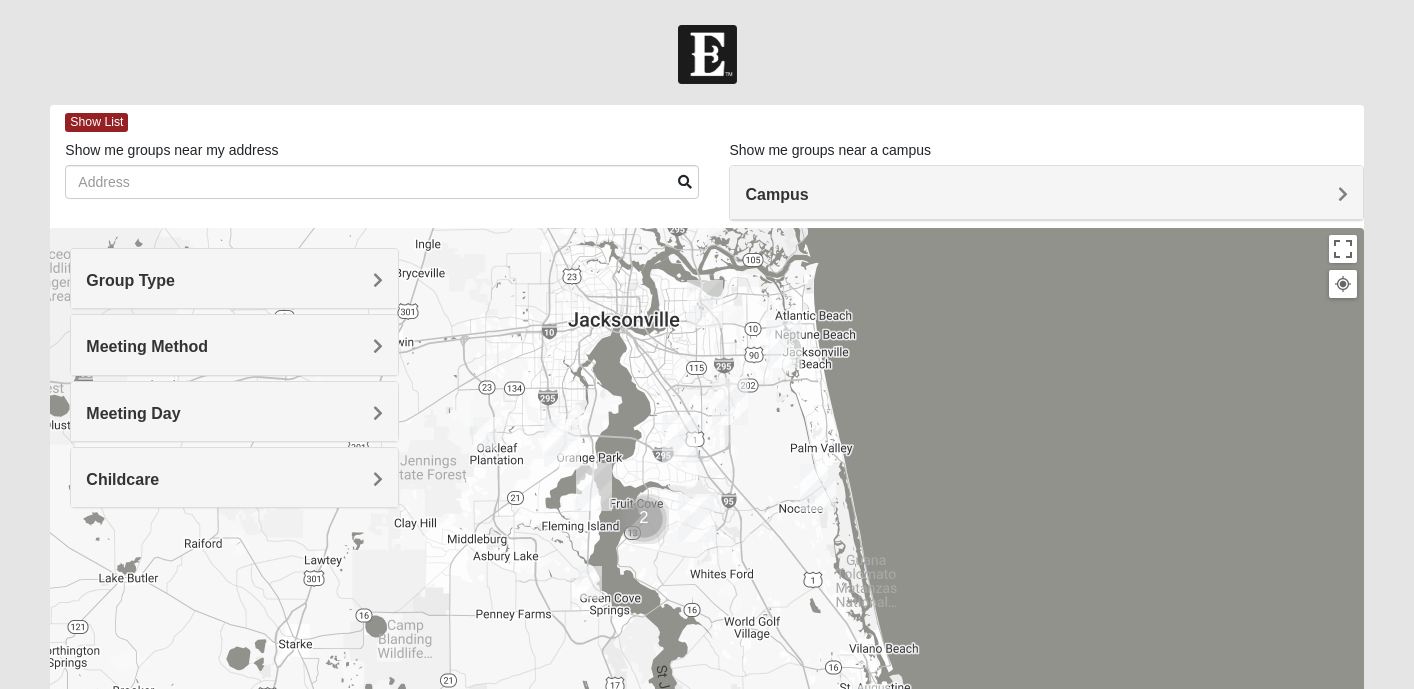 click at bounding box center (644, 519) 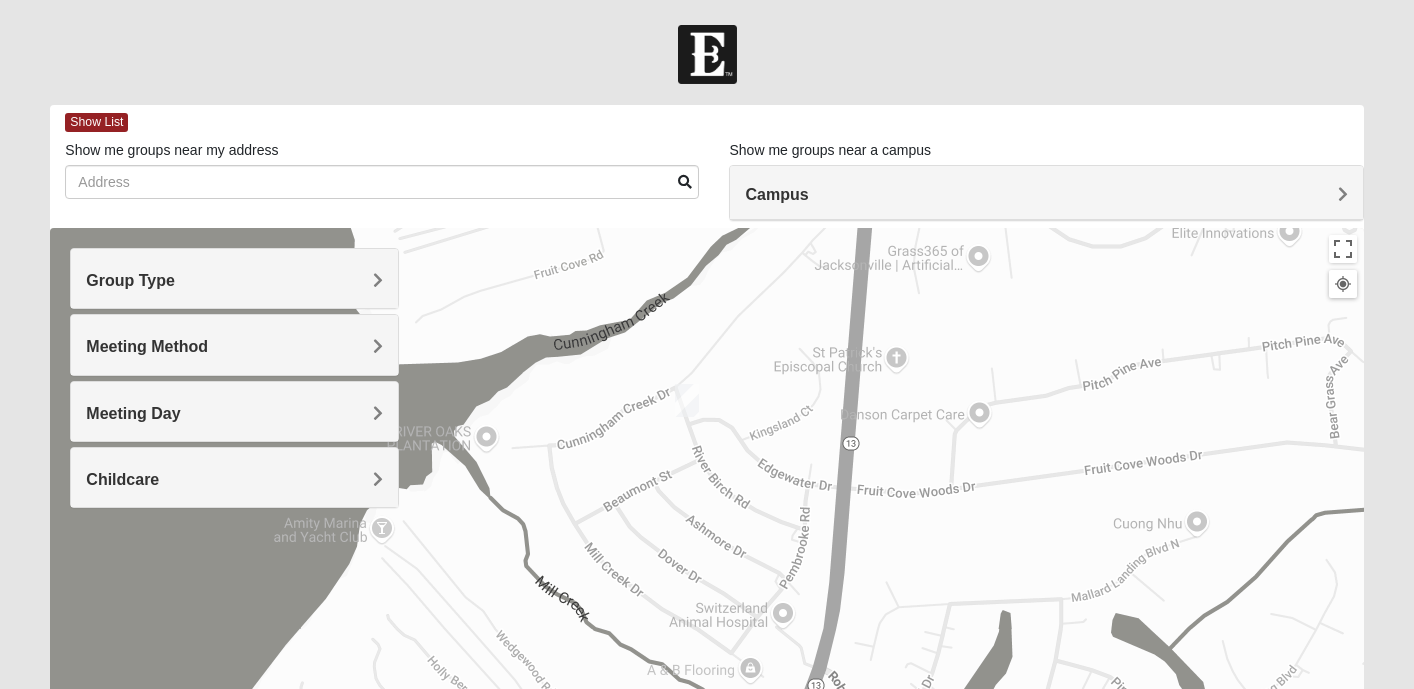 click at bounding box center (687, 400) 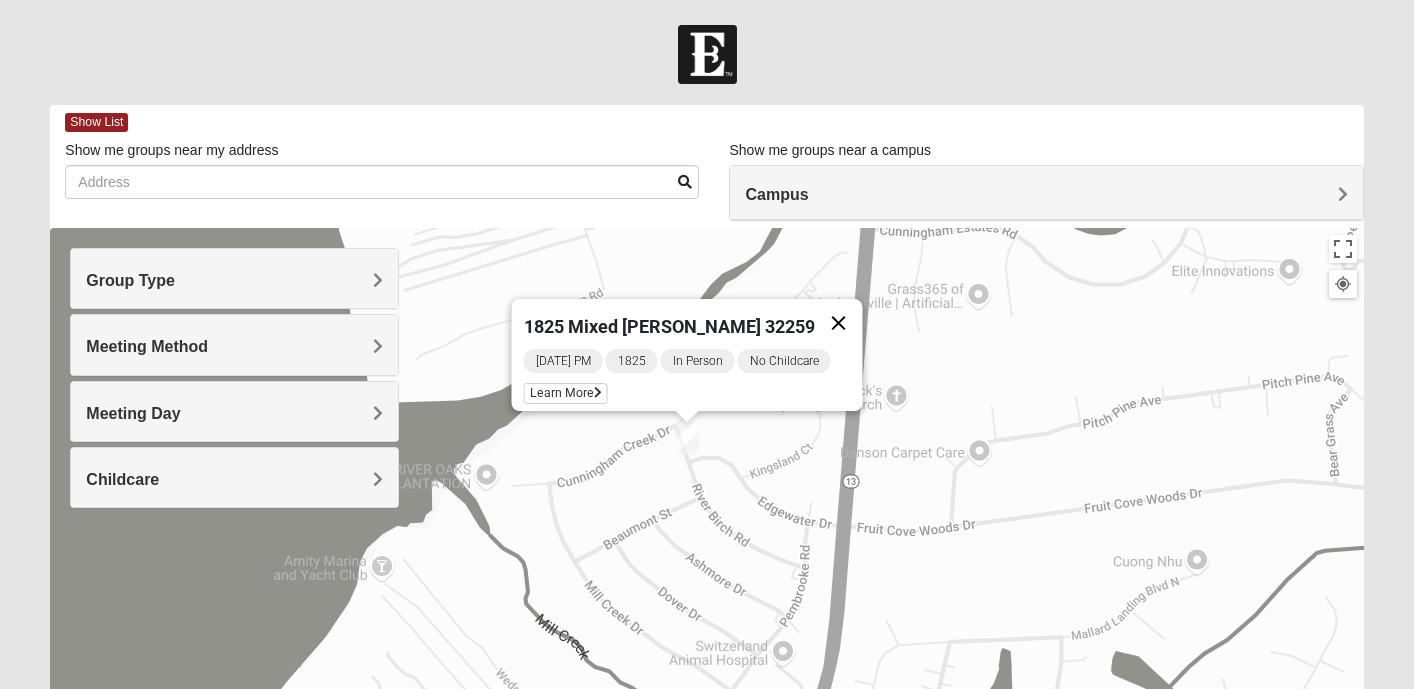 click at bounding box center (838, 323) 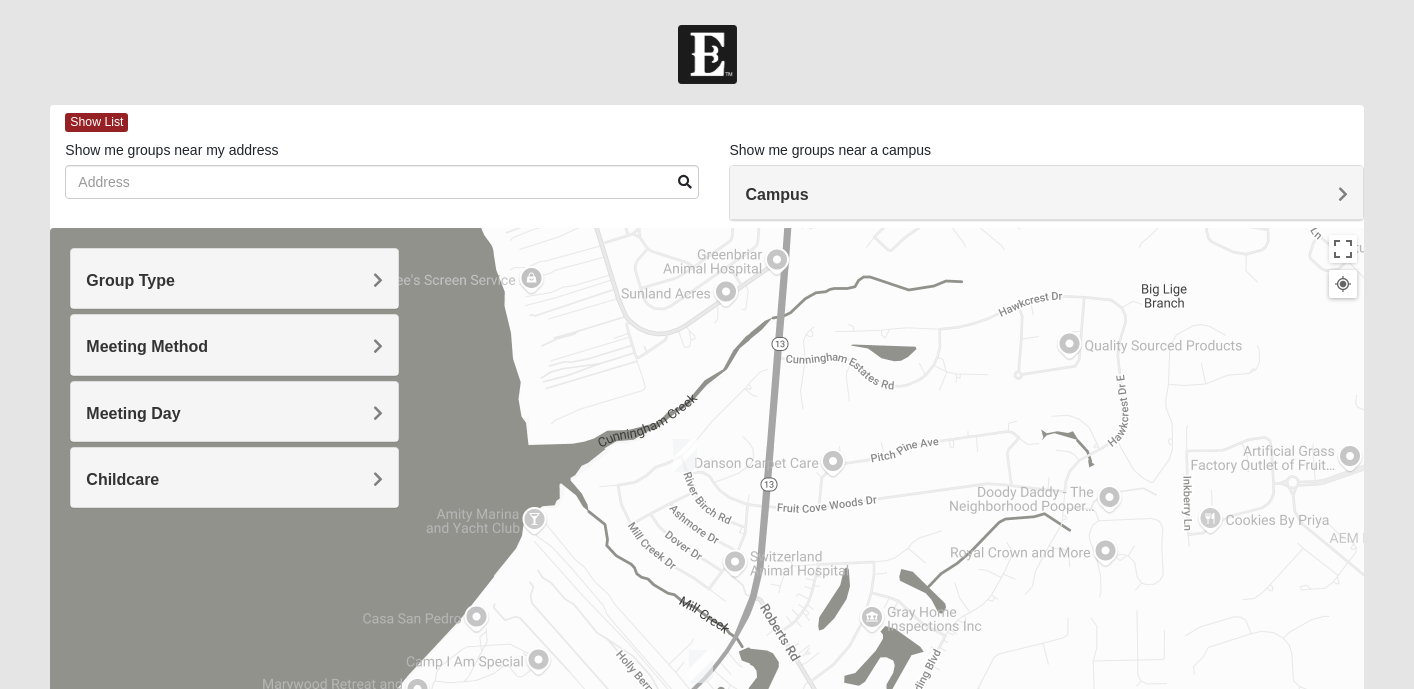 click on "To navigate, press the arrow keys." at bounding box center [706, 628] 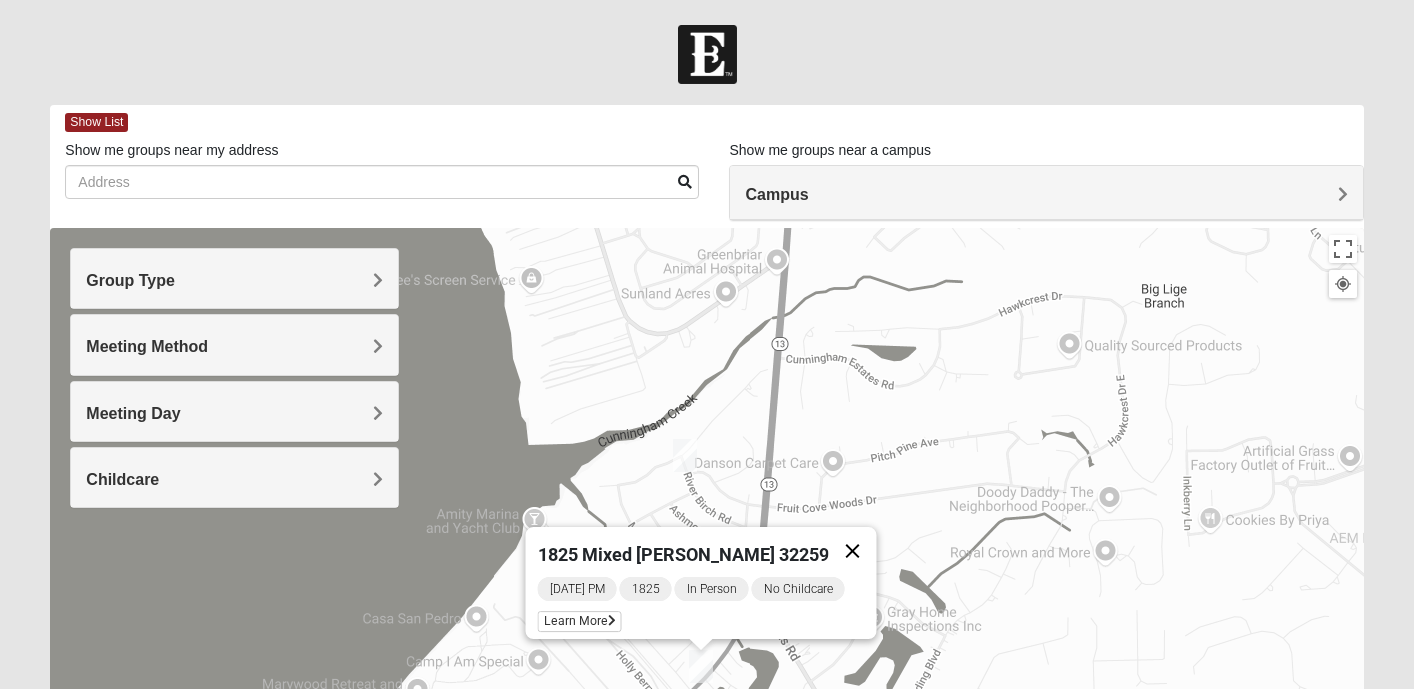 click at bounding box center [852, 551] 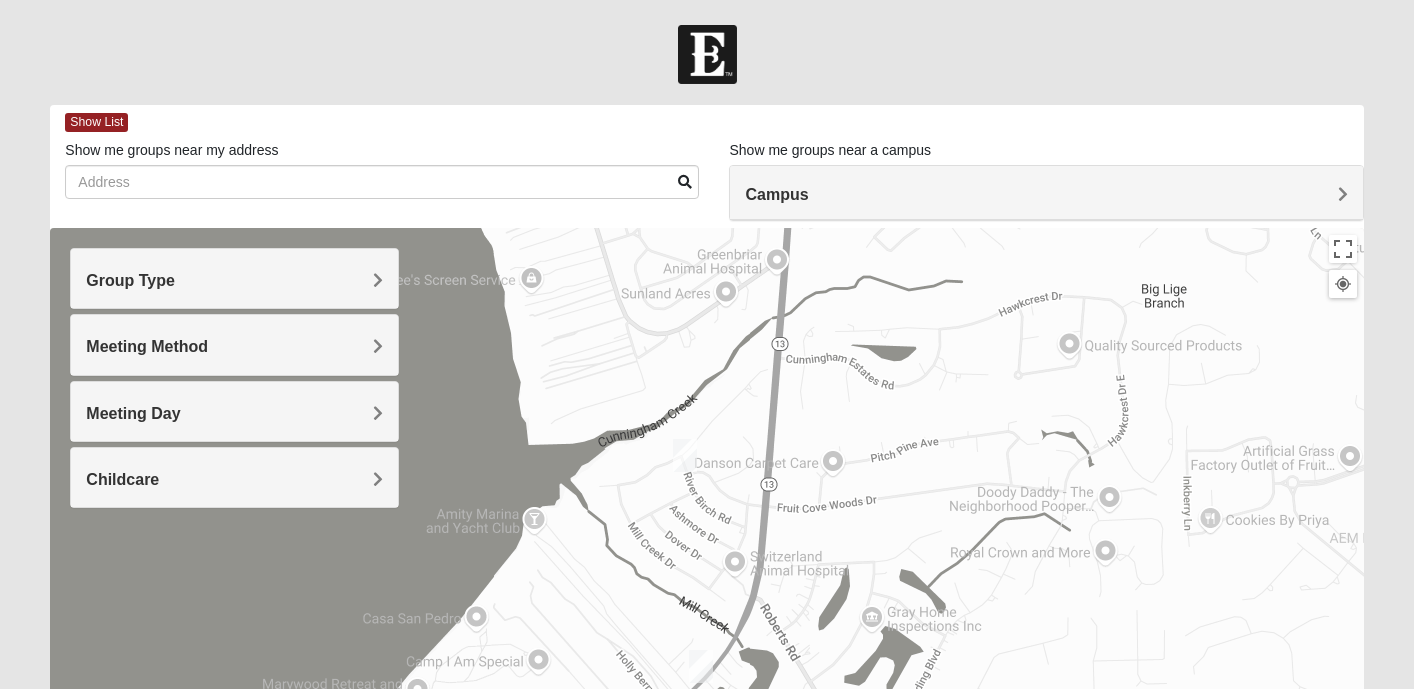 click at bounding box center [685, 455] 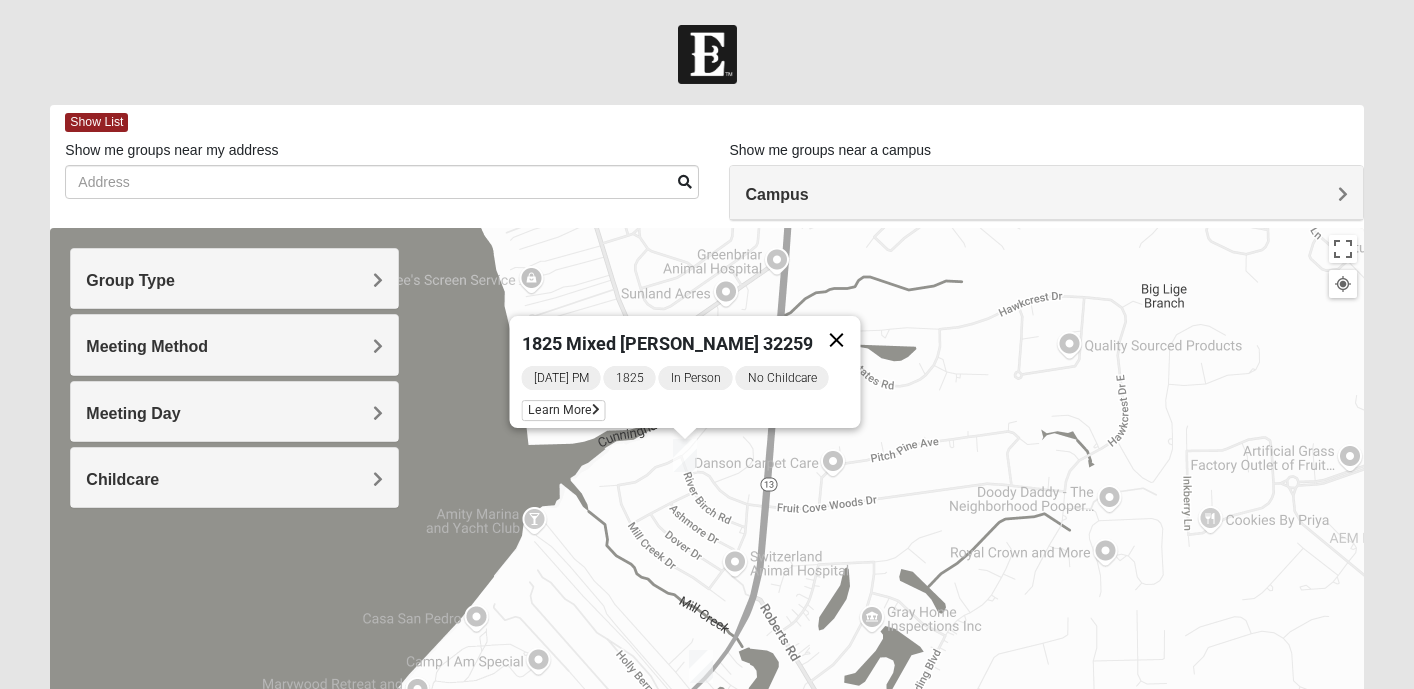 click at bounding box center (836, 340) 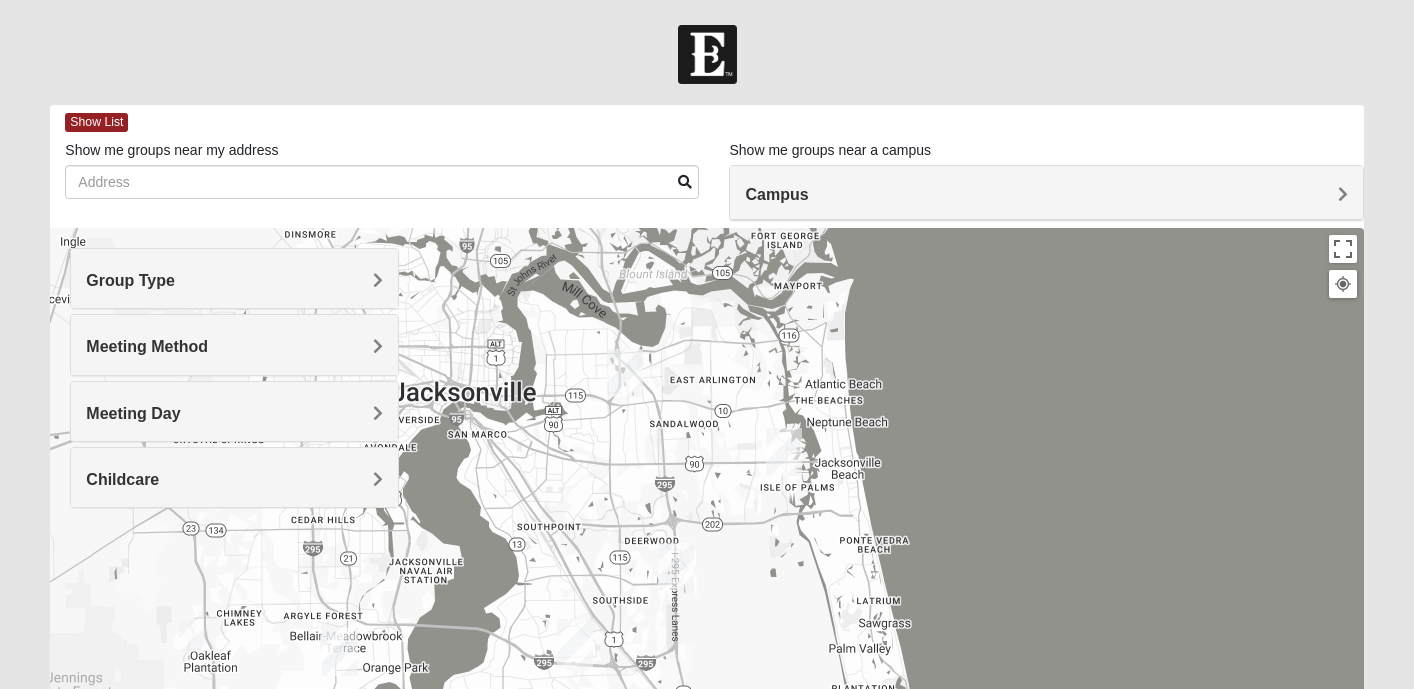 drag, startPoint x: 886, startPoint y: 580, endPoint x: 723, endPoint y: 787, distance: 263.47296 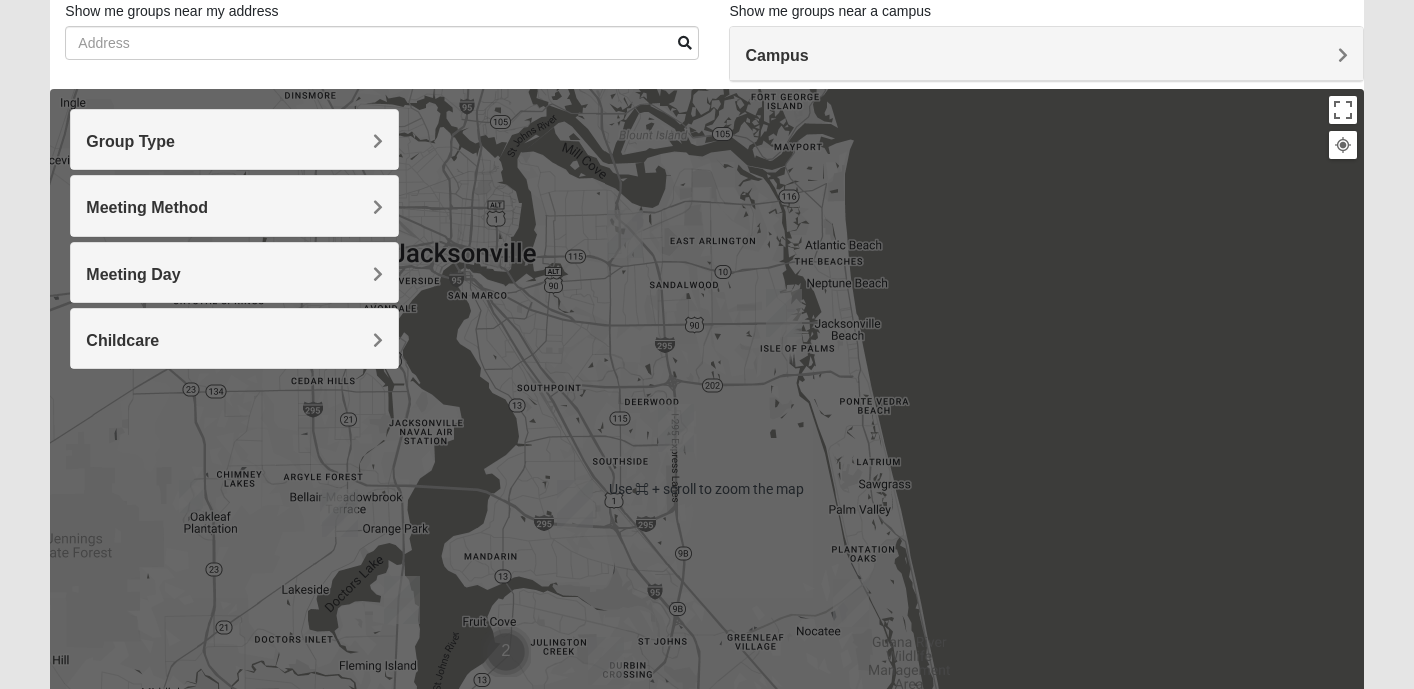 scroll, scrollTop: 160, scrollLeft: 0, axis: vertical 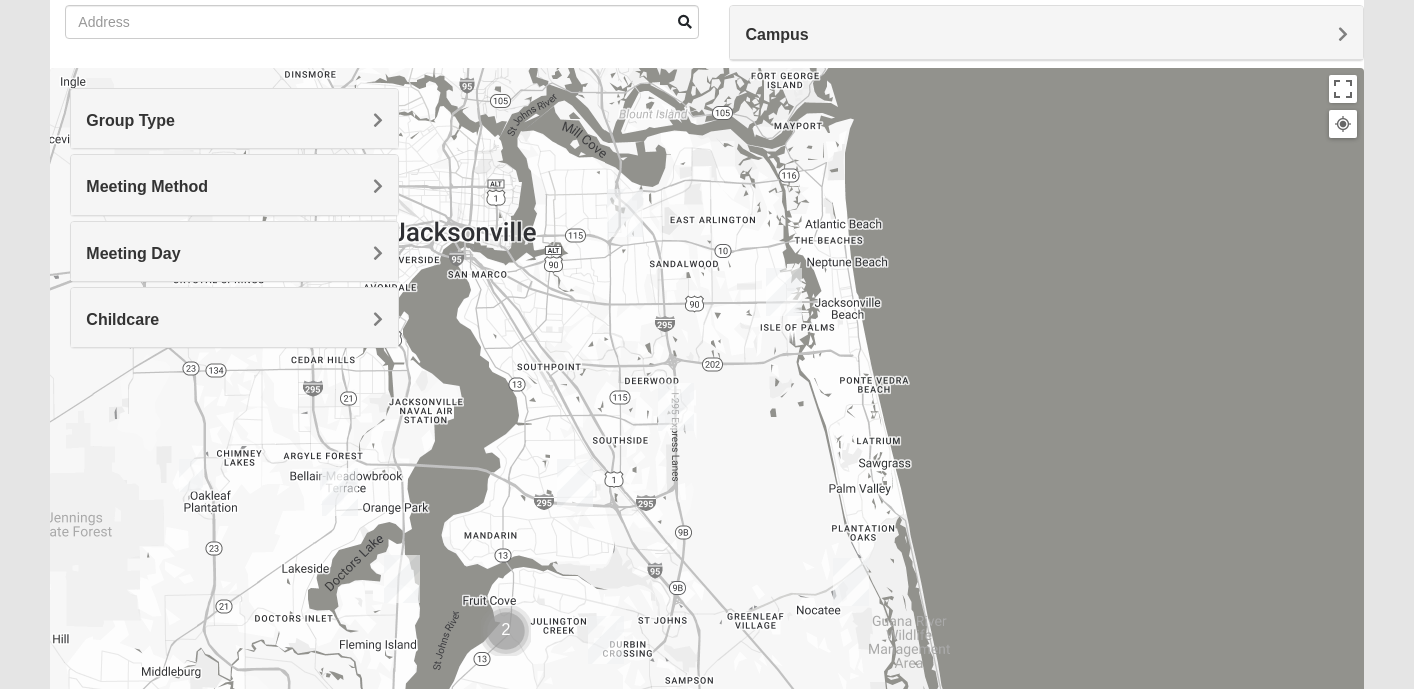 click on "Childcare" at bounding box center [234, 317] 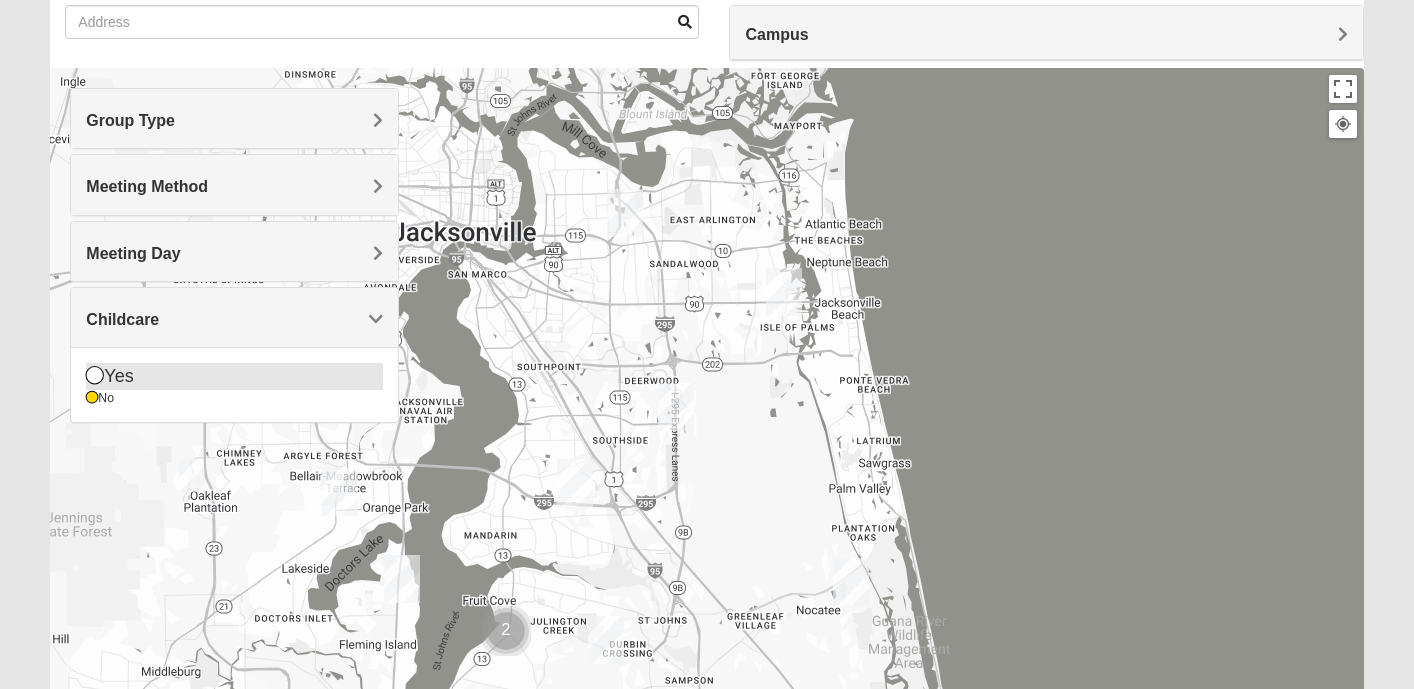 click on "Yes" at bounding box center (234, 376) 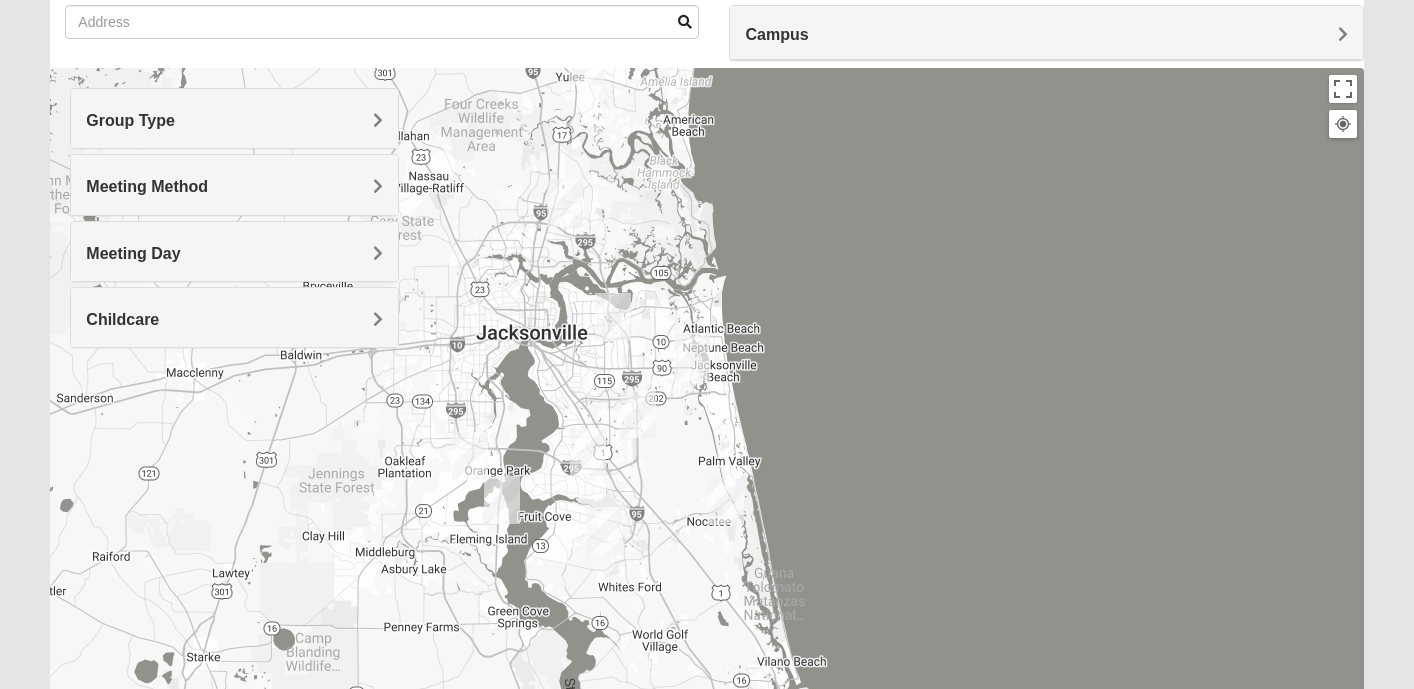 click on "Meeting Day" at bounding box center (234, 251) 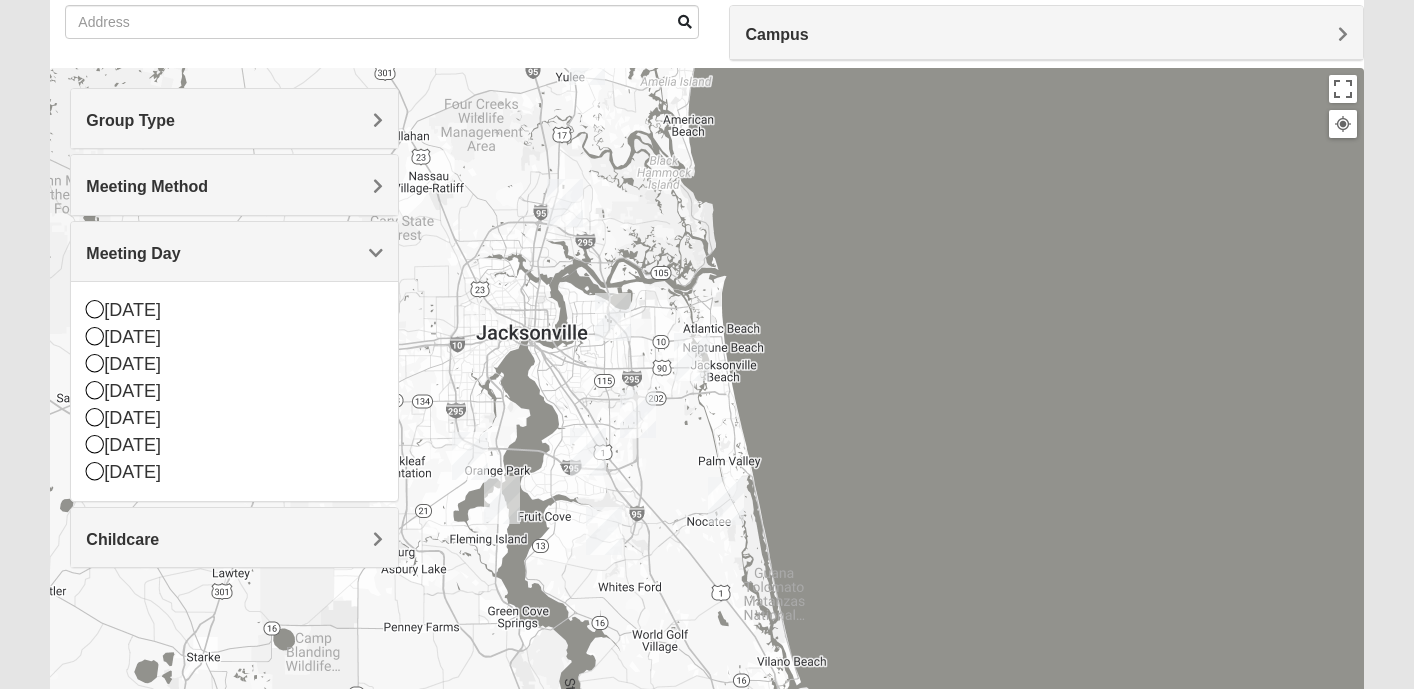 click on "Meeting Method" at bounding box center (234, 186) 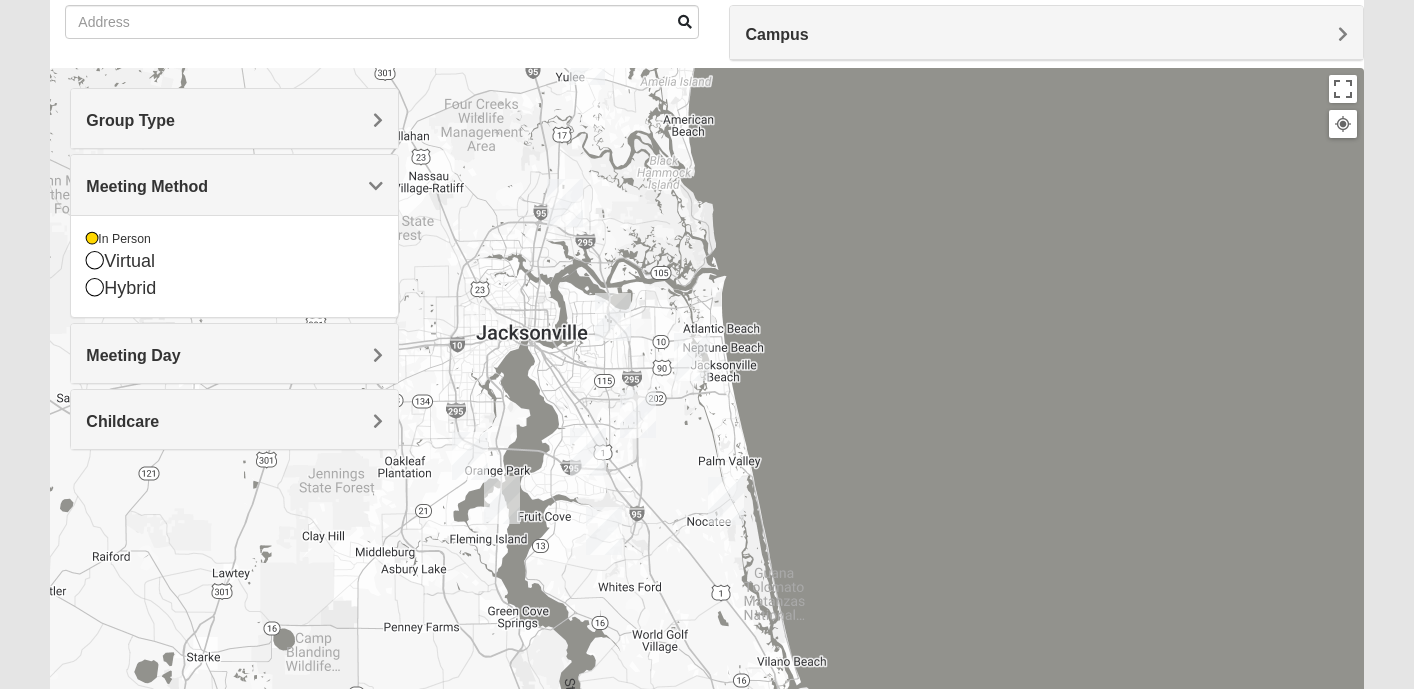 click on "Group Type" at bounding box center [234, 118] 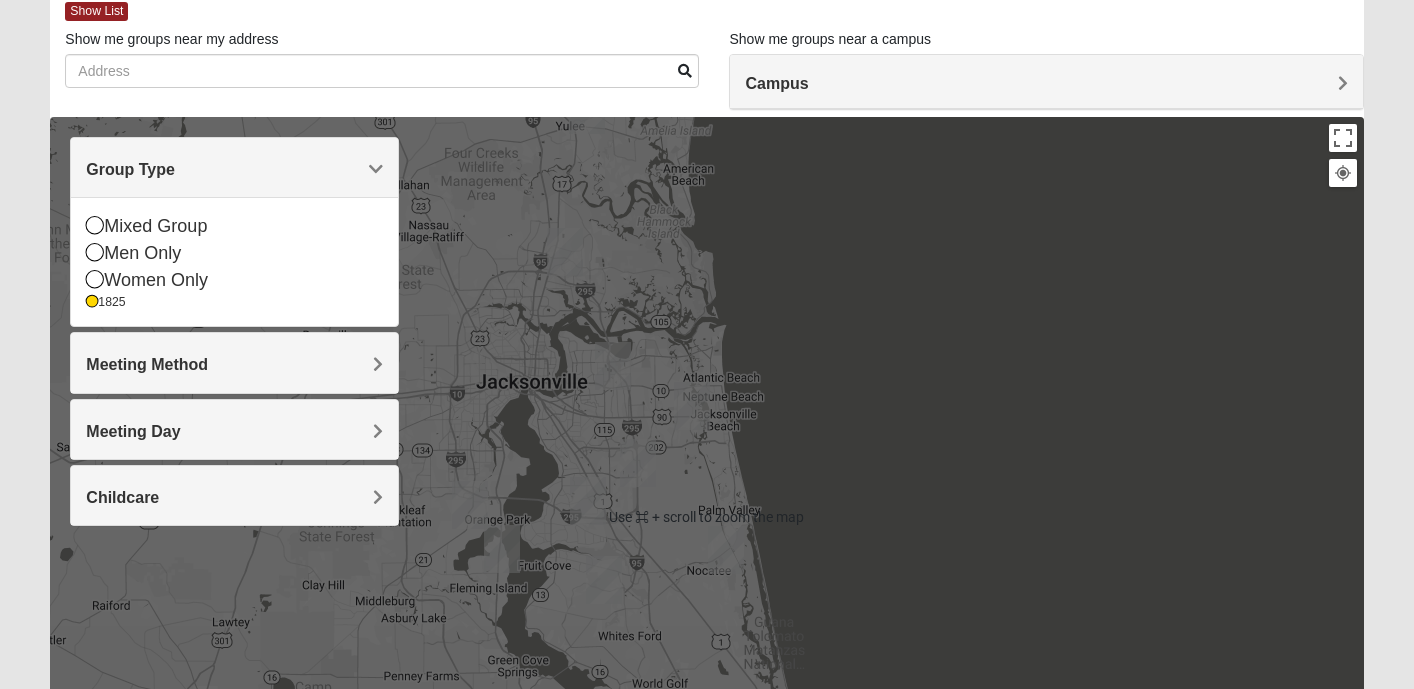 scroll, scrollTop: 103, scrollLeft: 0, axis: vertical 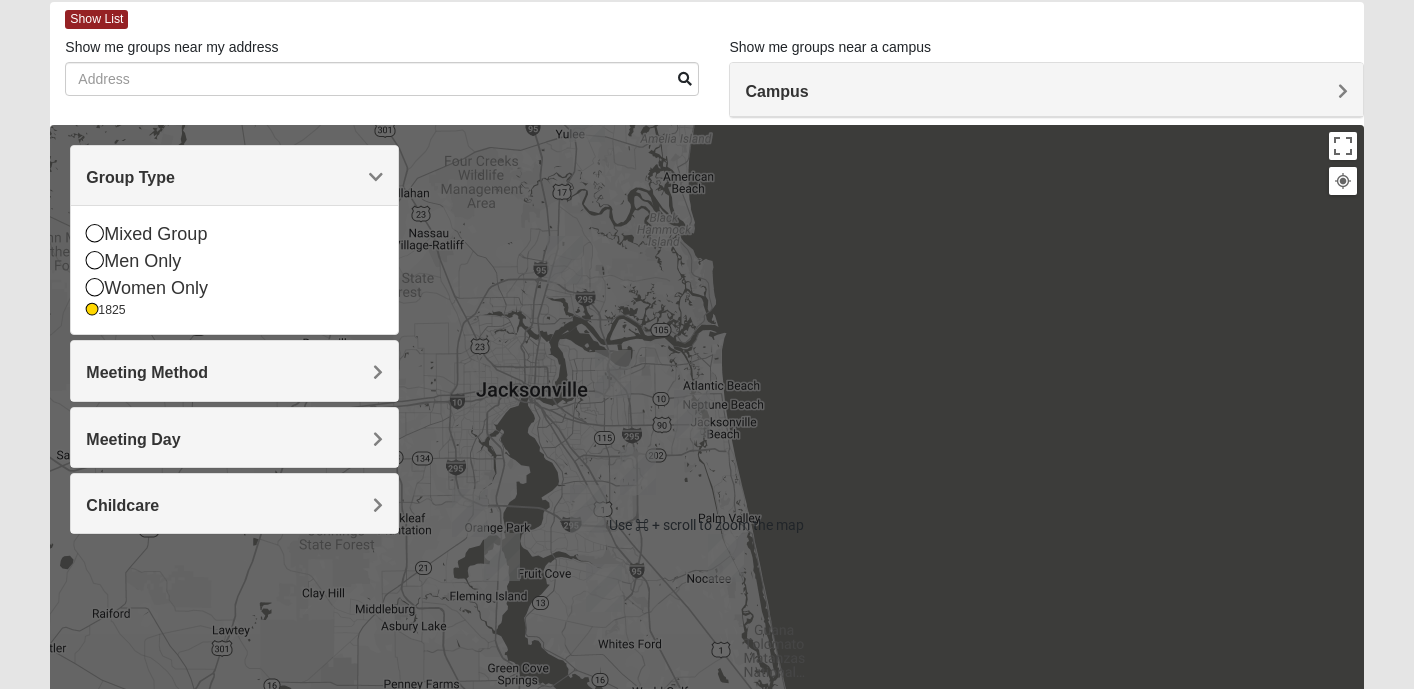 click on "Campus" at bounding box center [1046, 91] 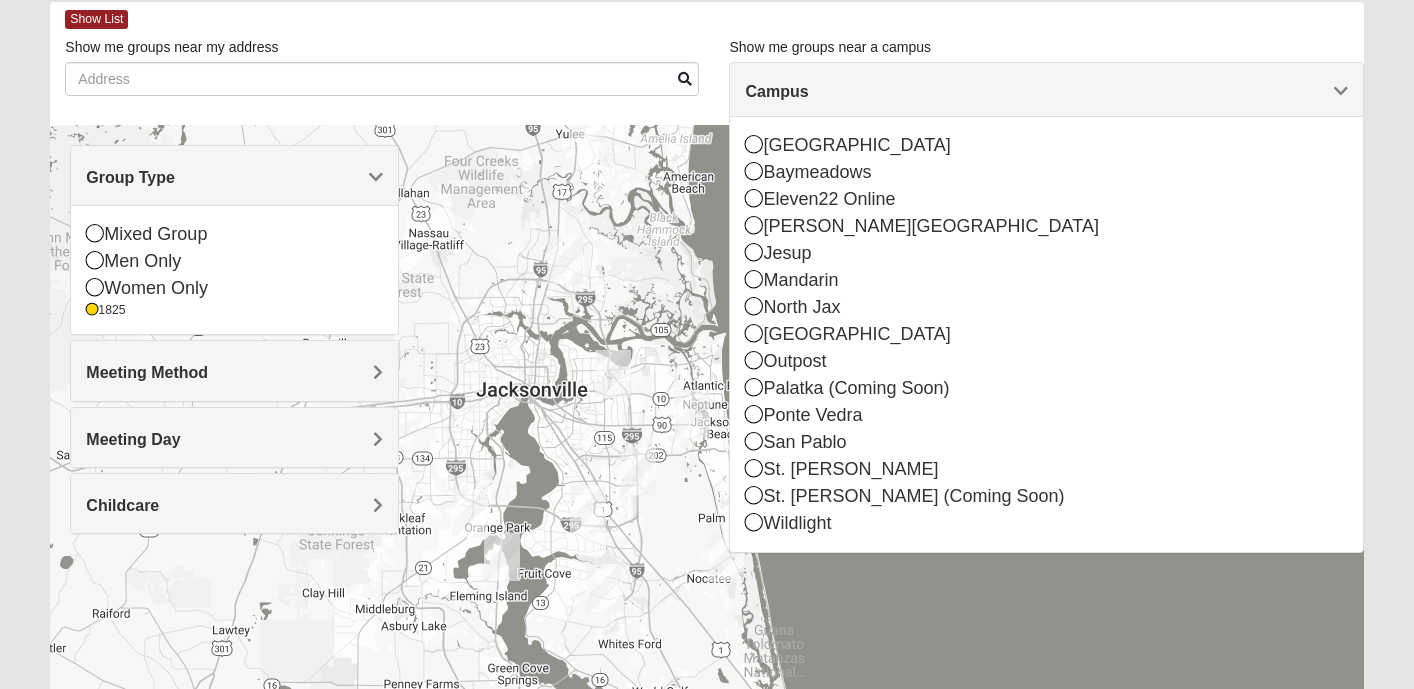 click on "Campus" at bounding box center [1046, 91] 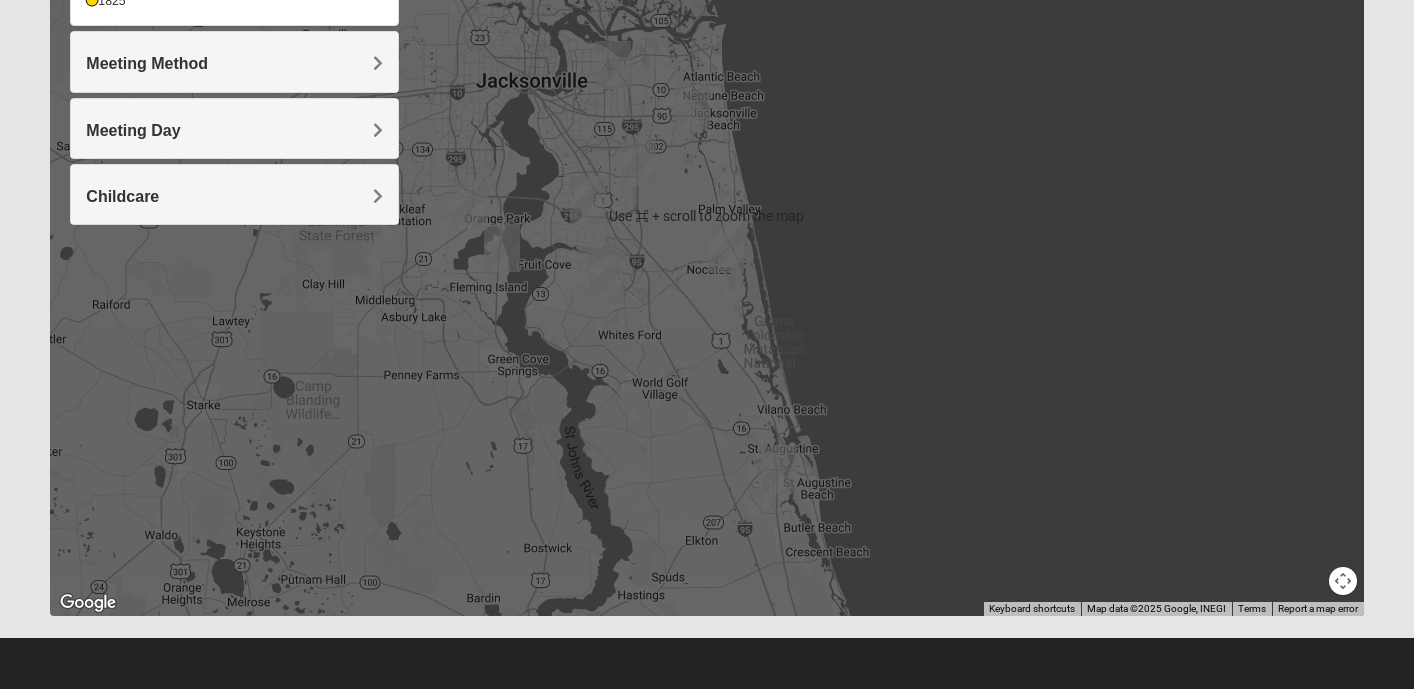 scroll, scrollTop: 0, scrollLeft: 0, axis: both 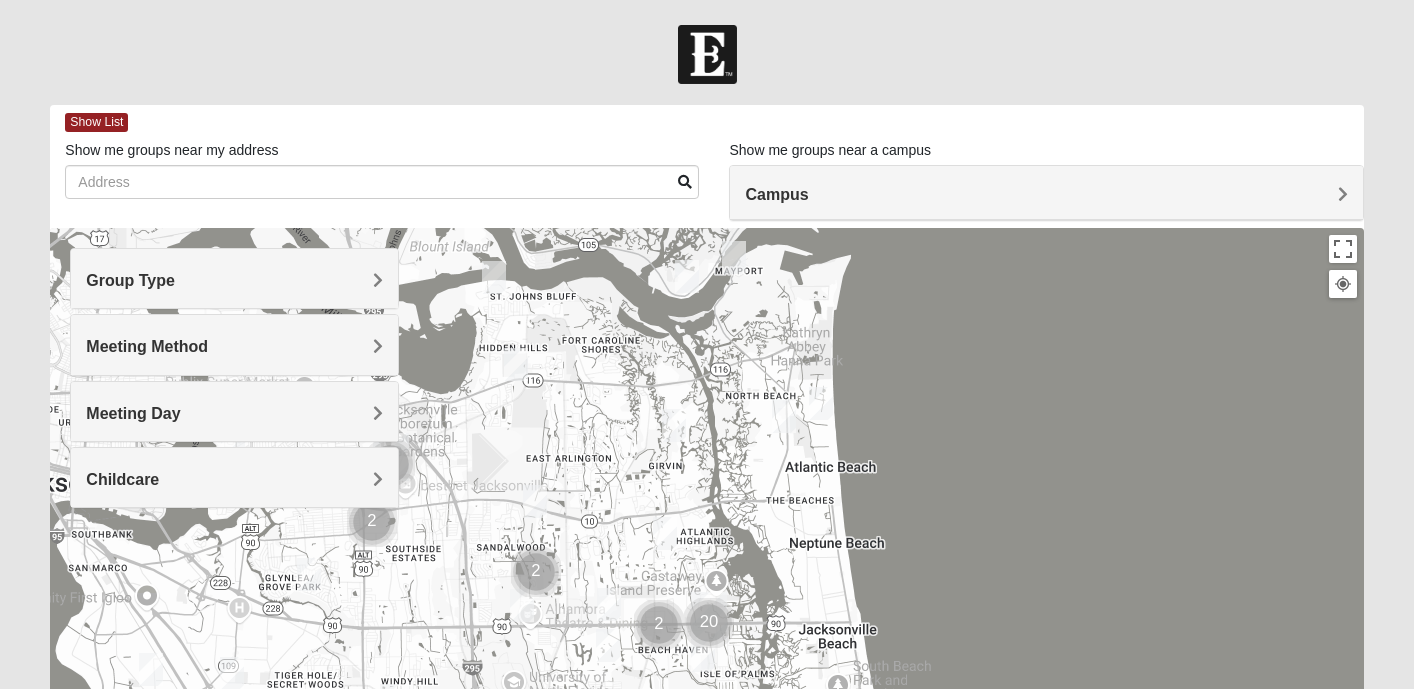 click on "Group Type" at bounding box center [234, 278] 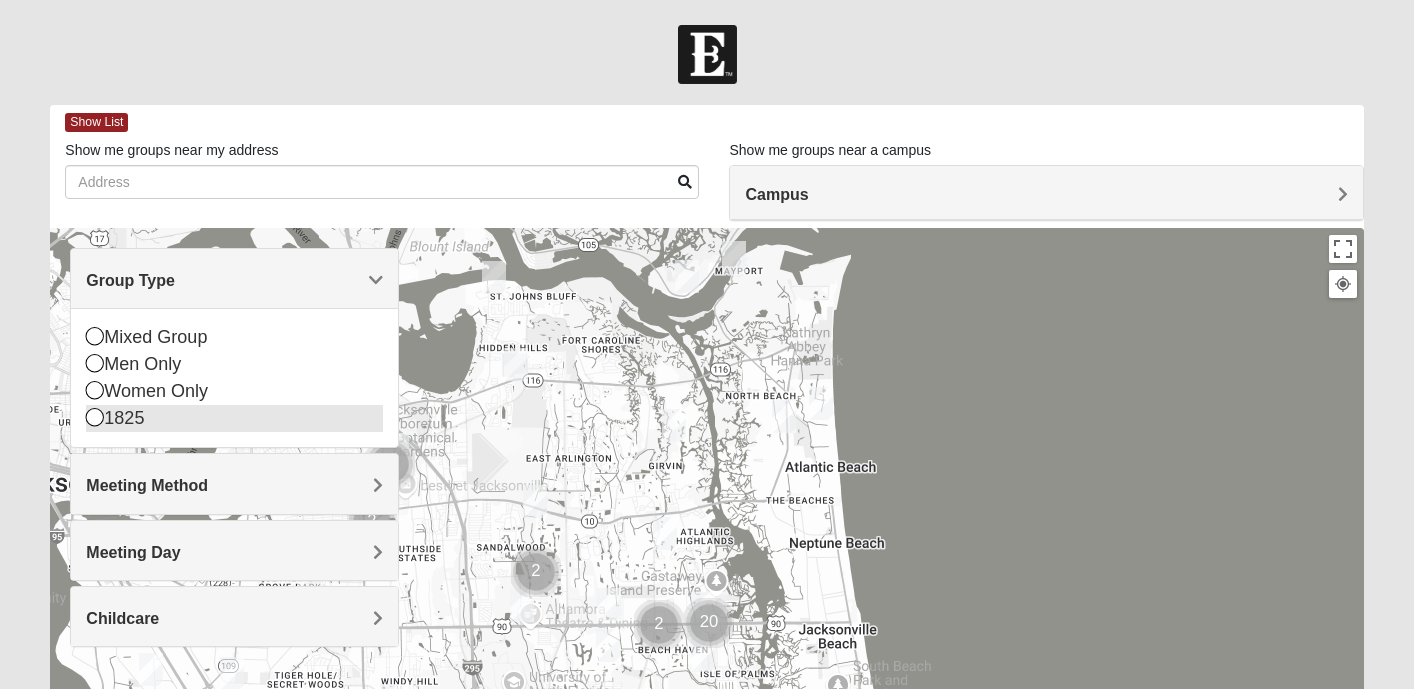 click on "1825" at bounding box center (234, 418) 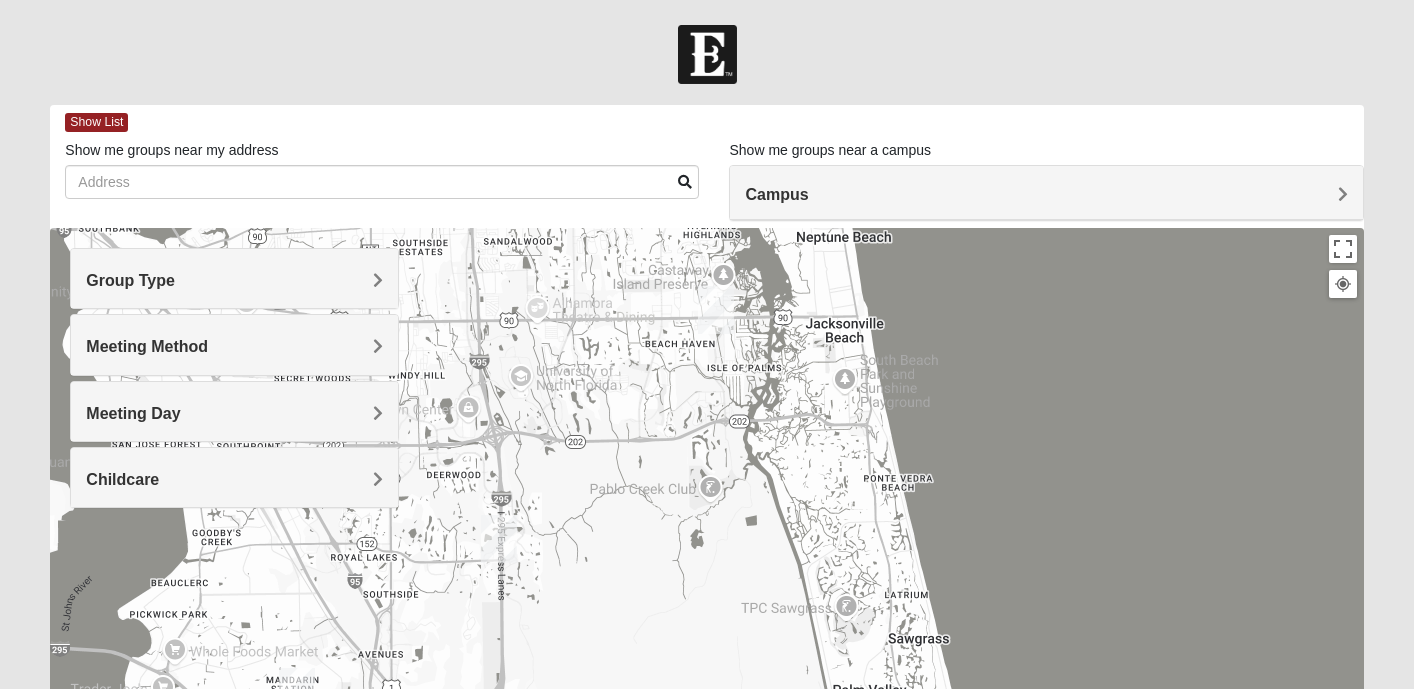 drag, startPoint x: 607, startPoint y: 563, endPoint x: 609, endPoint y: 253, distance: 310.00644 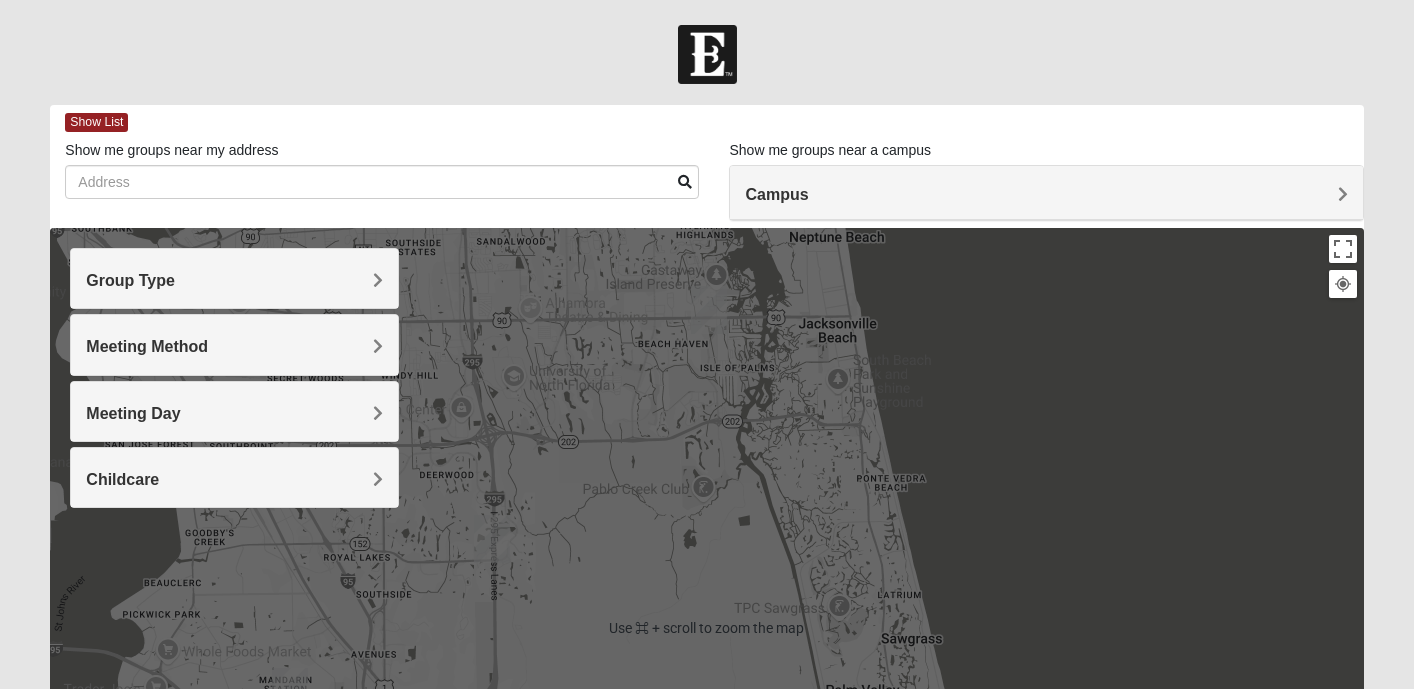 click on "Group Type" at bounding box center (234, 280) 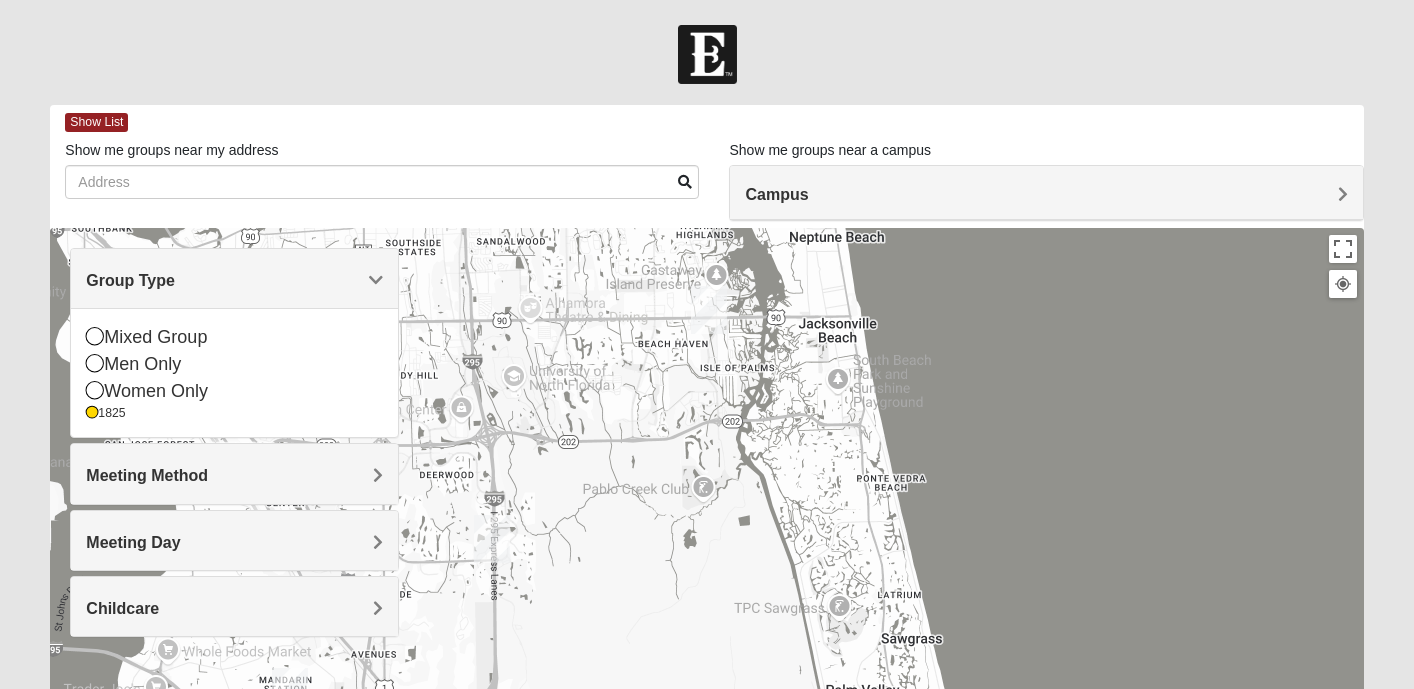 click at bounding box center [706, 628] 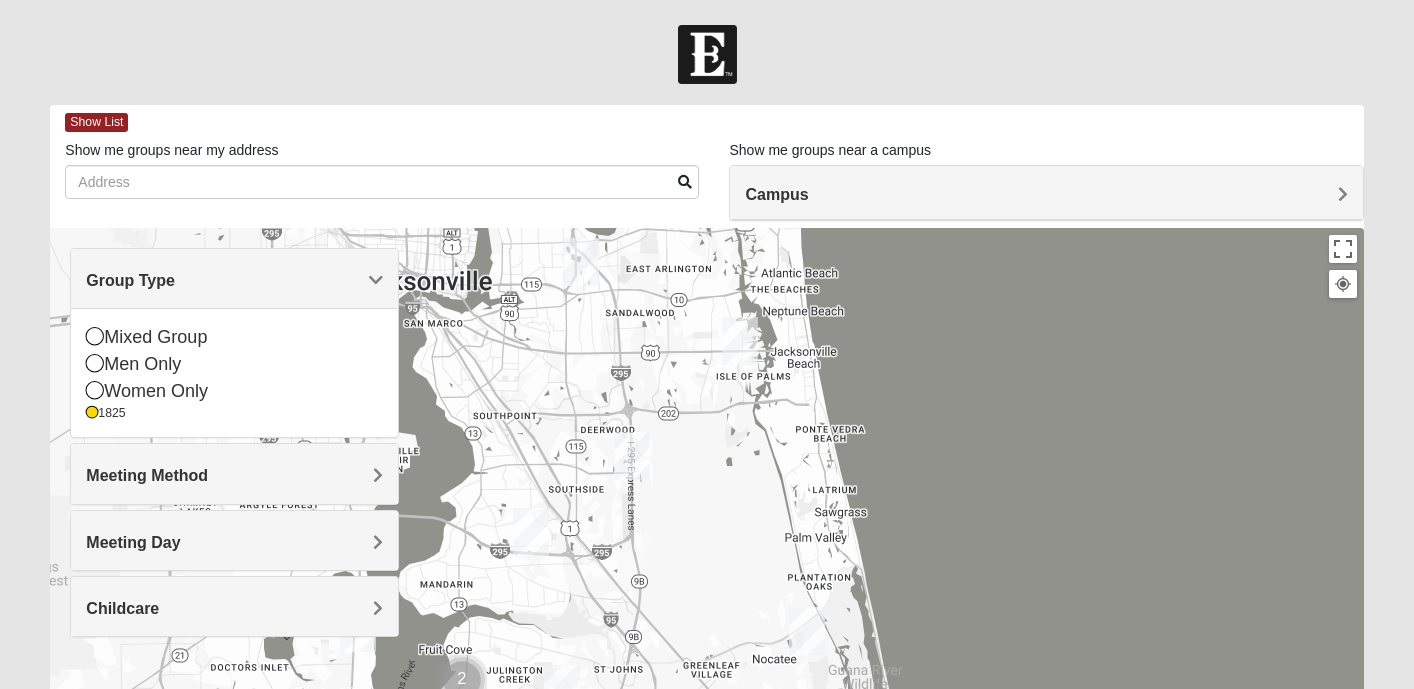 drag, startPoint x: 709, startPoint y: 579, endPoint x: 814, endPoint y: 547, distance: 109.76794 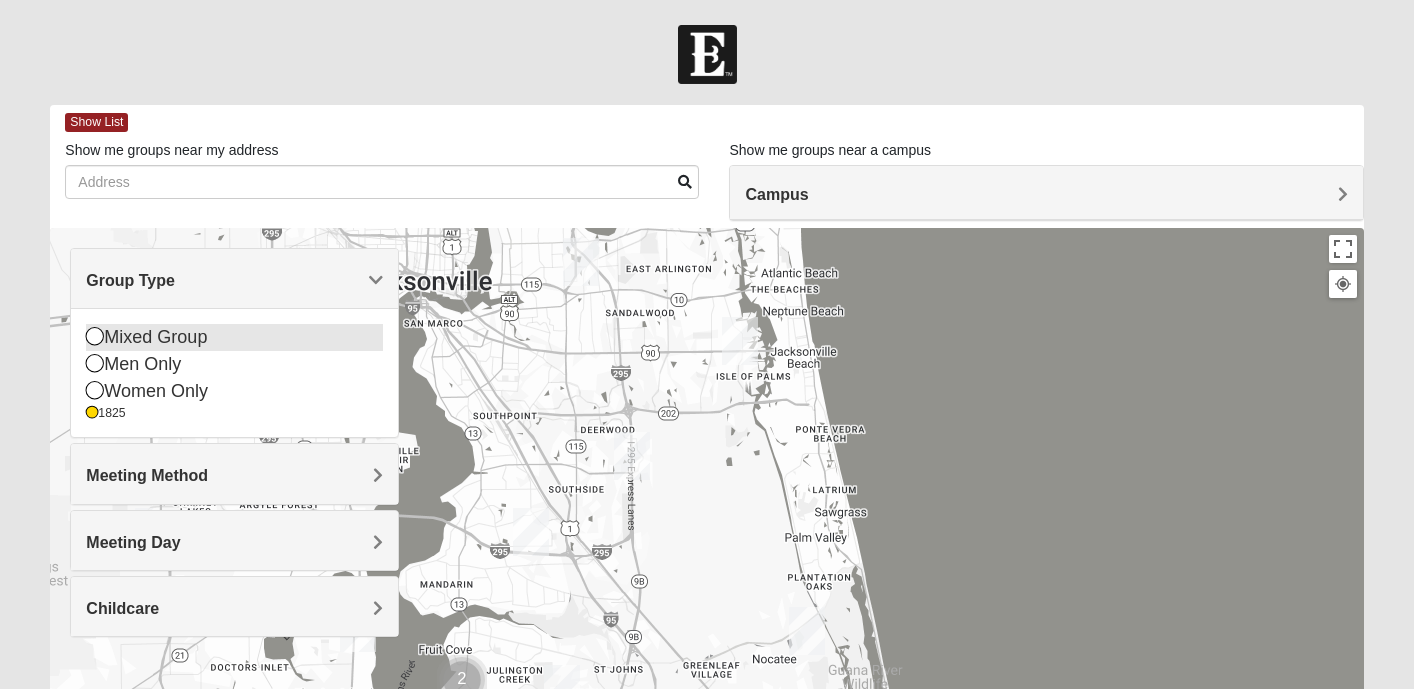 click on "Mixed Group" at bounding box center [234, 337] 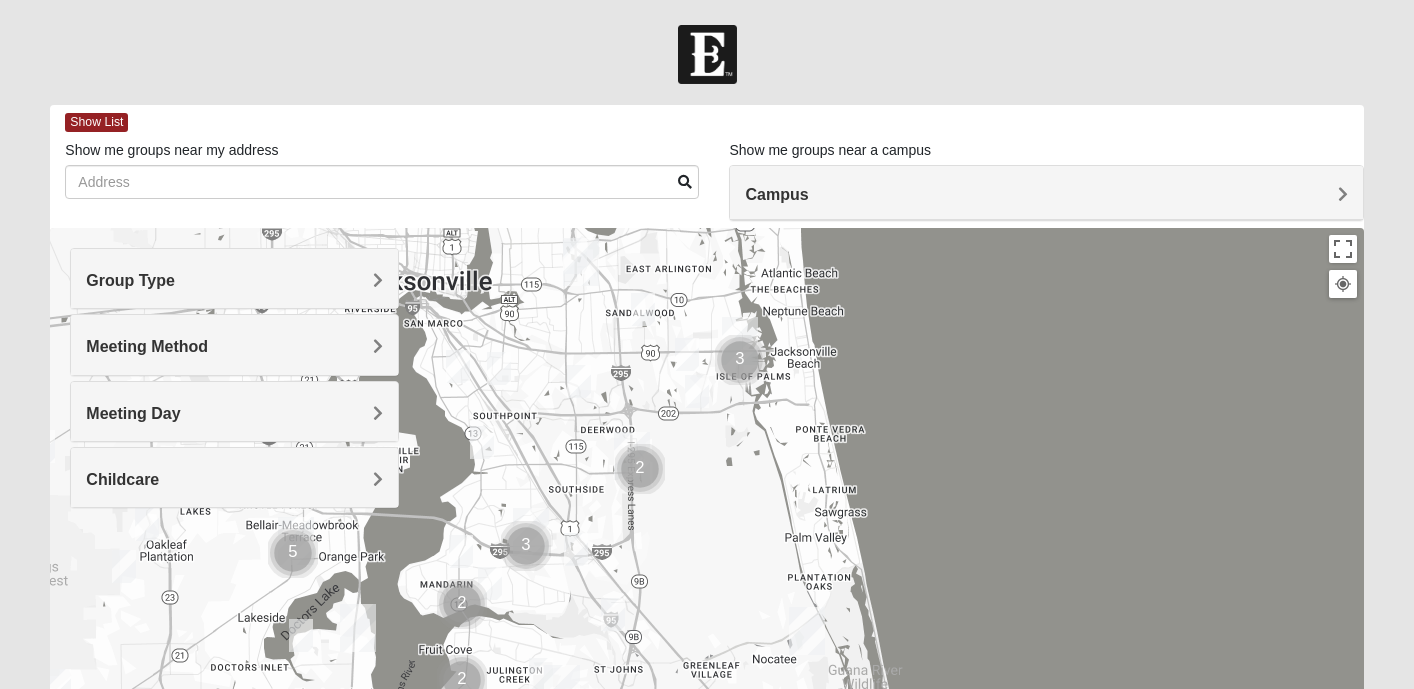 click at bounding box center [499, 368] 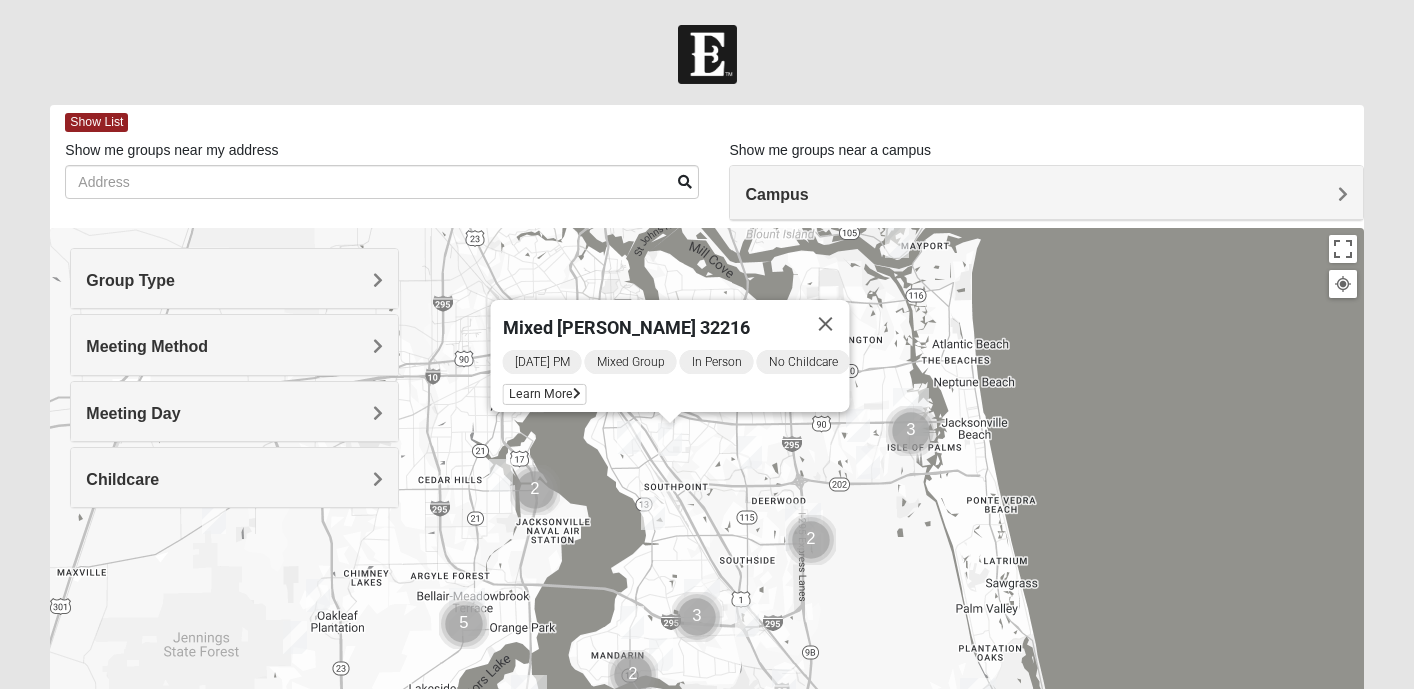 drag, startPoint x: 605, startPoint y: 464, endPoint x: 780, endPoint y: 464, distance: 175 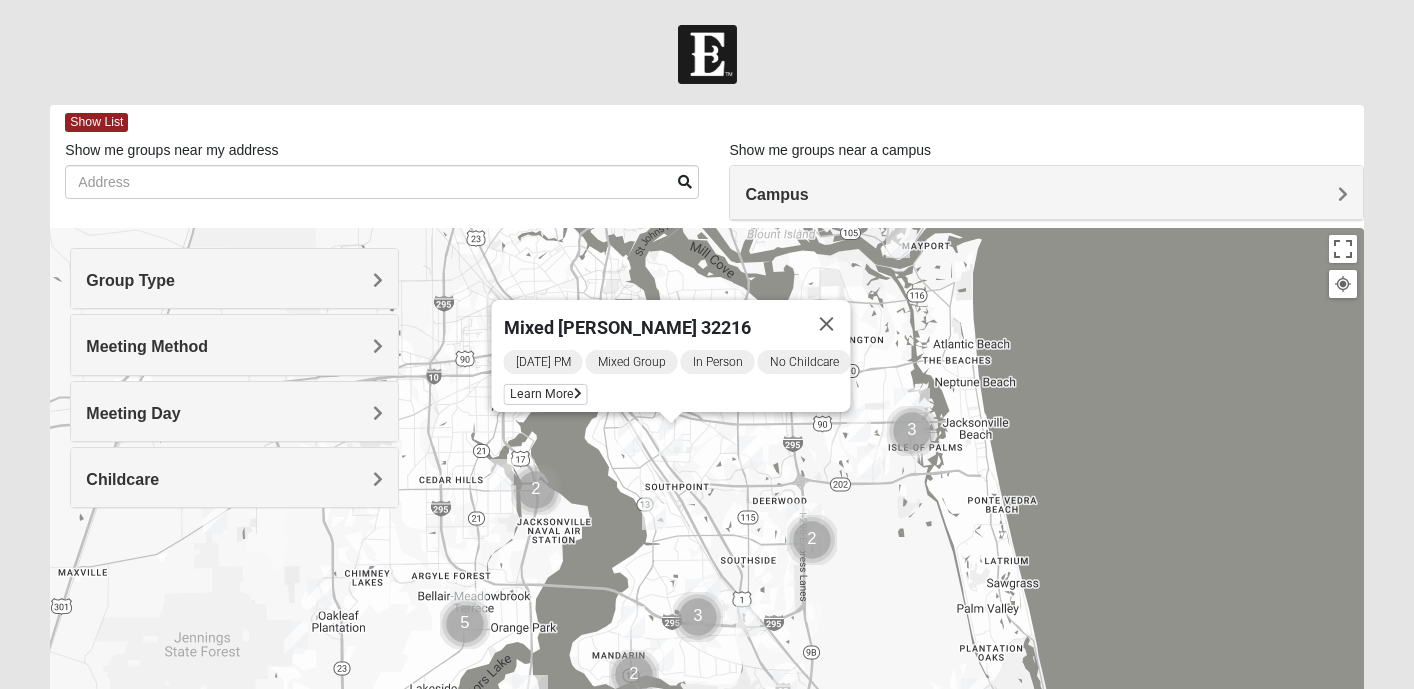 click at bounding box center [630, 437] 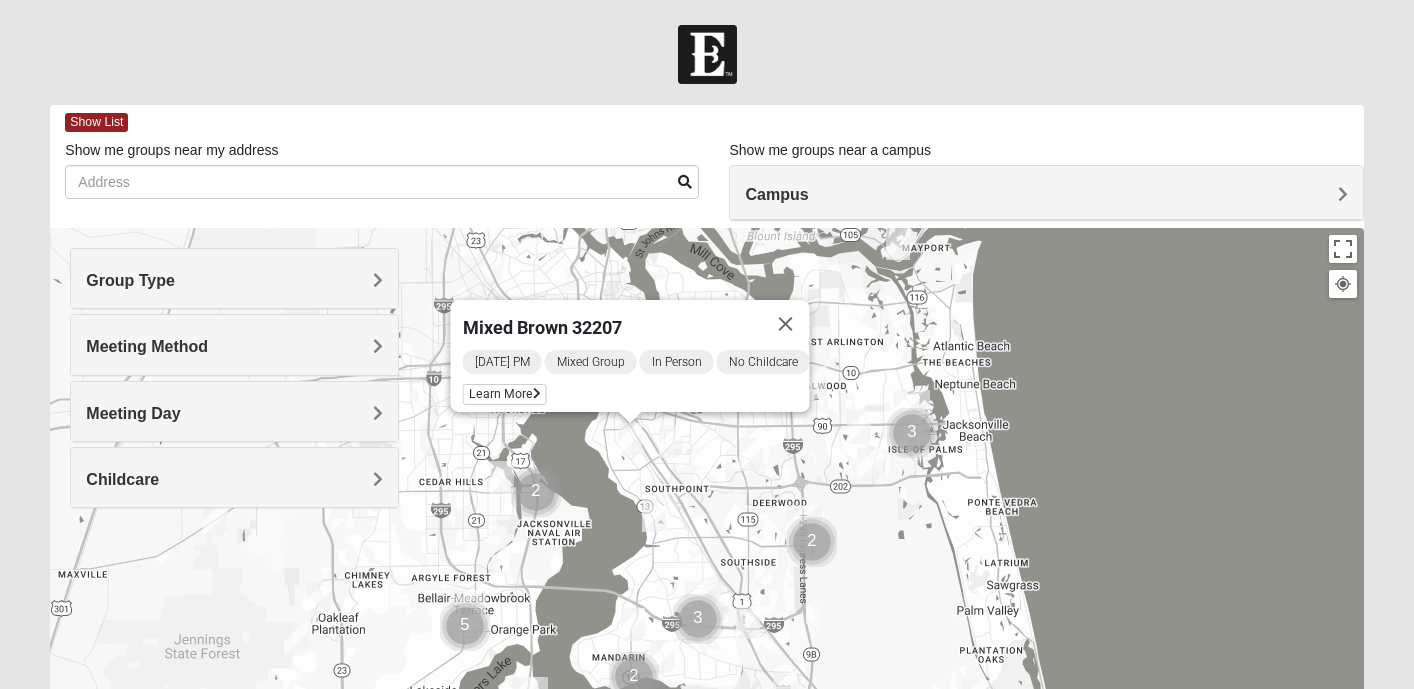 click on "Mixed Brown 32207          Tuesday PM      Mixed Group      In Person      No Childcare Learn More" at bounding box center [706, 628] 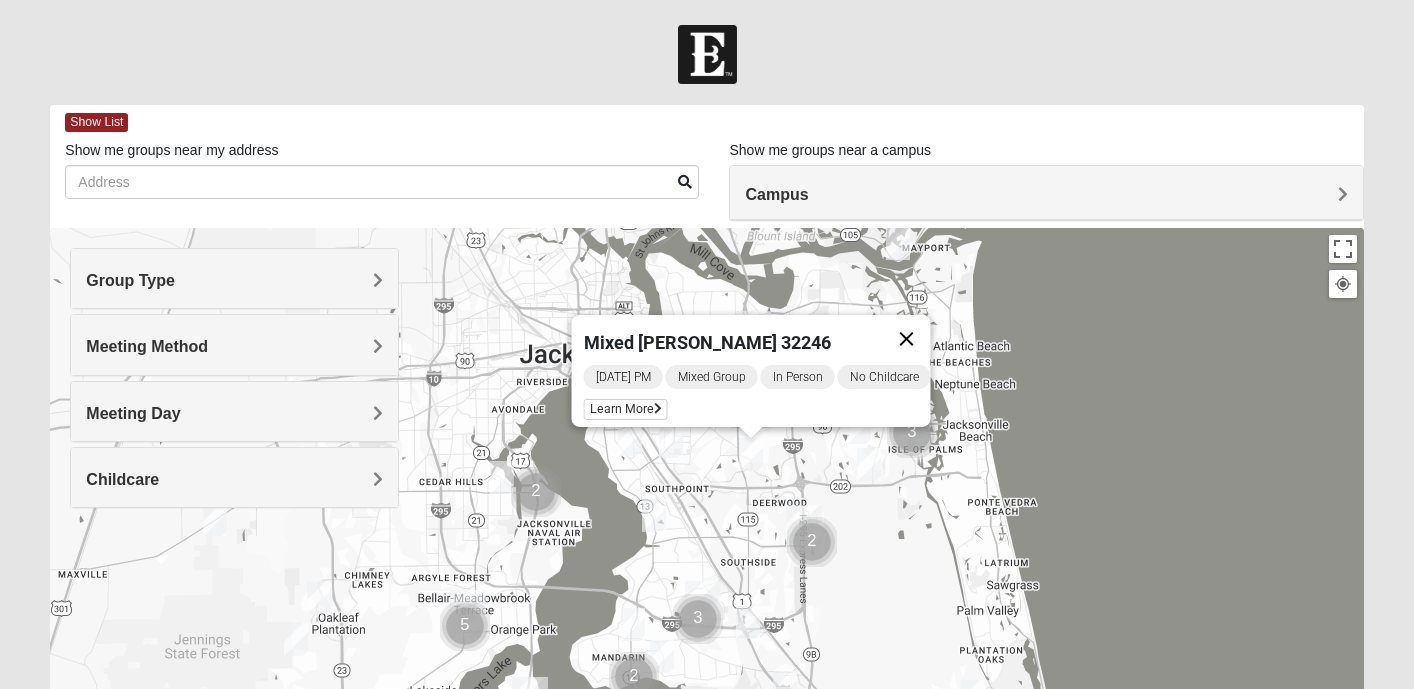 click at bounding box center [906, 339] 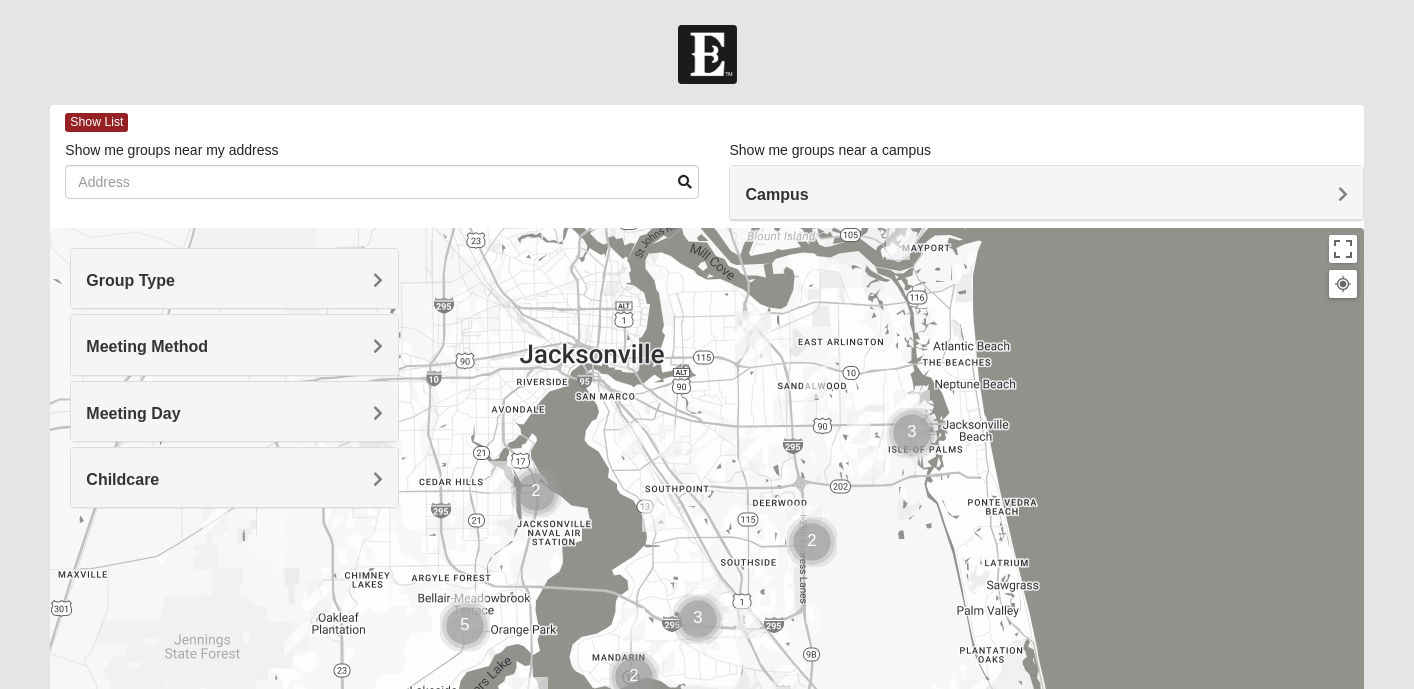 click at bounding box center (869, 464) 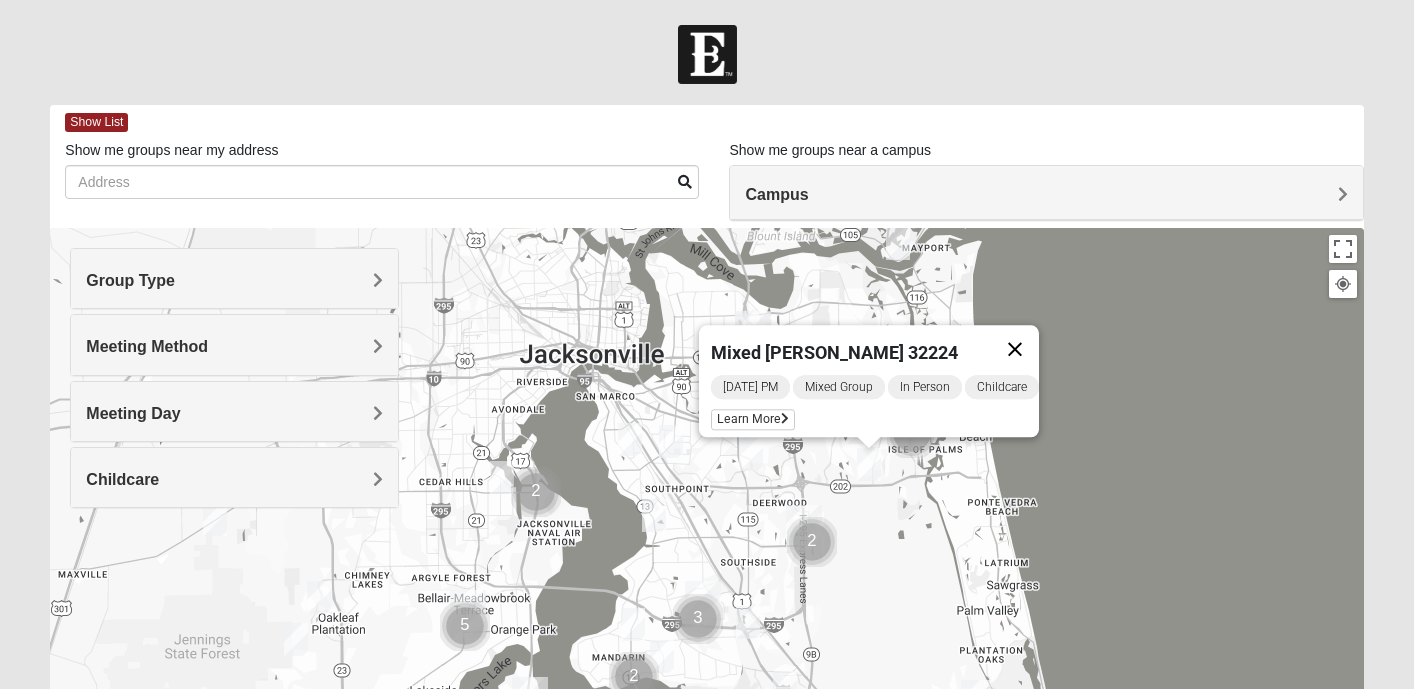click at bounding box center [1015, 349] 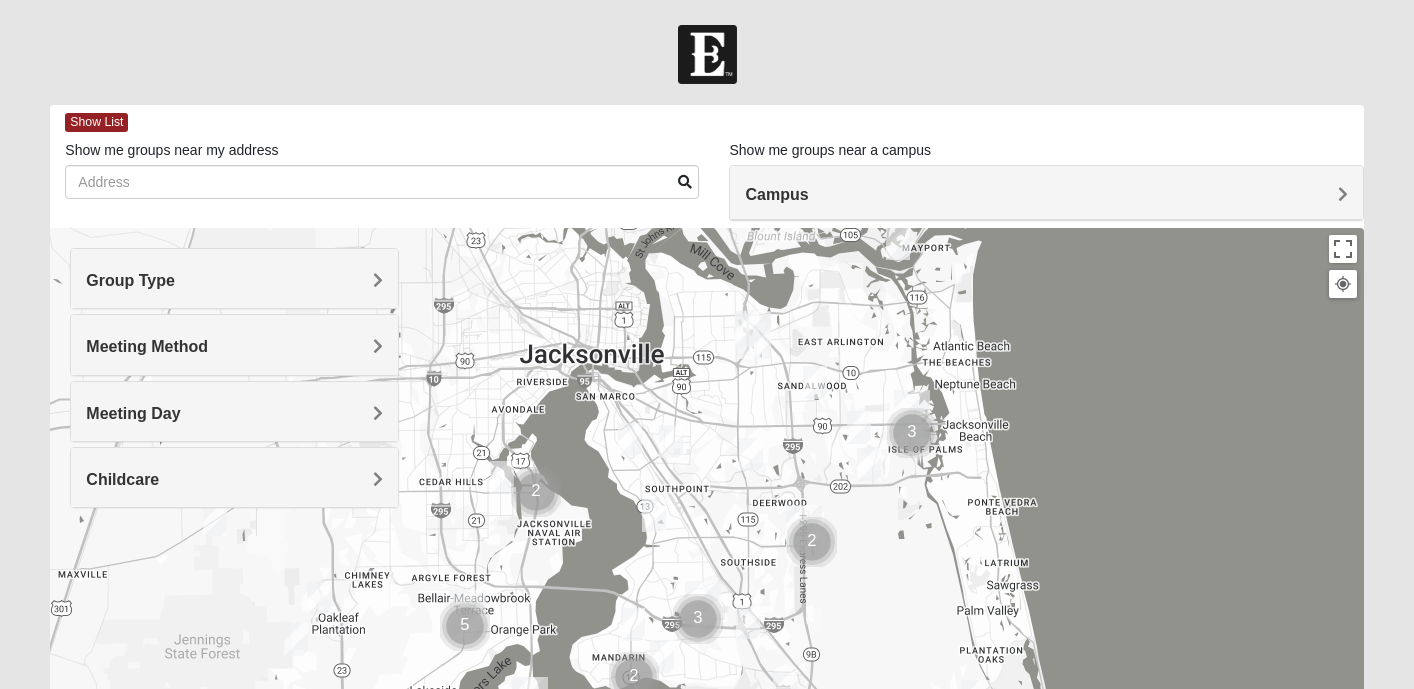 click at bounding box center [859, 427] 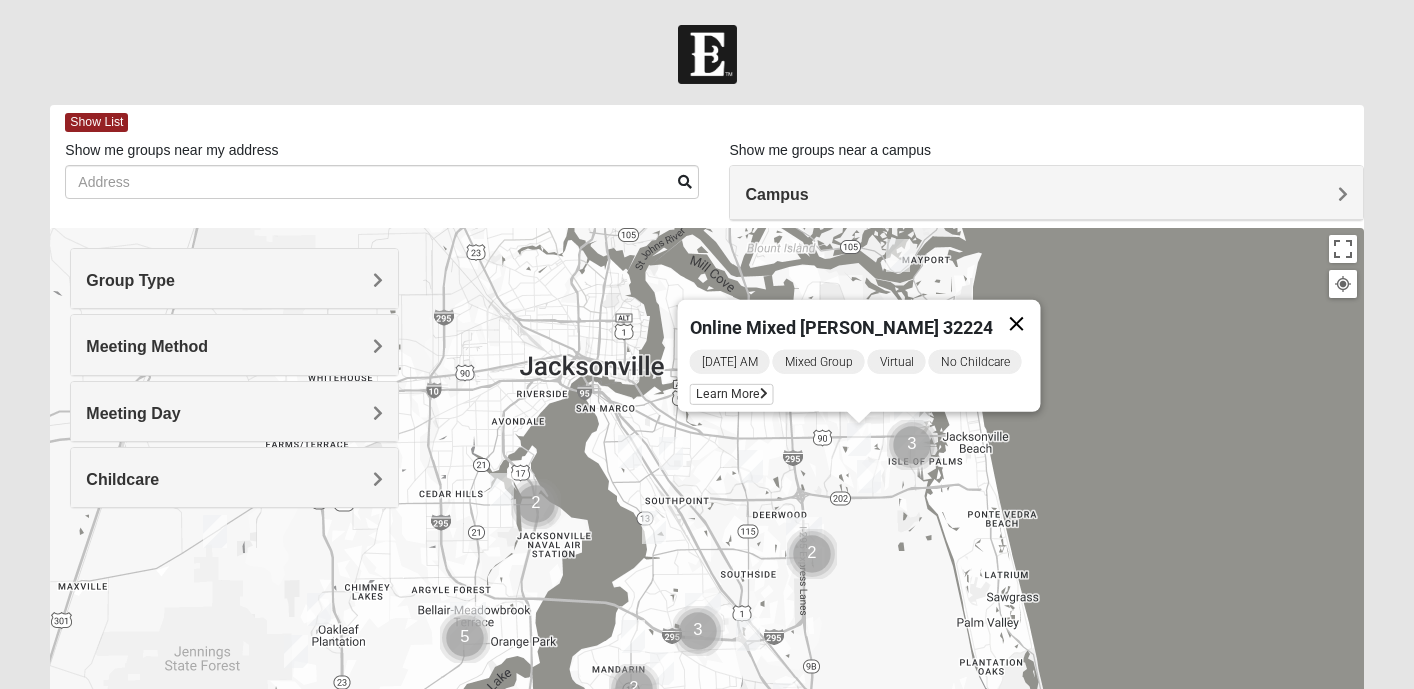 click at bounding box center (1016, 324) 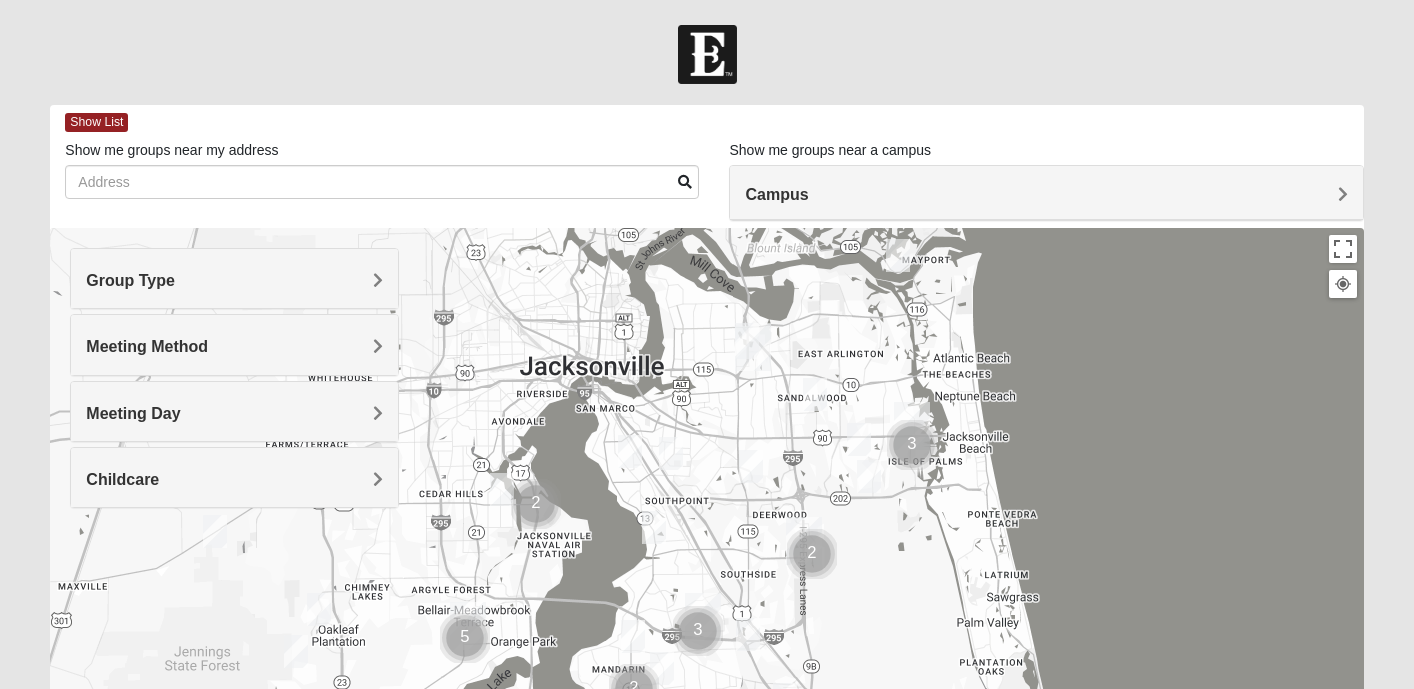 click at bounding box center (815, 394) 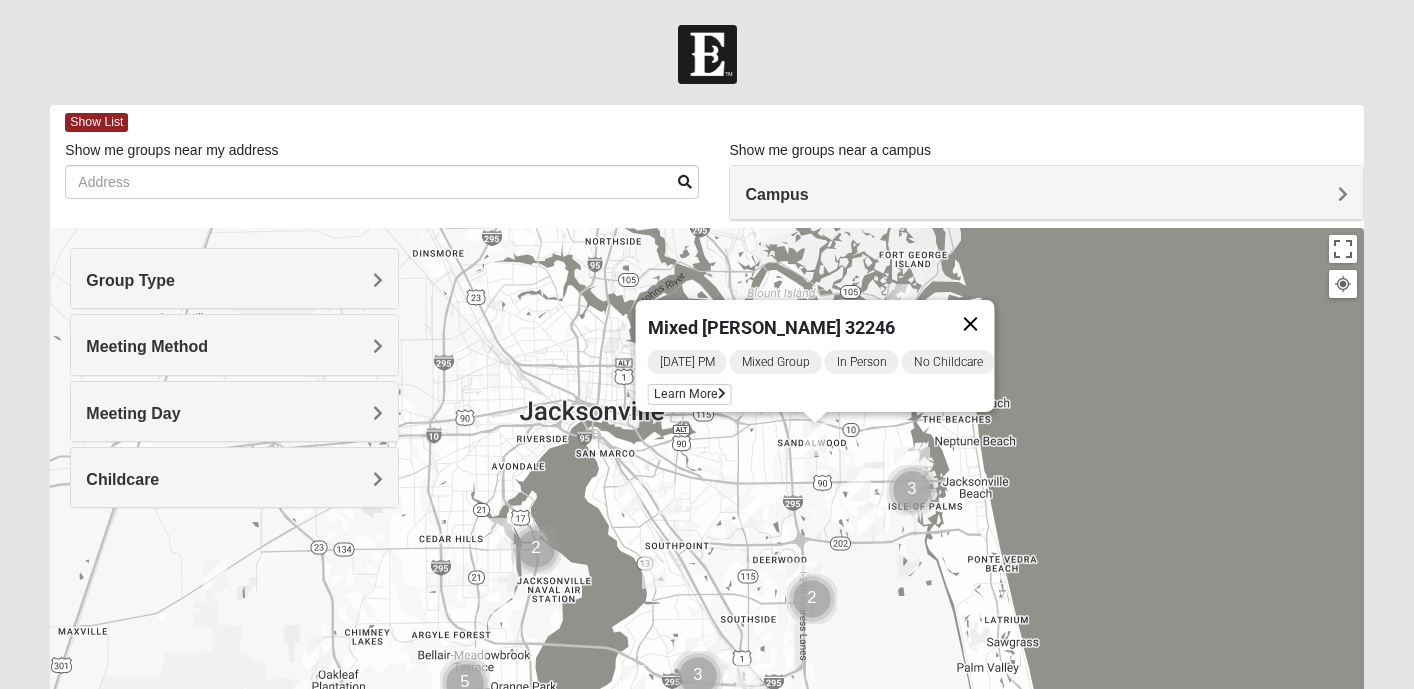 click at bounding box center (970, 324) 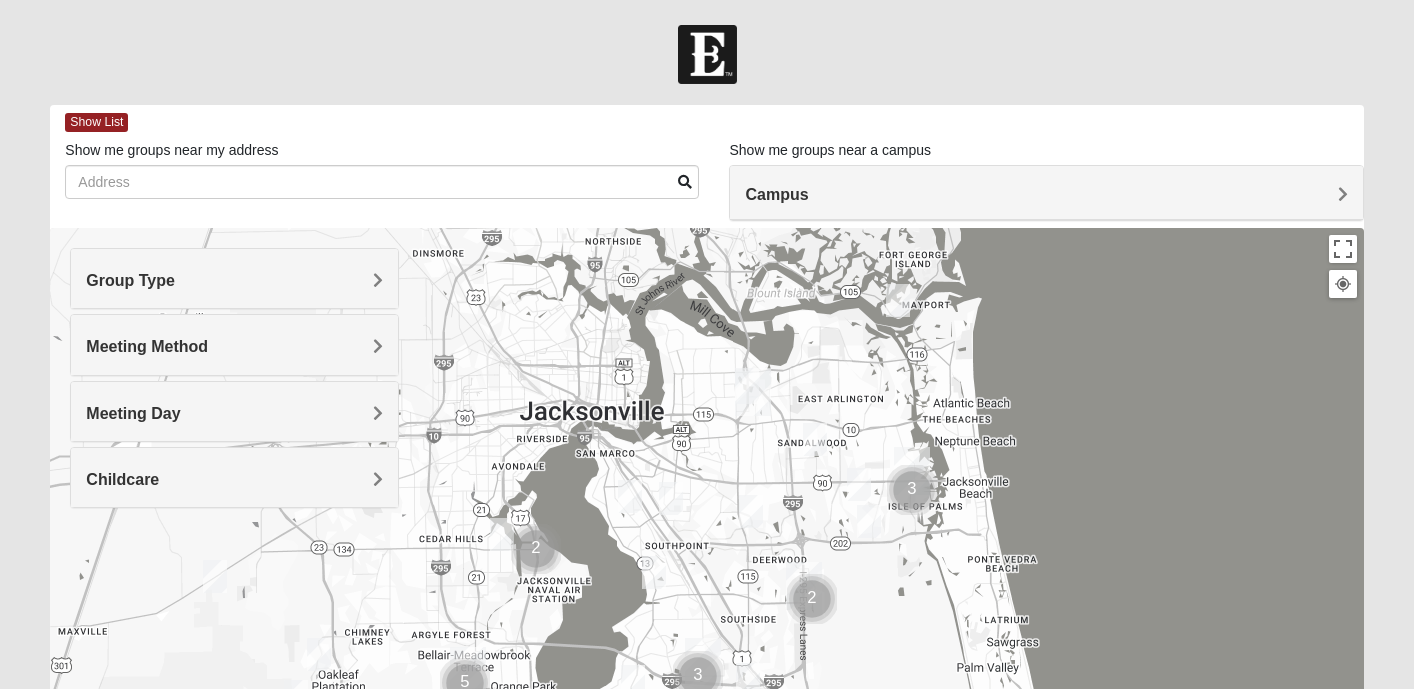 click at bounding box center [654, 572] 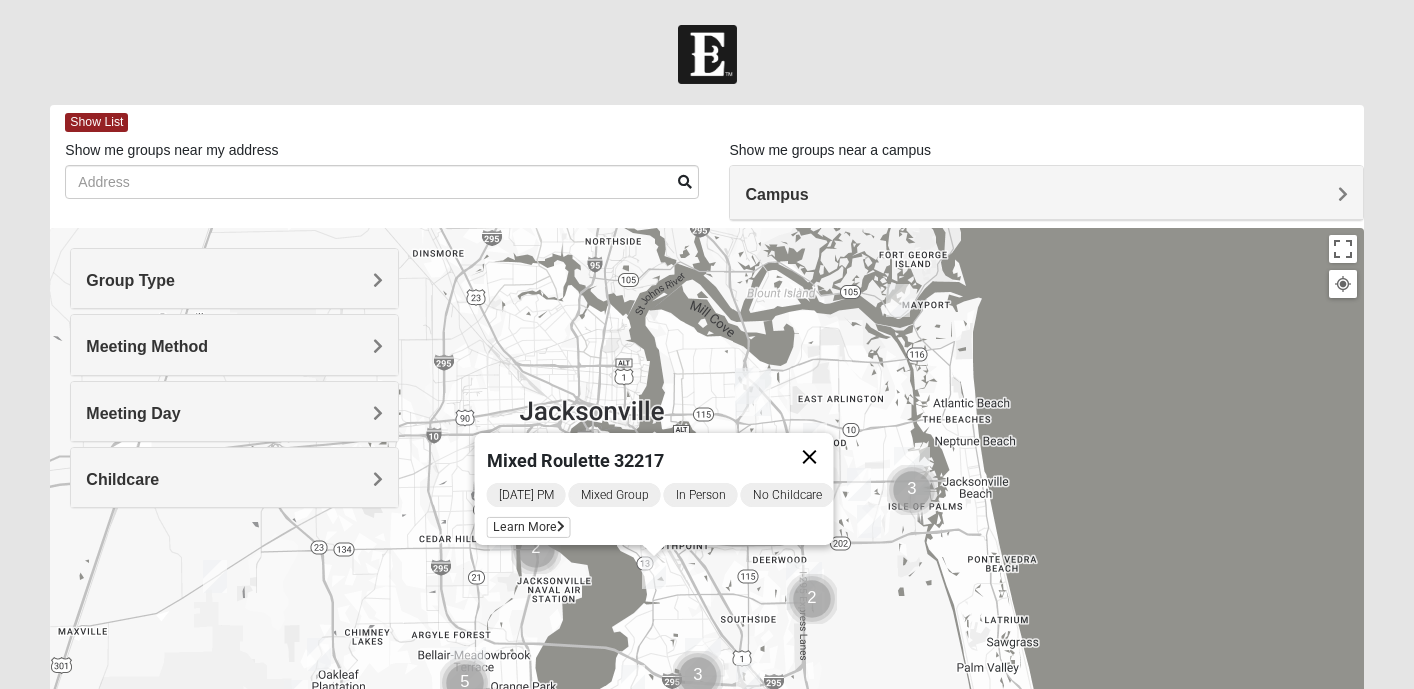 click at bounding box center (809, 457) 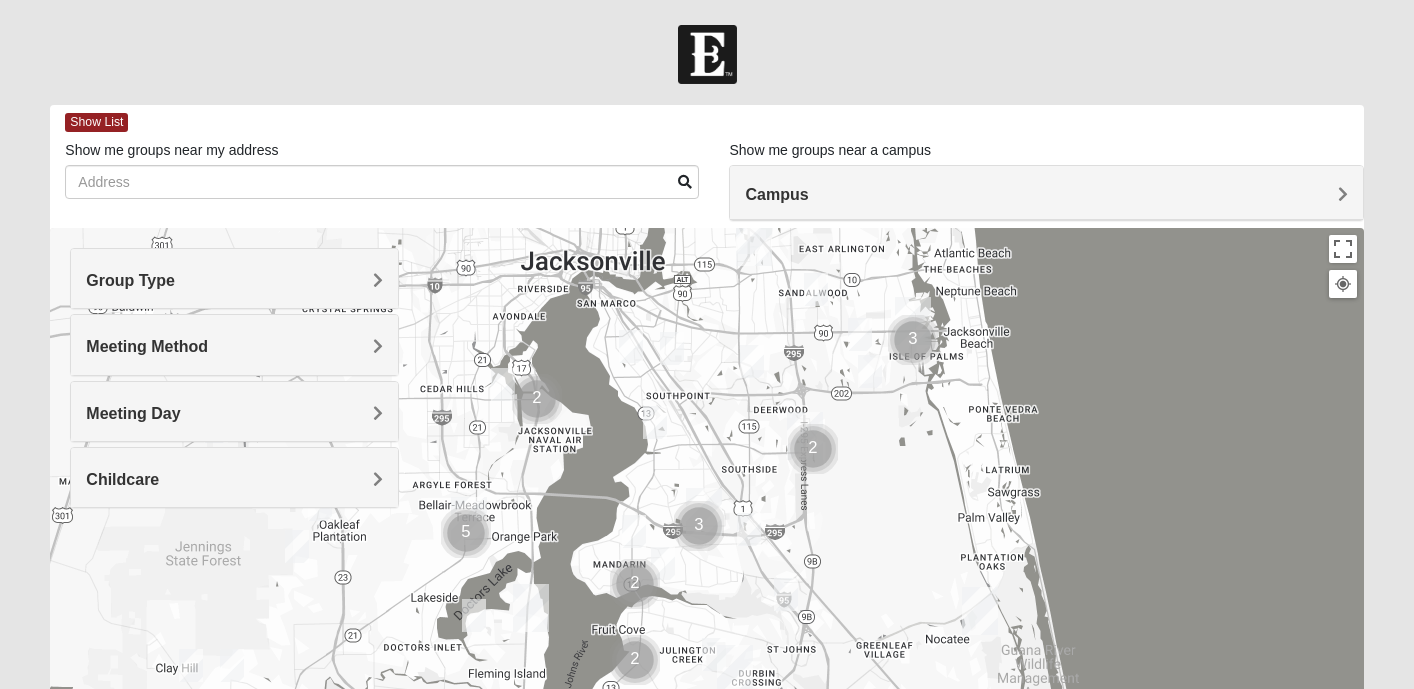 drag, startPoint x: 557, startPoint y: 556, endPoint x: 568, endPoint y: 370, distance: 186.32498 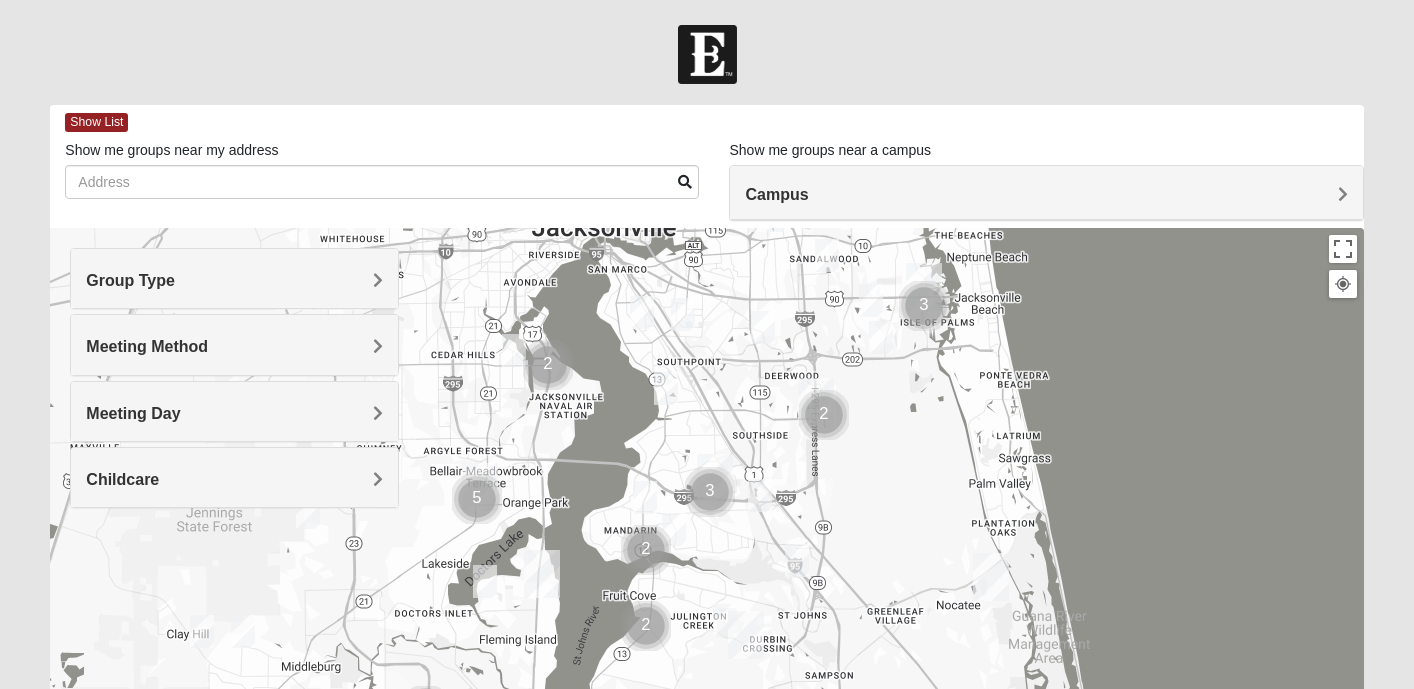 click at bounding box center [646, 550] 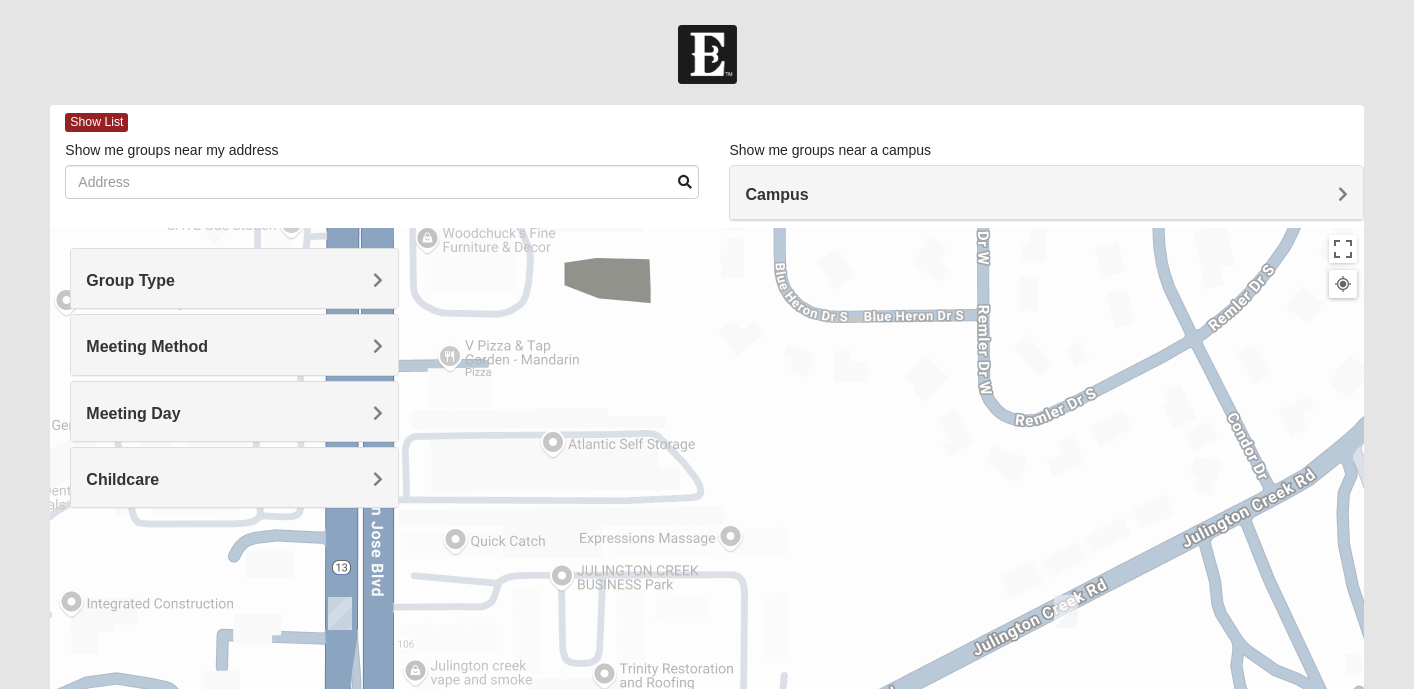 click at bounding box center (1066, 611) 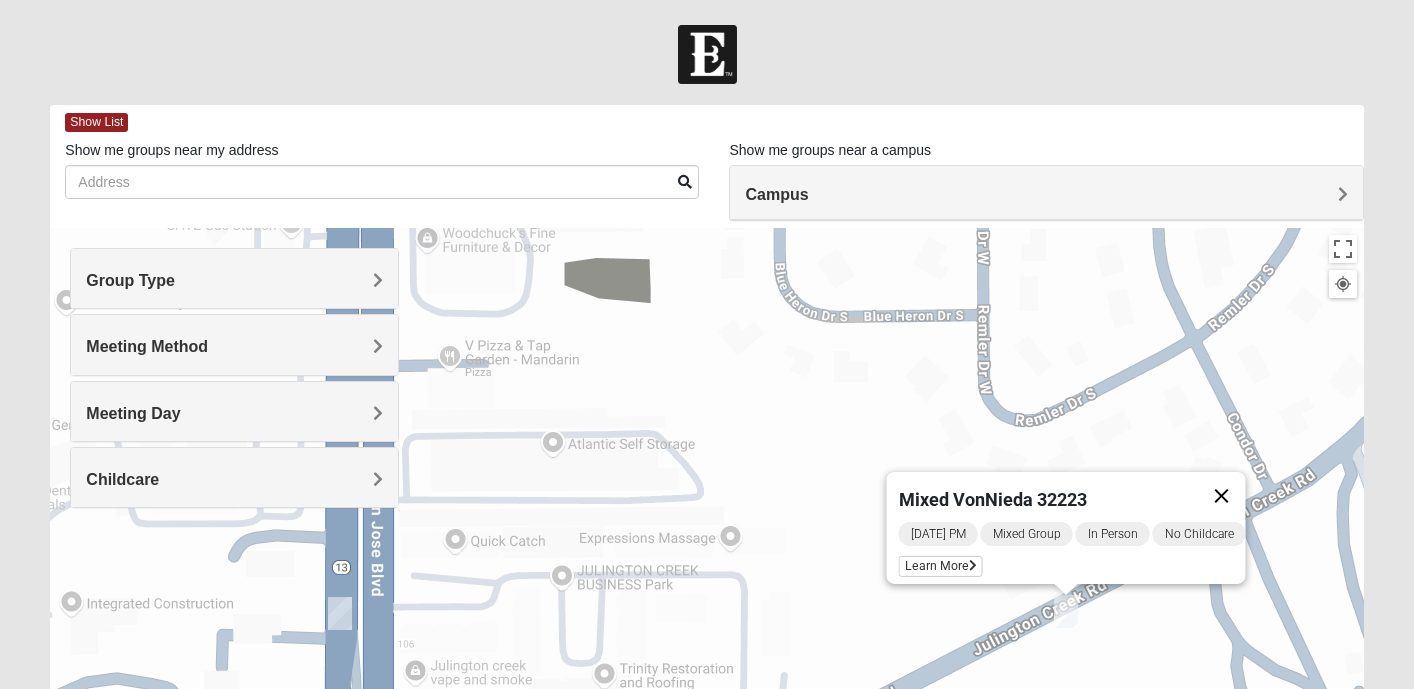 click at bounding box center [1221, 496] 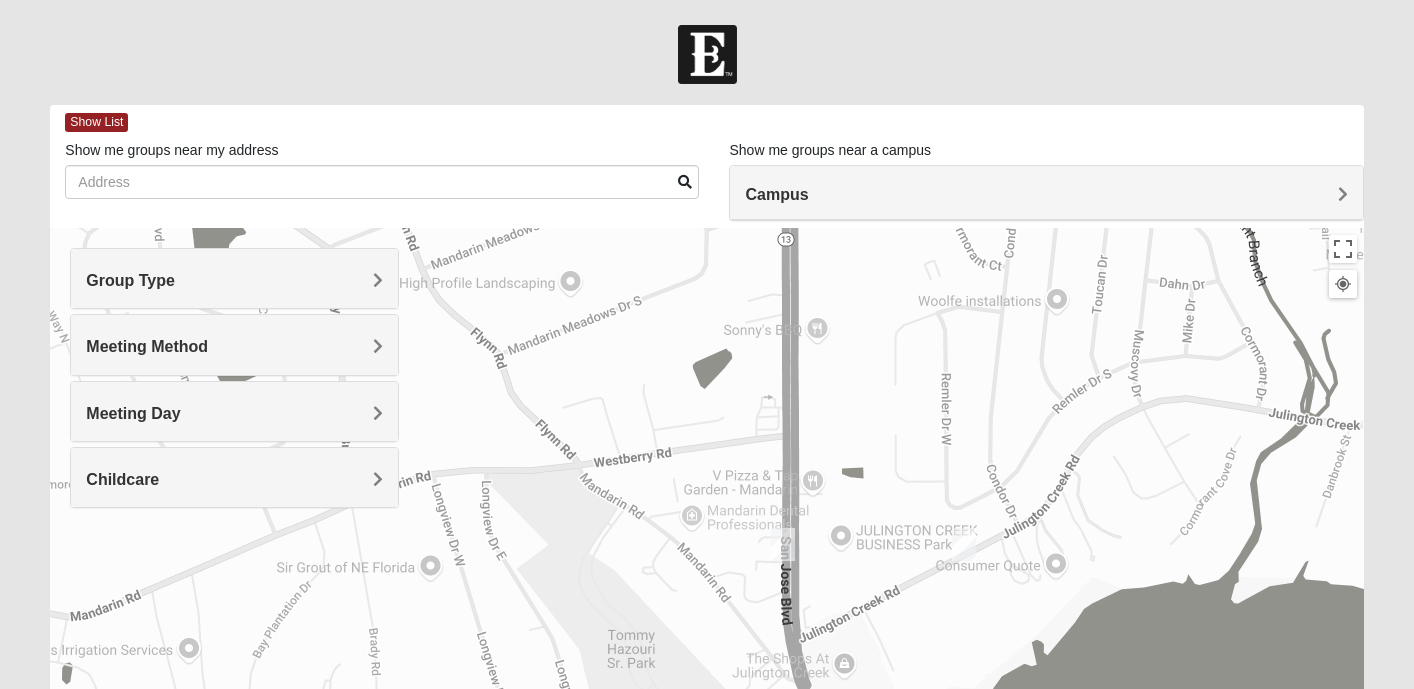 click on "Group Type" at bounding box center (234, 278) 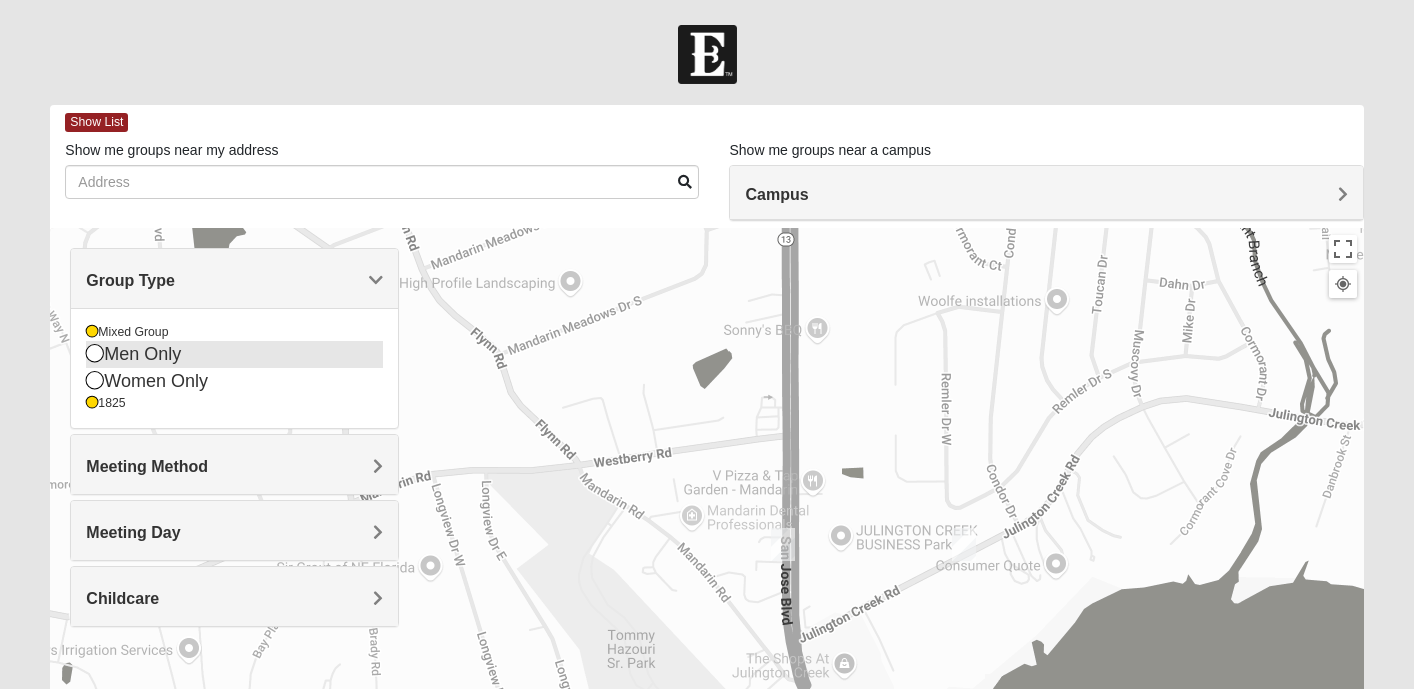 click on "Men Only" at bounding box center (234, 354) 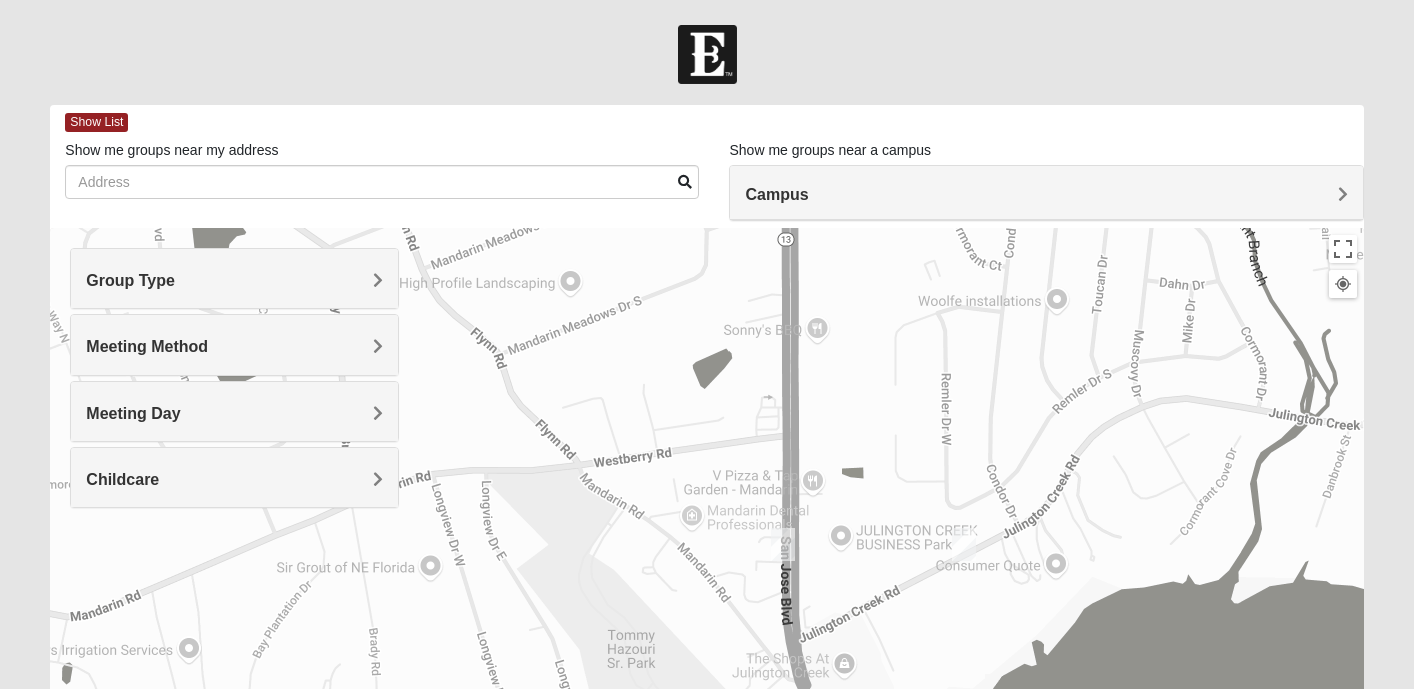 click on "Group Type" at bounding box center (234, 278) 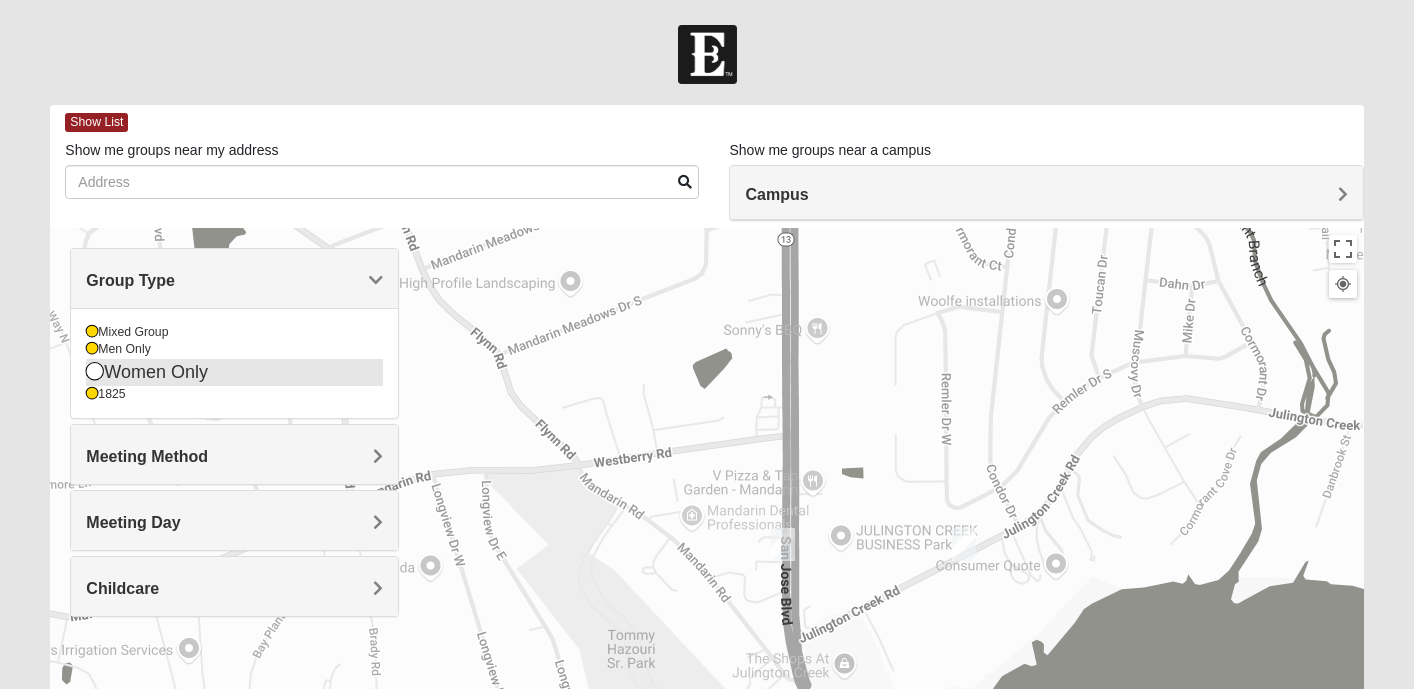 click on "Women Only" at bounding box center (234, 372) 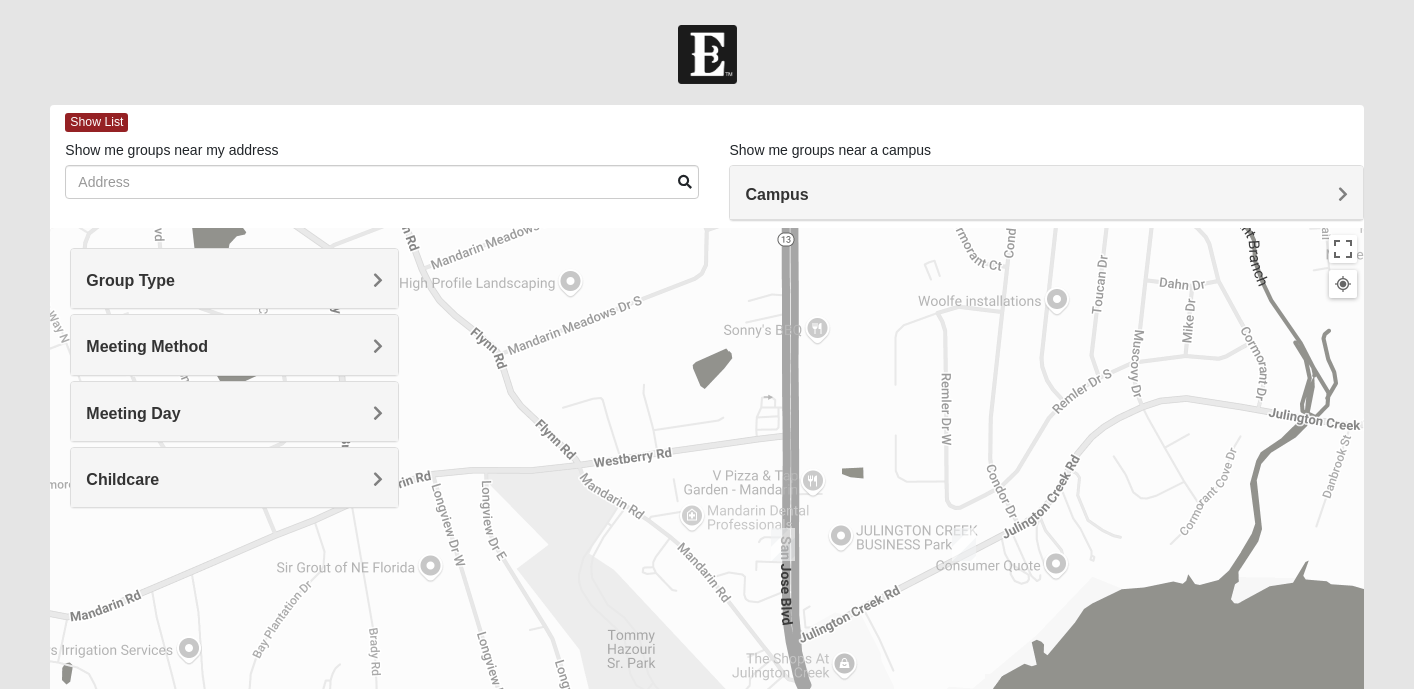click on "Group Type" at bounding box center (234, 278) 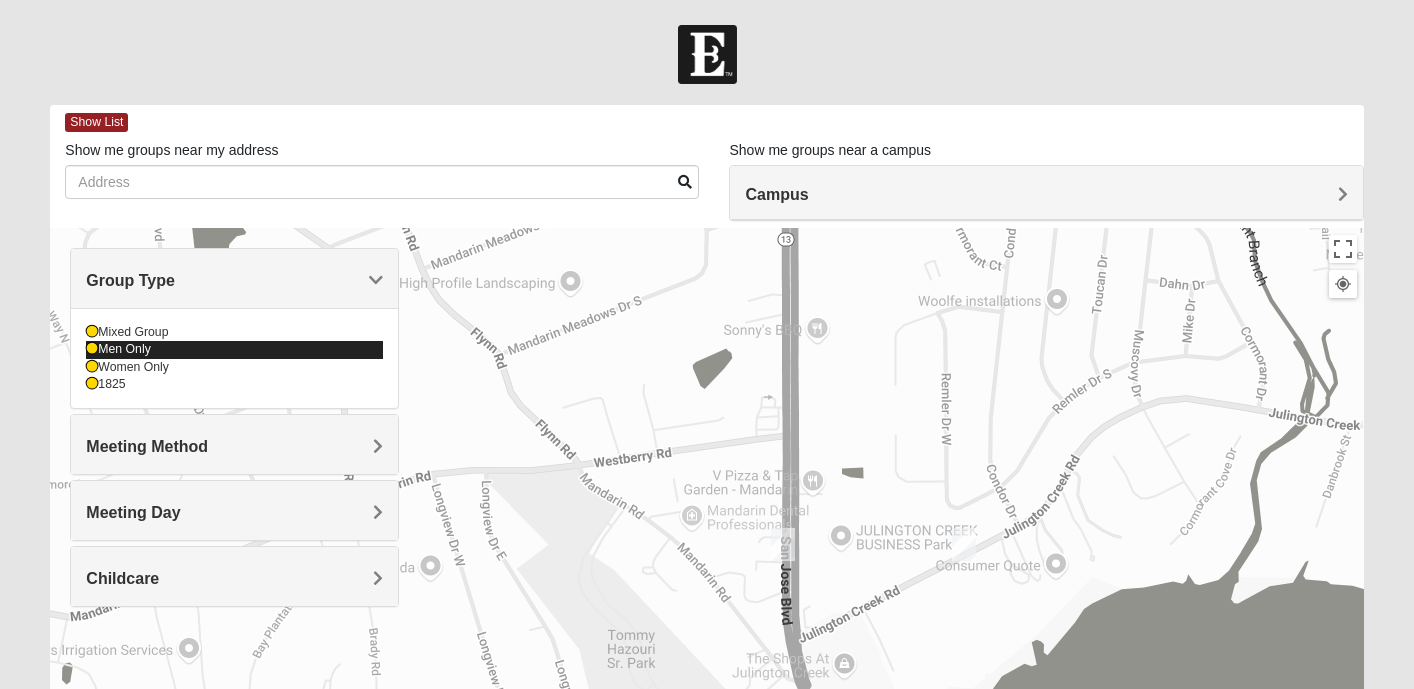 click on "Men Only" at bounding box center [234, 349] 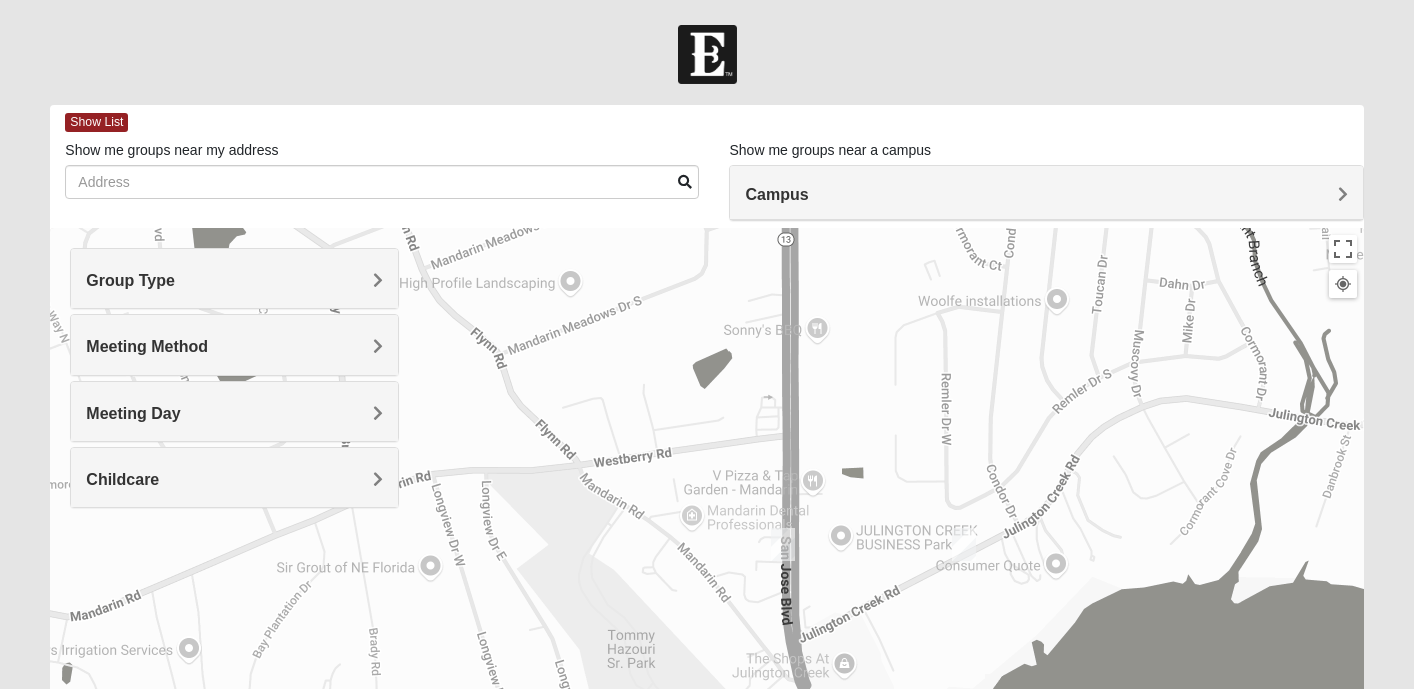 click on "Group Type" at bounding box center (234, 280) 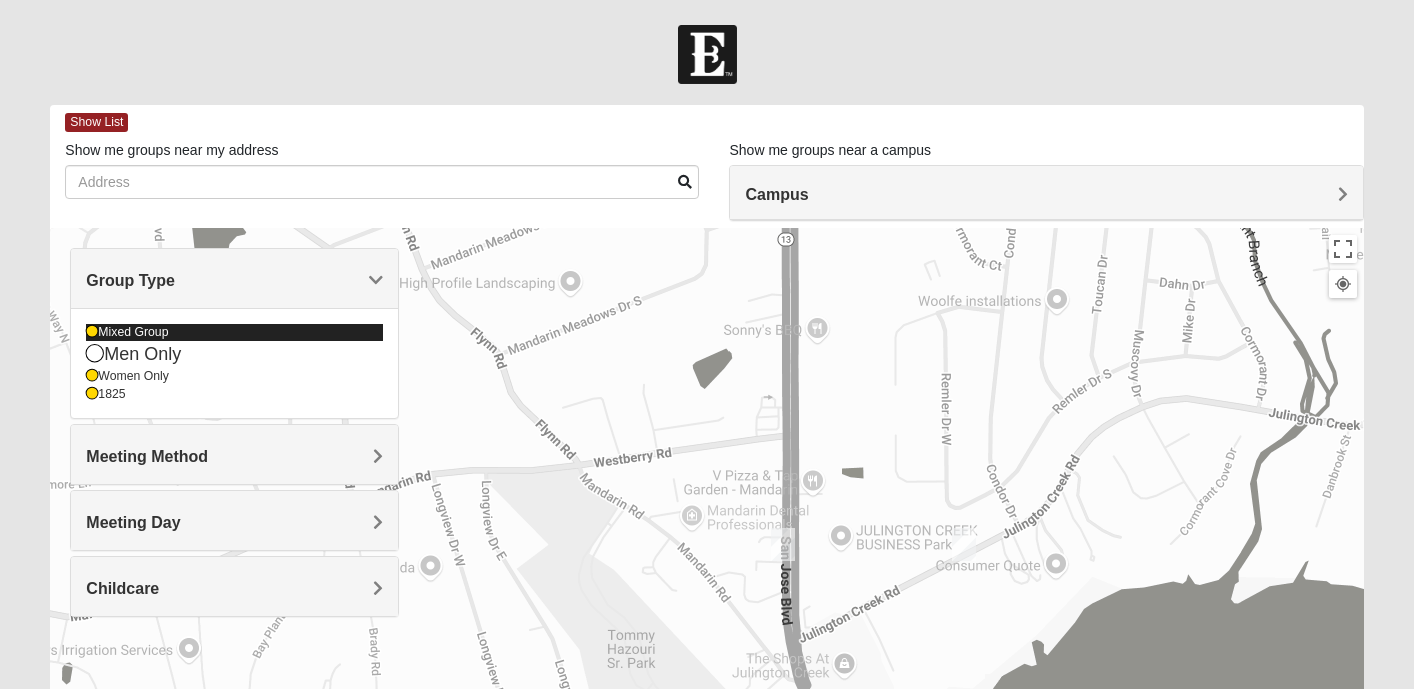 click on "Mixed Group" at bounding box center [234, 332] 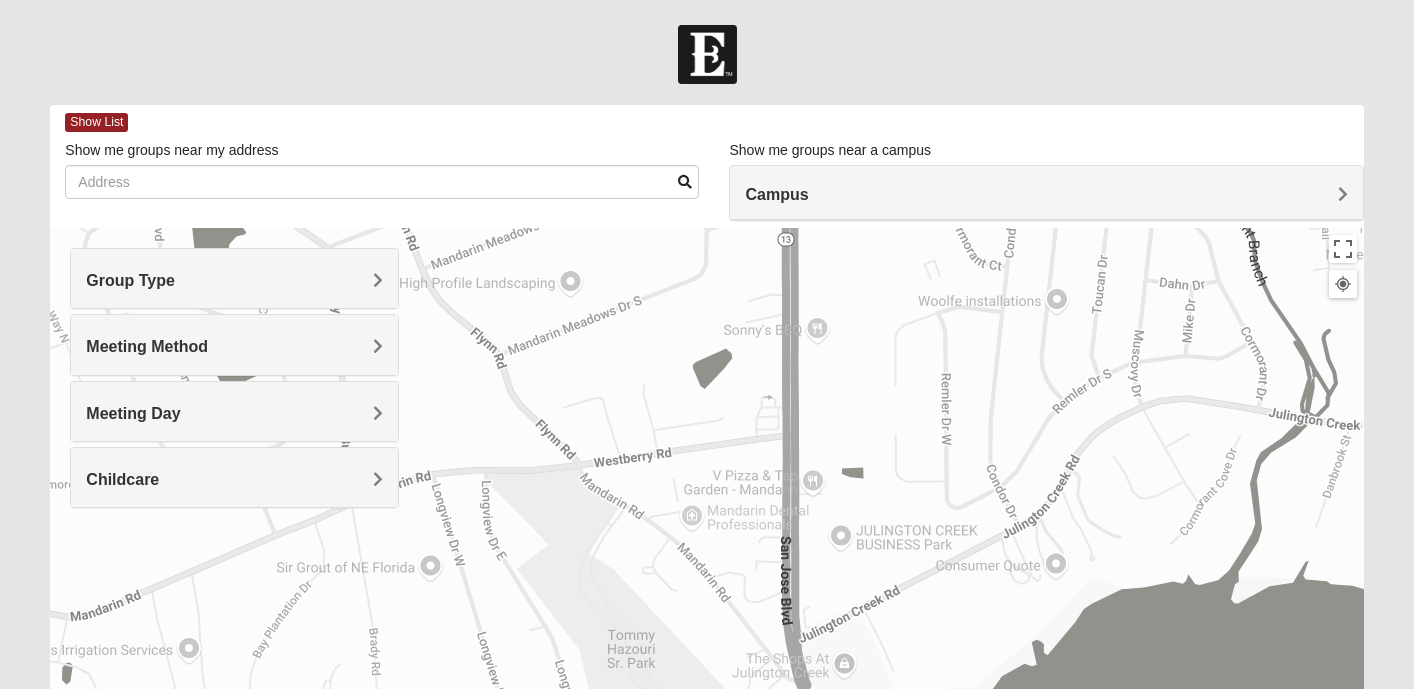 click on "Group Type" at bounding box center (234, 278) 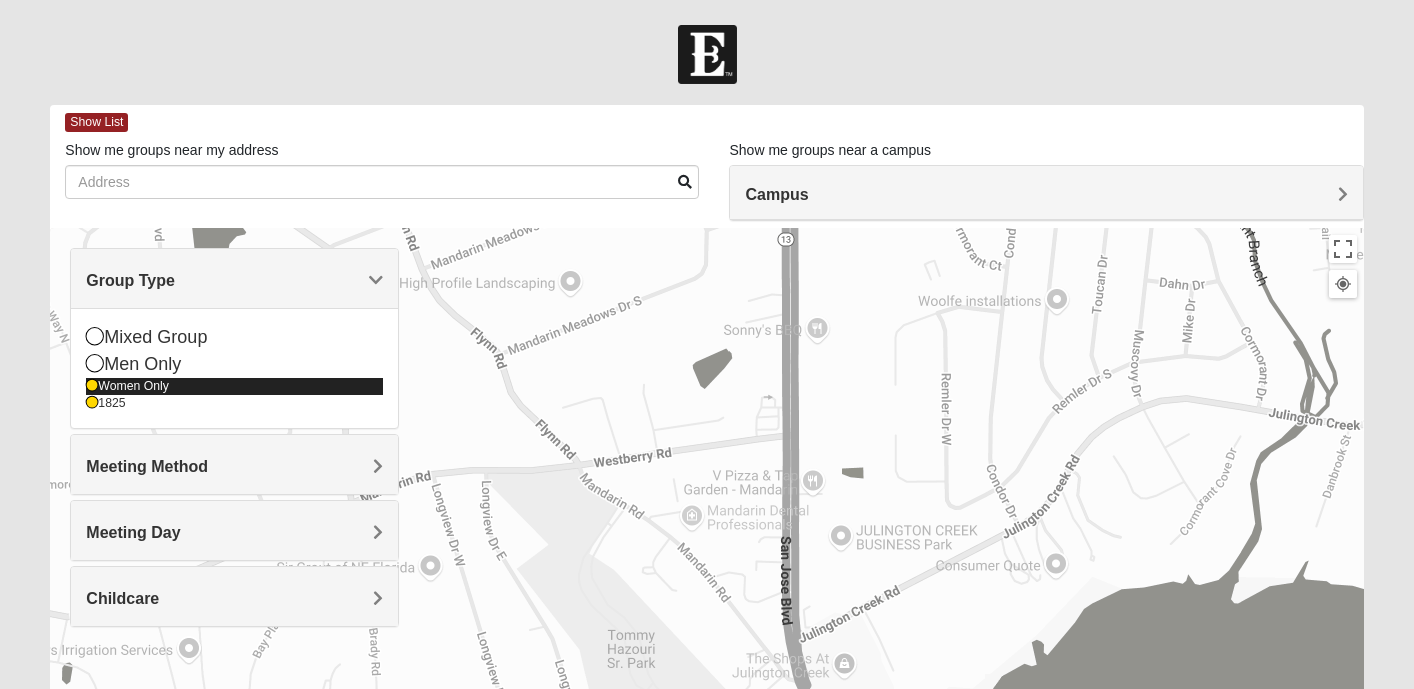 click on "Women Only" at bounding box center [234, 386] 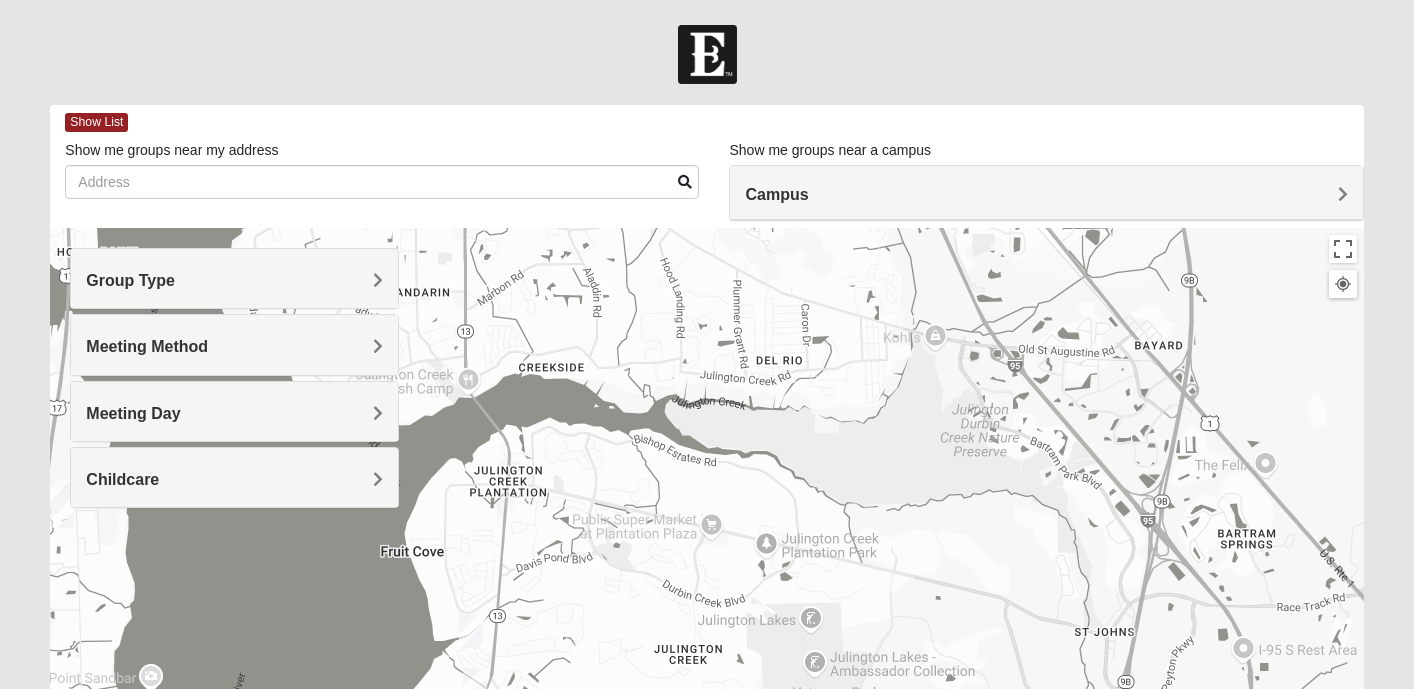 drag, startPoint x: 929, startPoint y: 510, endPoint x: 715, endPoint y: 446, distance: 223.36517 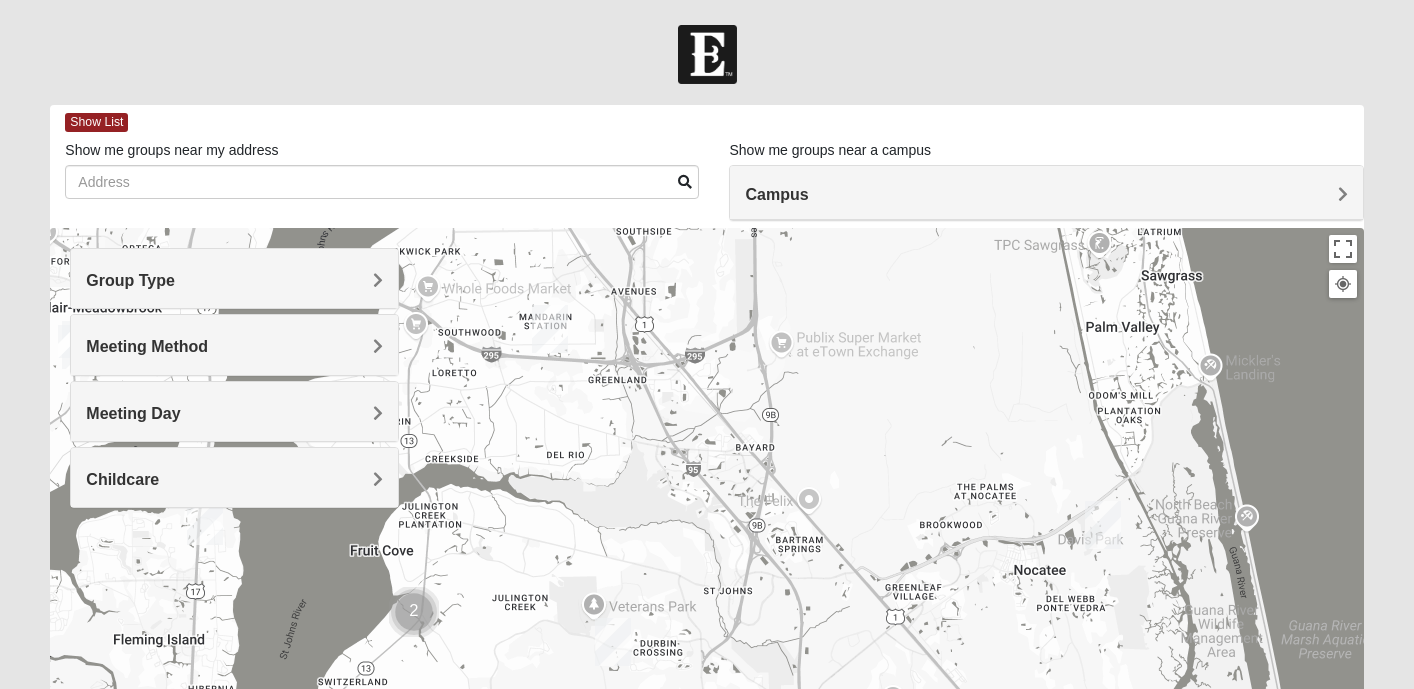 drag, startPoint x: 711, startPoint y: 564, endPoint x: 553, endPoint y: 614, distance: 165.72266 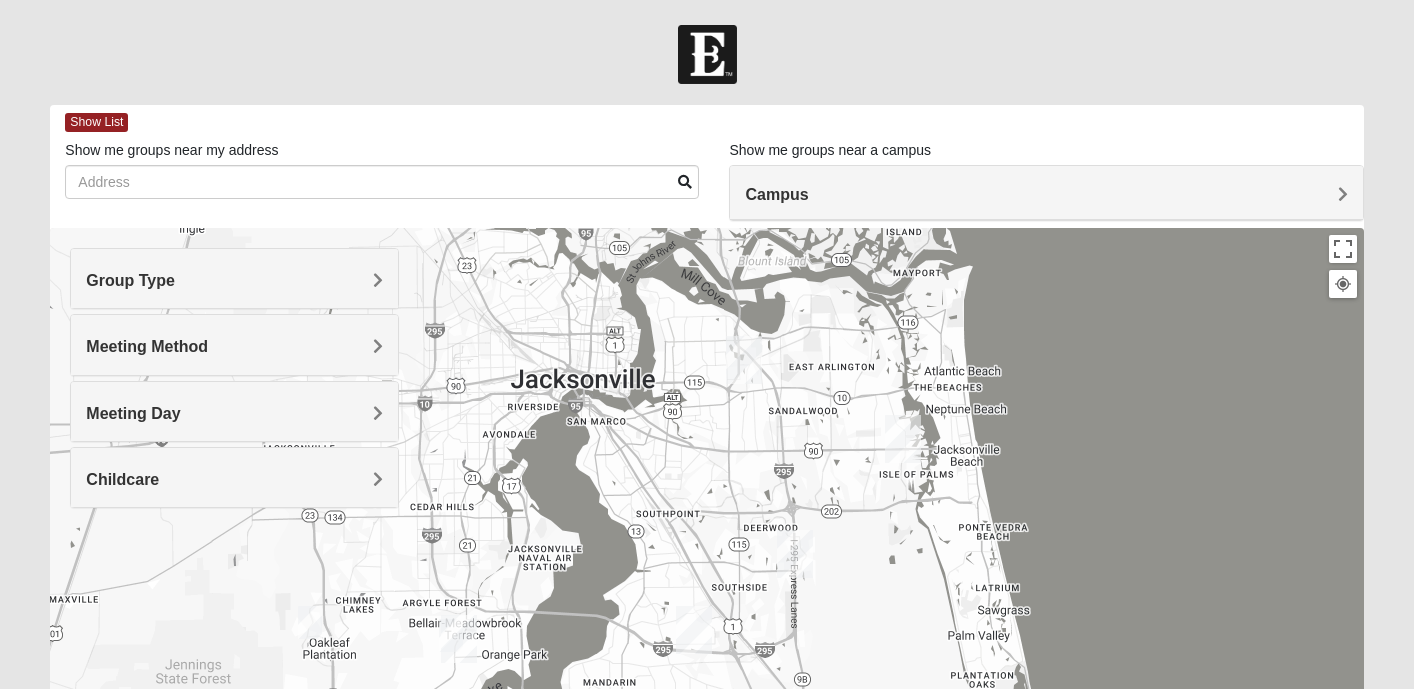 drag, startPoint x: 690, startPoint y: 523, endPoint x: 827, endPoint y: 691, distance: 216.77869 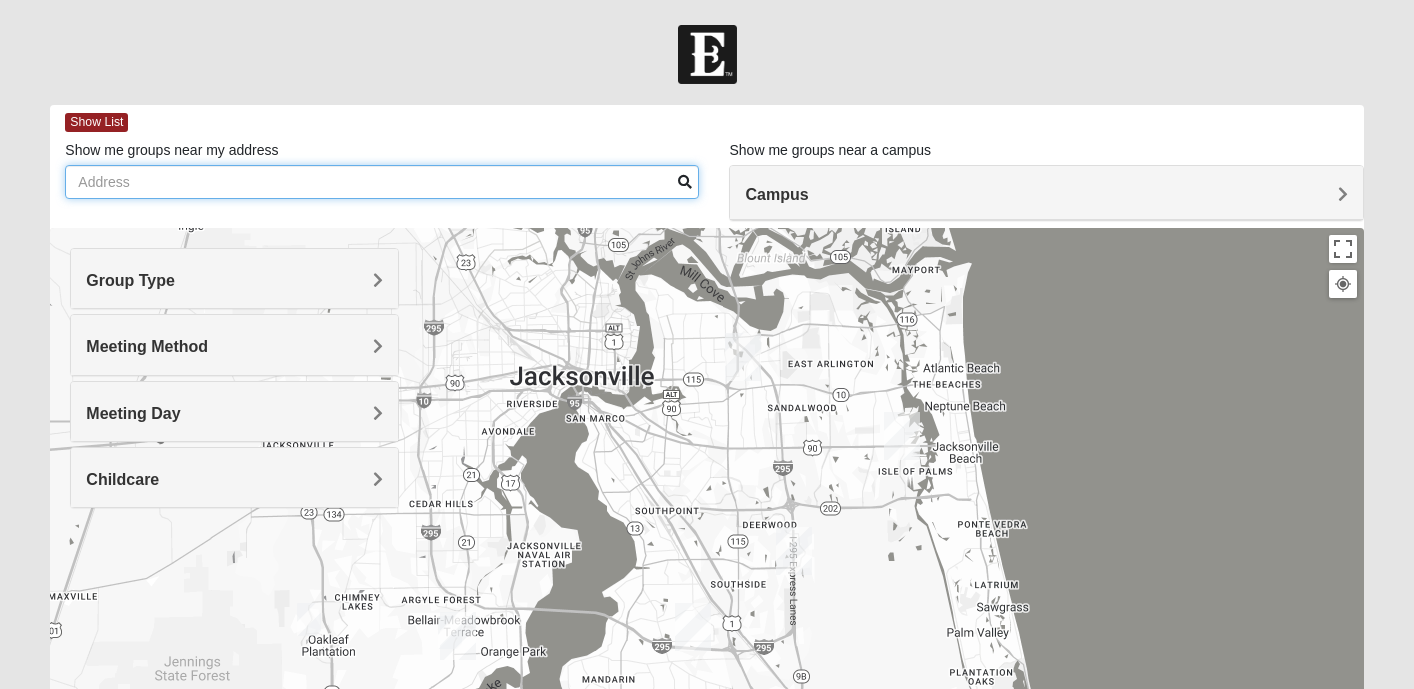 click on "Show me groups near my address" at bounding box center [382, 182] 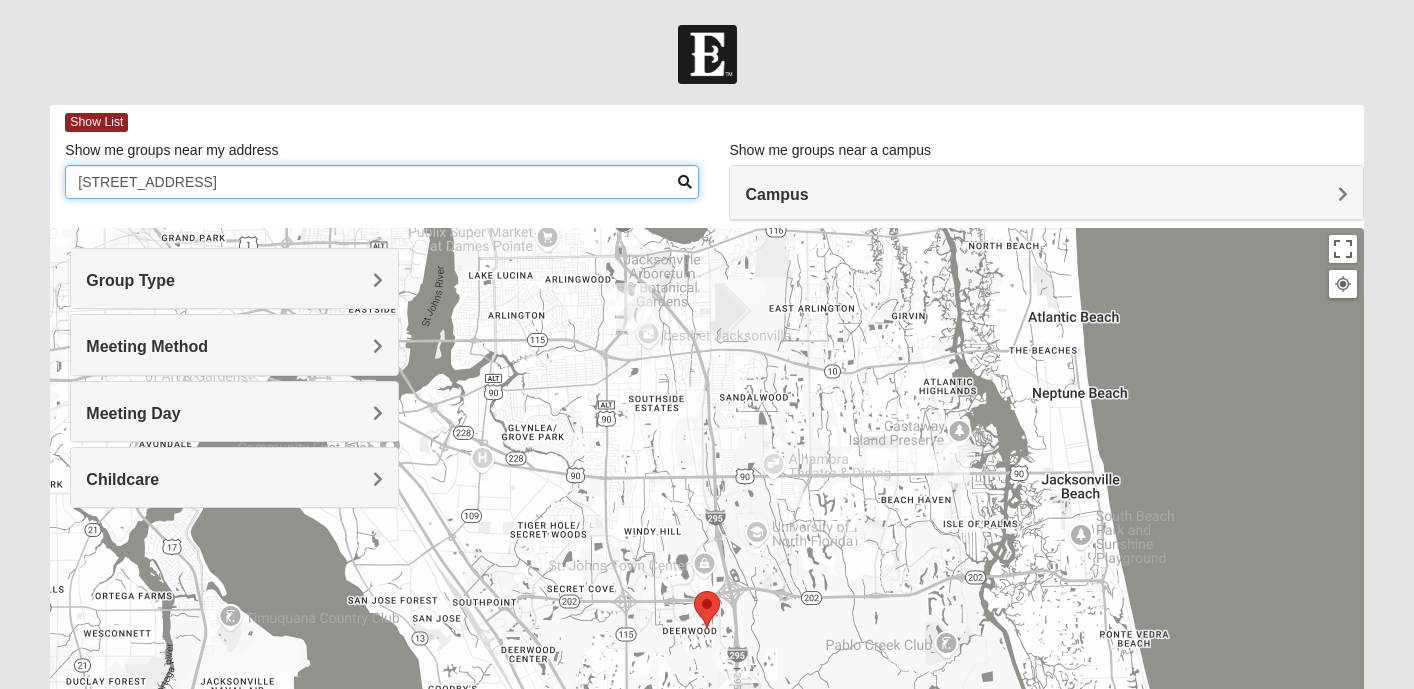 type on "10961 burnt mill rd" 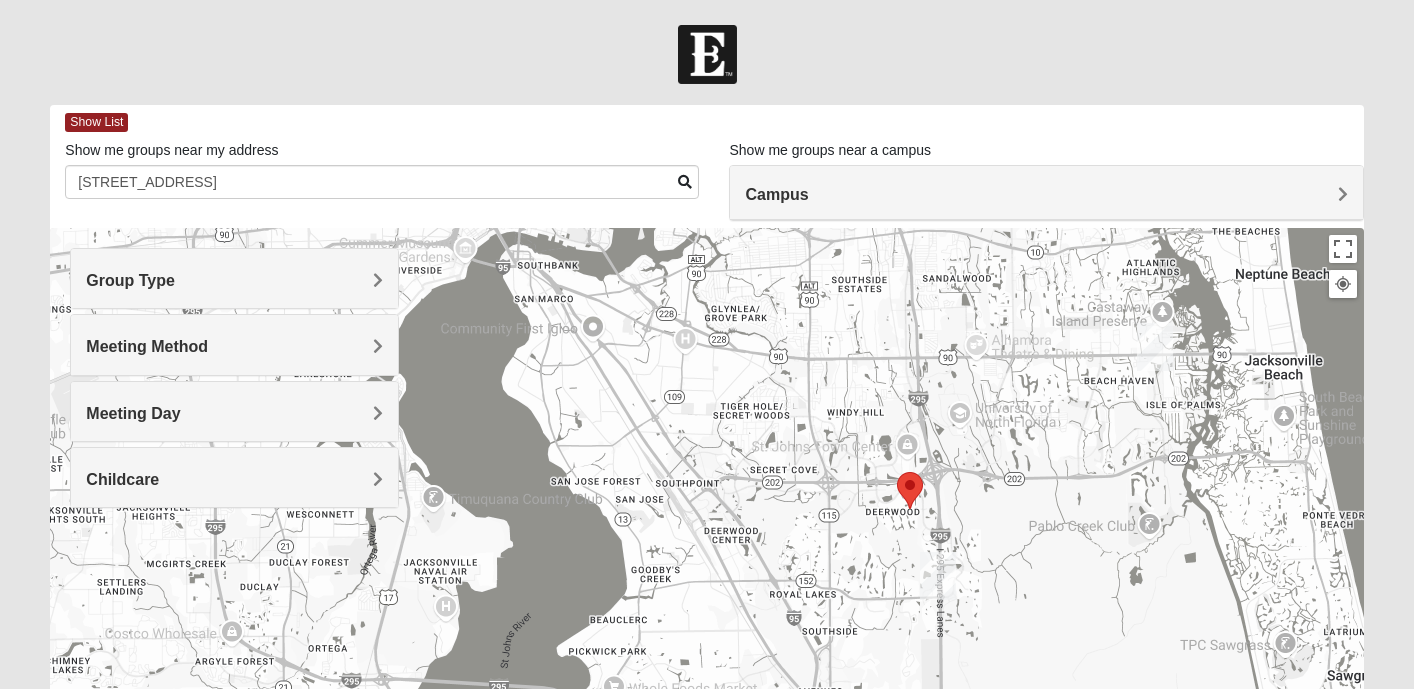 drag, startPoint x: 757, startPoint y: 484, endPoint x: 984, endPoint y: 363, distance: 257.2353 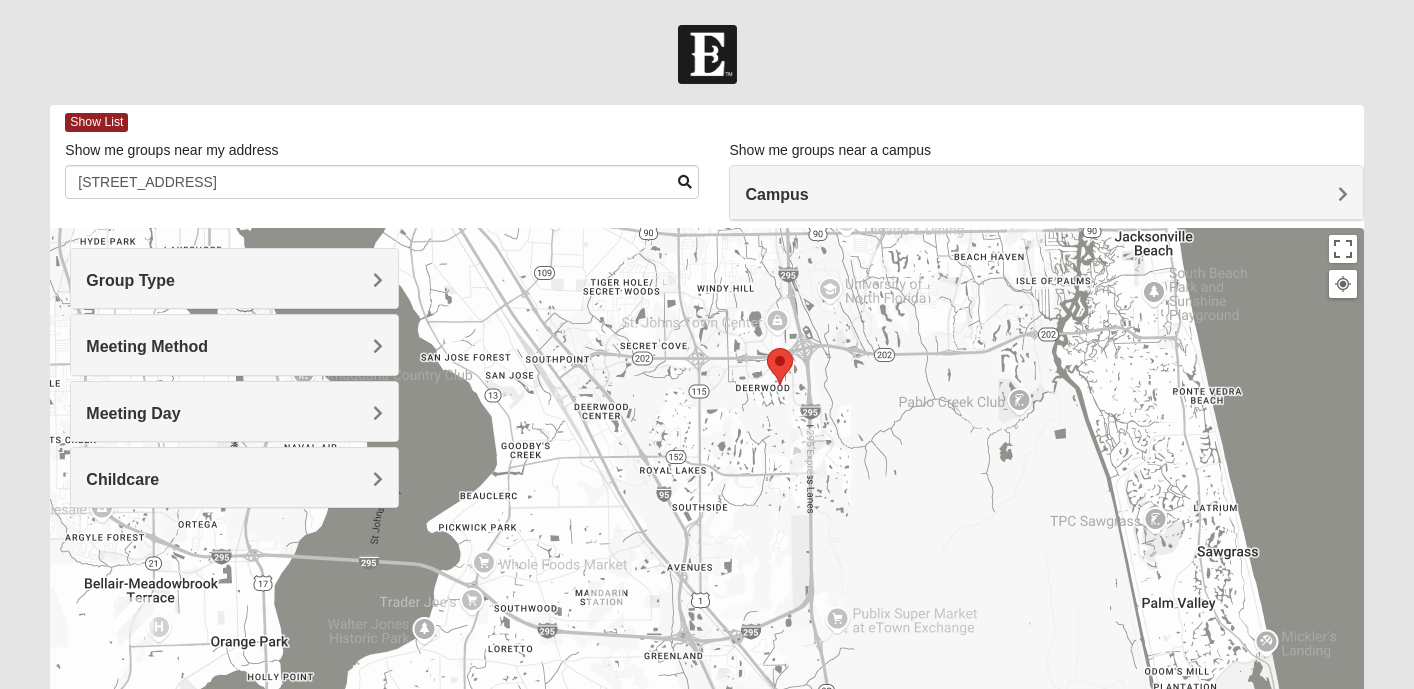 drag, startPoint x: 933, startPoint y: 480, endPoint x: 779, endPoint y: 300, distance: 236.88815 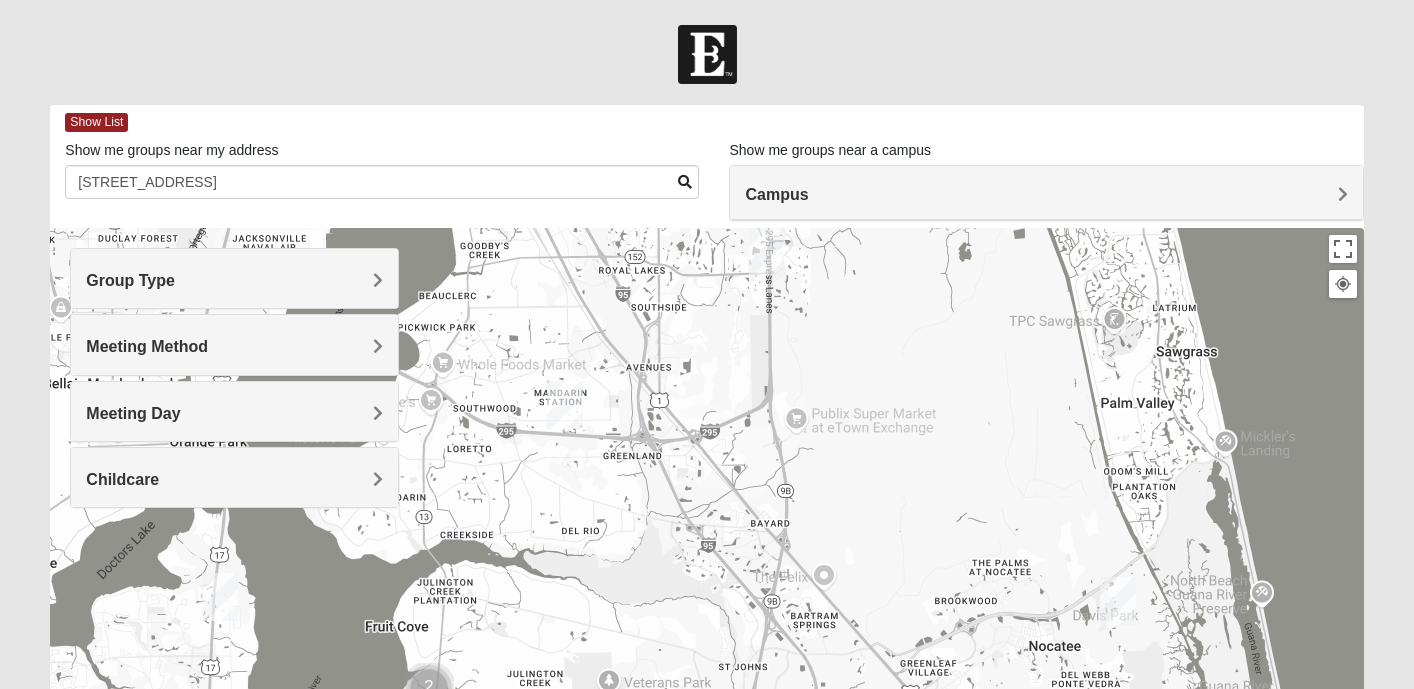 drag, startPoint x: 884, startPoint y: 478, endPoint x: 836, endPoint y: 322, distance: 163.21765 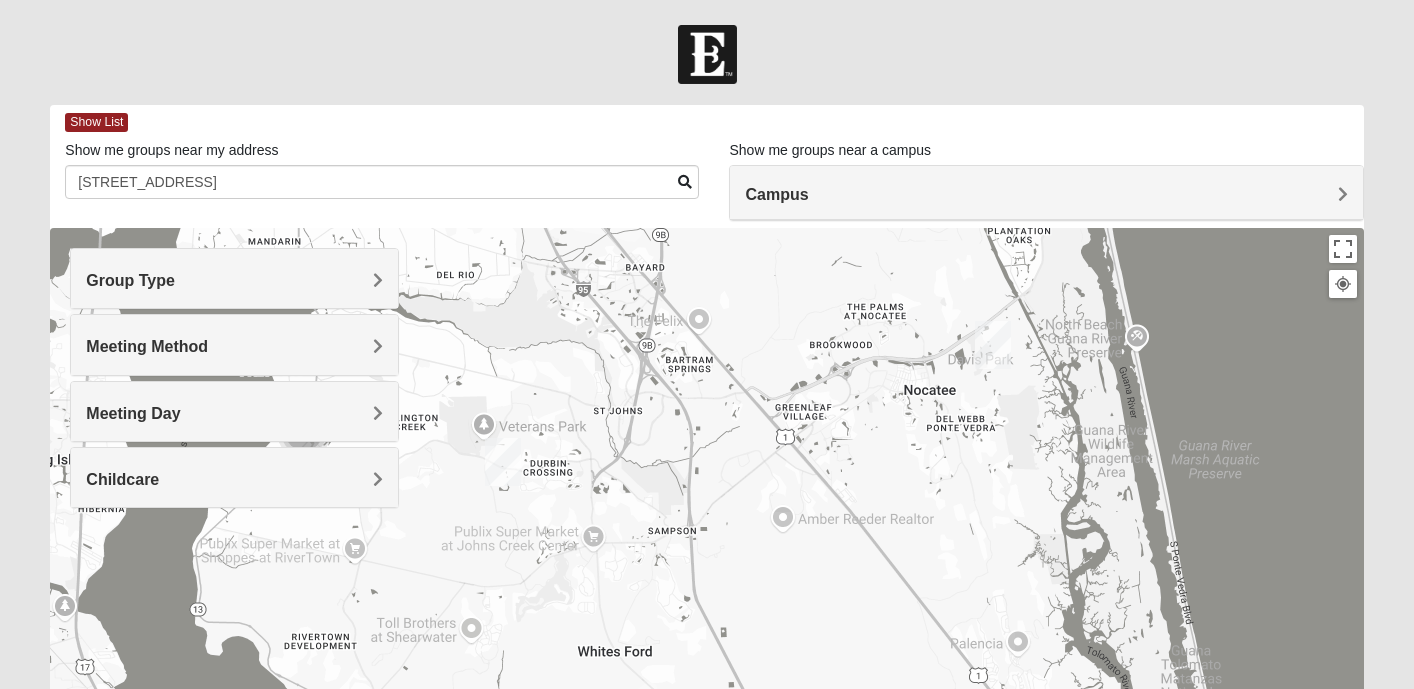 drag, startPoint x: 889, startPoint y: 470, endPoint x: 757, endPoint y: 197, distance: 303.23752 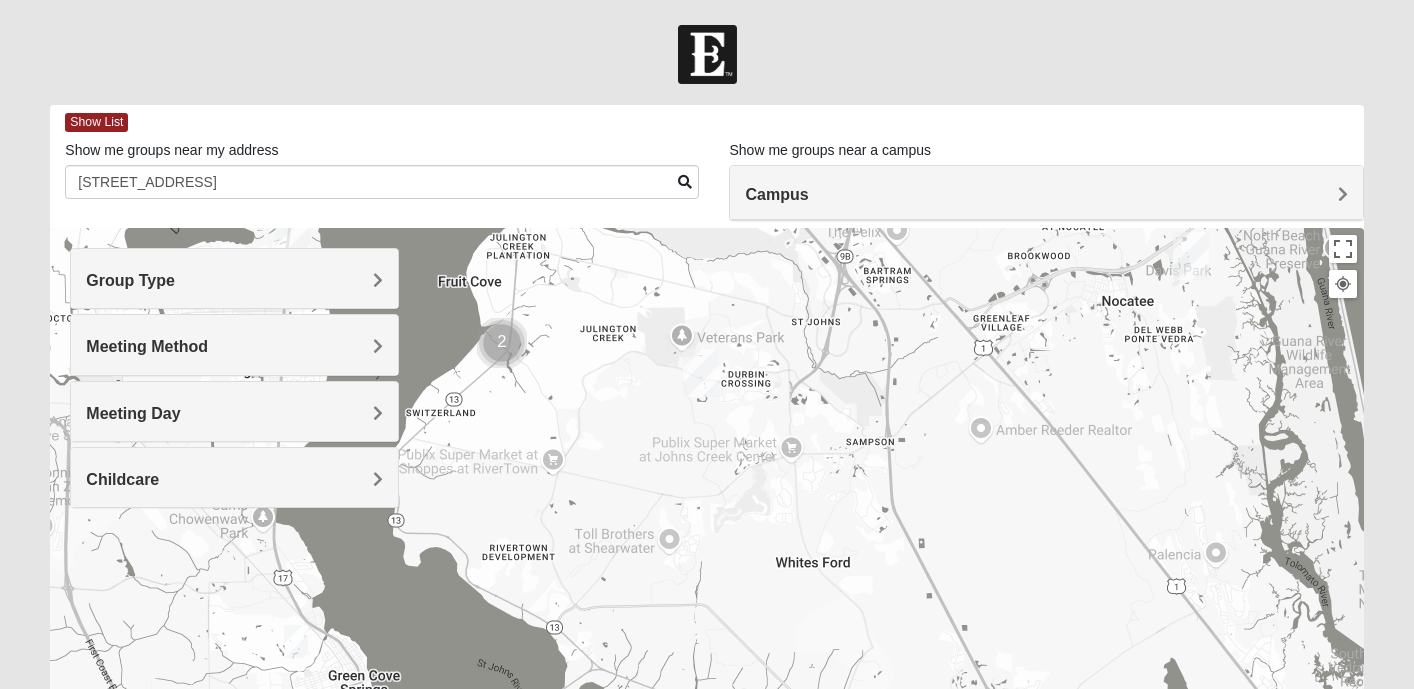 drag, startPoint x: 629, startPoint y: 363, endPoint x: 894, endPoint y: 425, distance: 272.15622 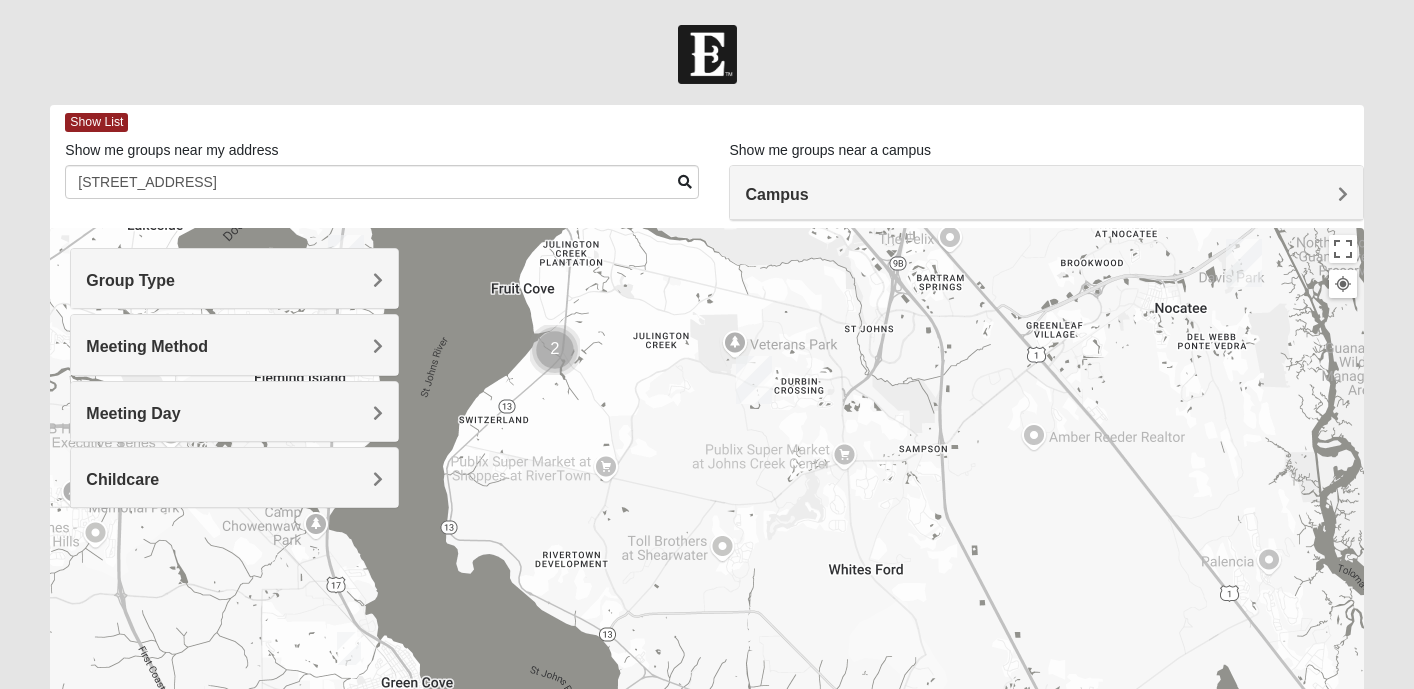 drag, startPoint x: 743, startPoint y: 483, endPoint x: 919, endPoint y: 519, distance: 179.64409 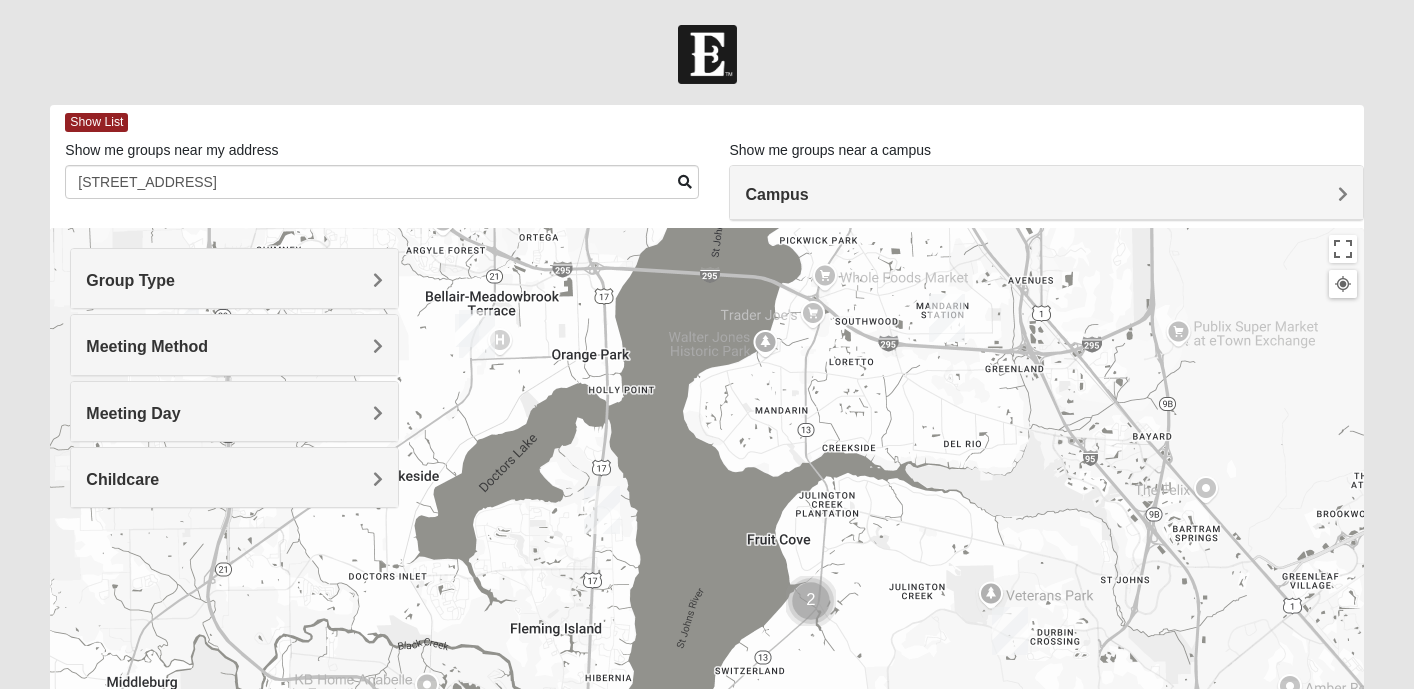 drag, startPoint x: 607, startPoint y: 326, endPoint x: 747, endPoint y: 553, distance: 266.7002 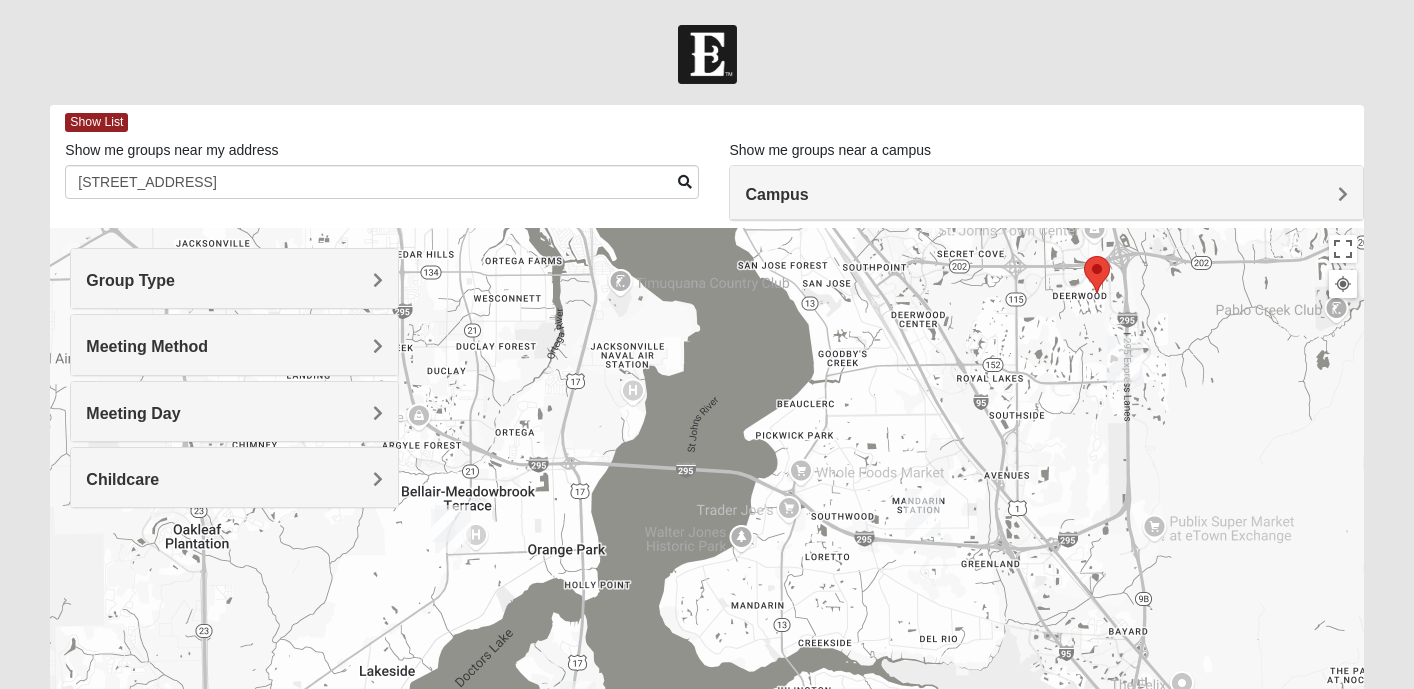 drag, startPoint x: 697, startPoint y: 368, endPoint x: 670, endPoint y: 566, distance: 199.83243 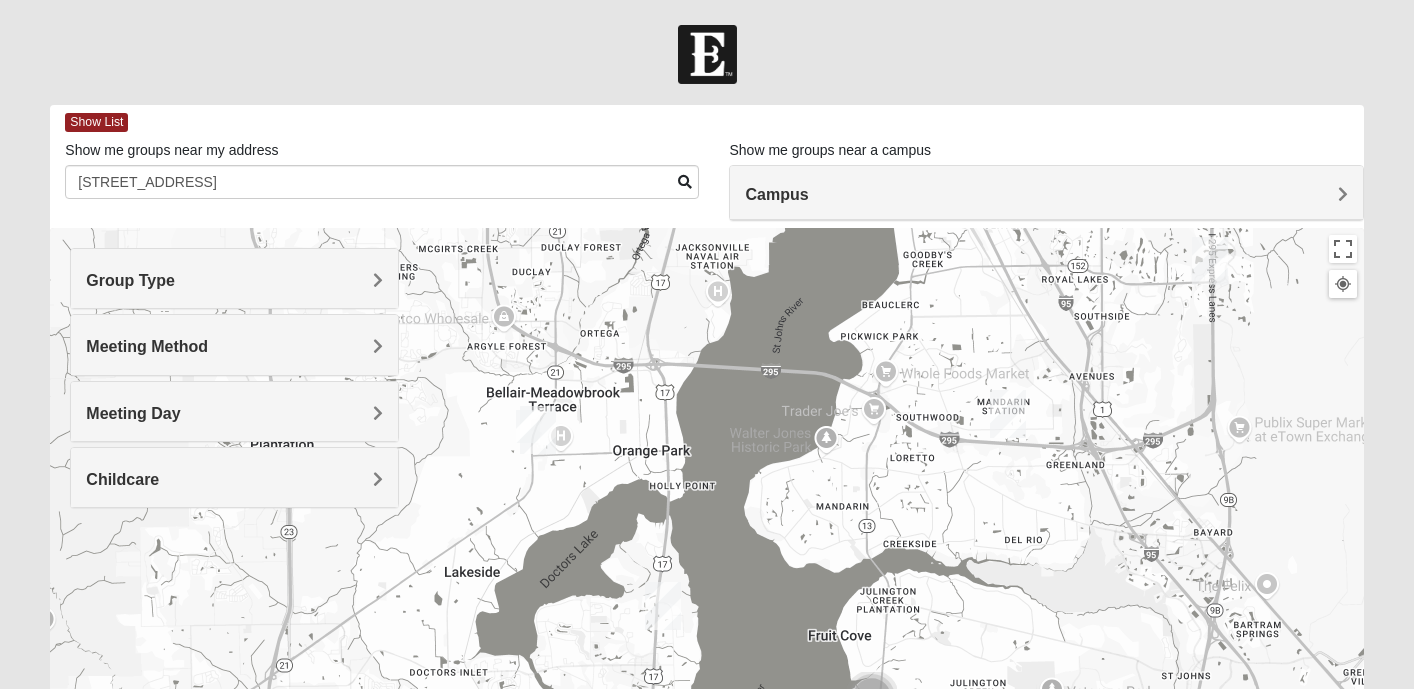 drag, startPoint x: 626, startPoint y: 571, endPoint x: 707, endPoint y: 466, distance: 132.61221 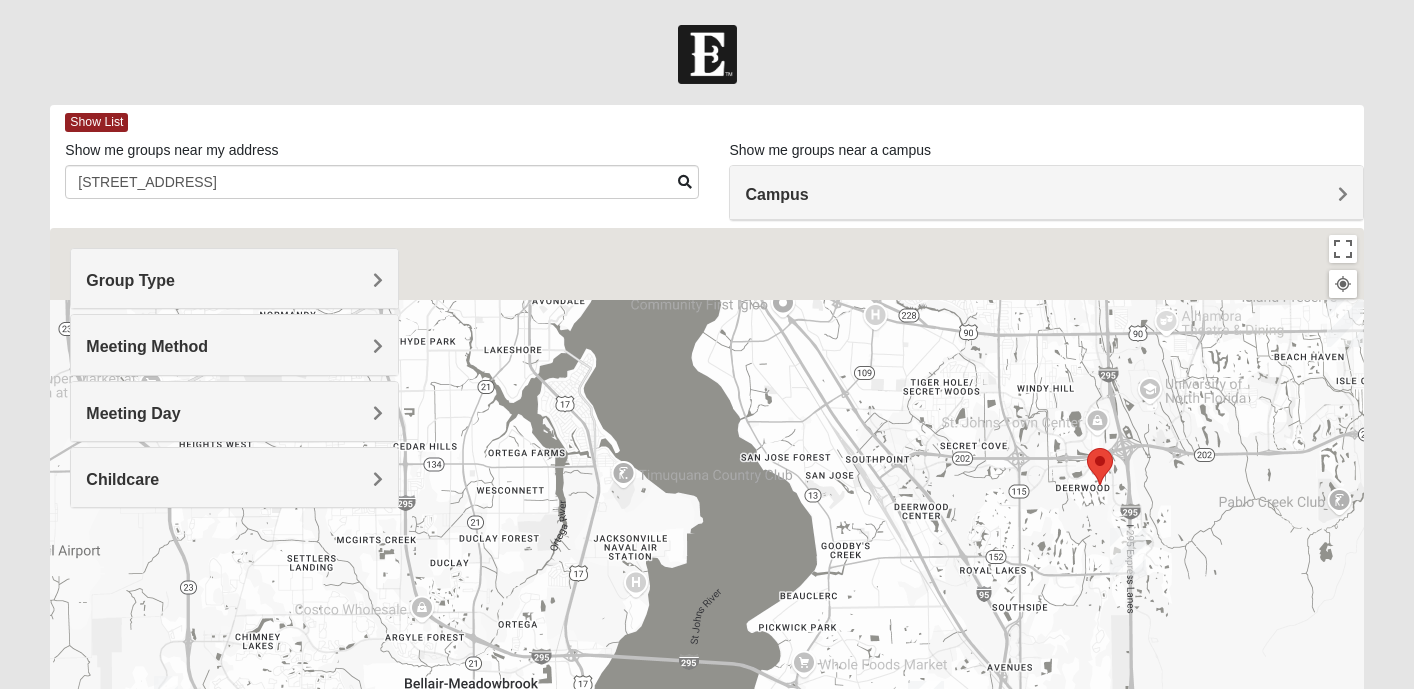 drag, startPoint x: 779, startPoint y: 475, endPoint x: 698, endPoint y: 783, distance: 318.47293 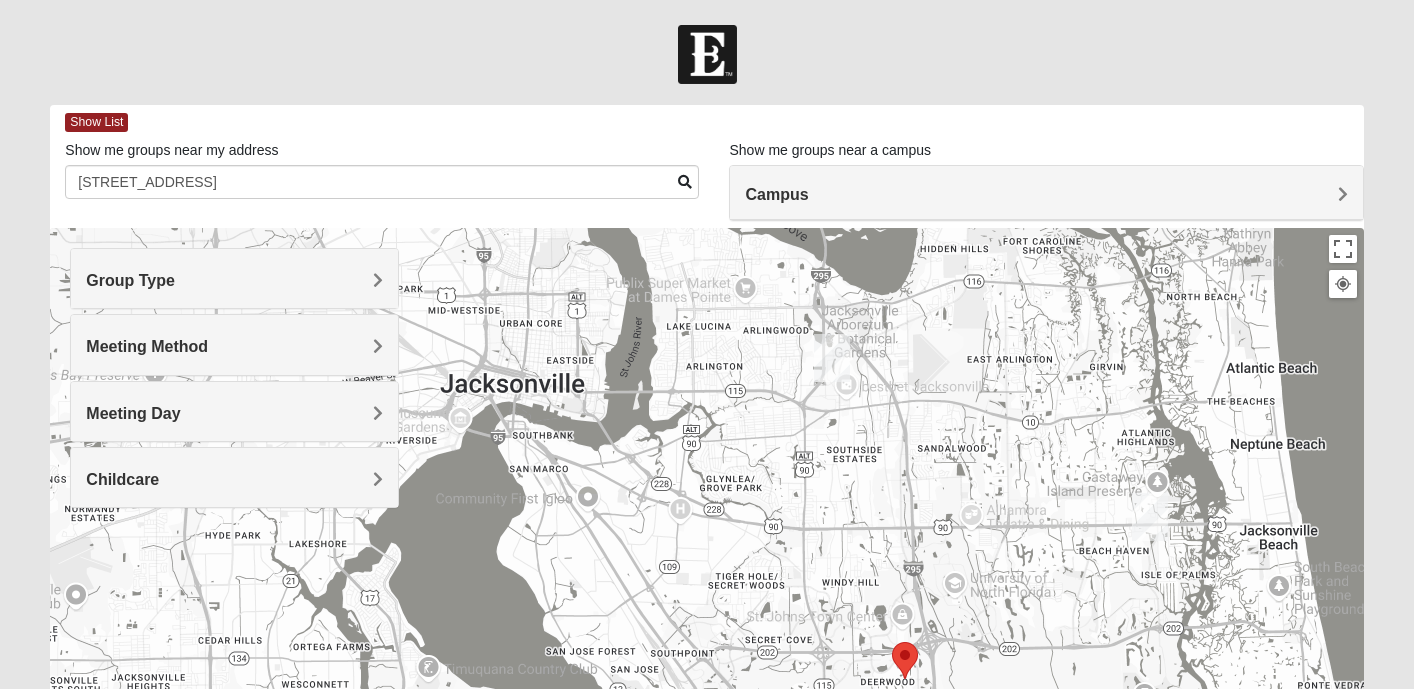 drag, startPoint x: 773, startPoint y: 451, endPoint x: 596, endPoint y: 610, distance: 237.92856 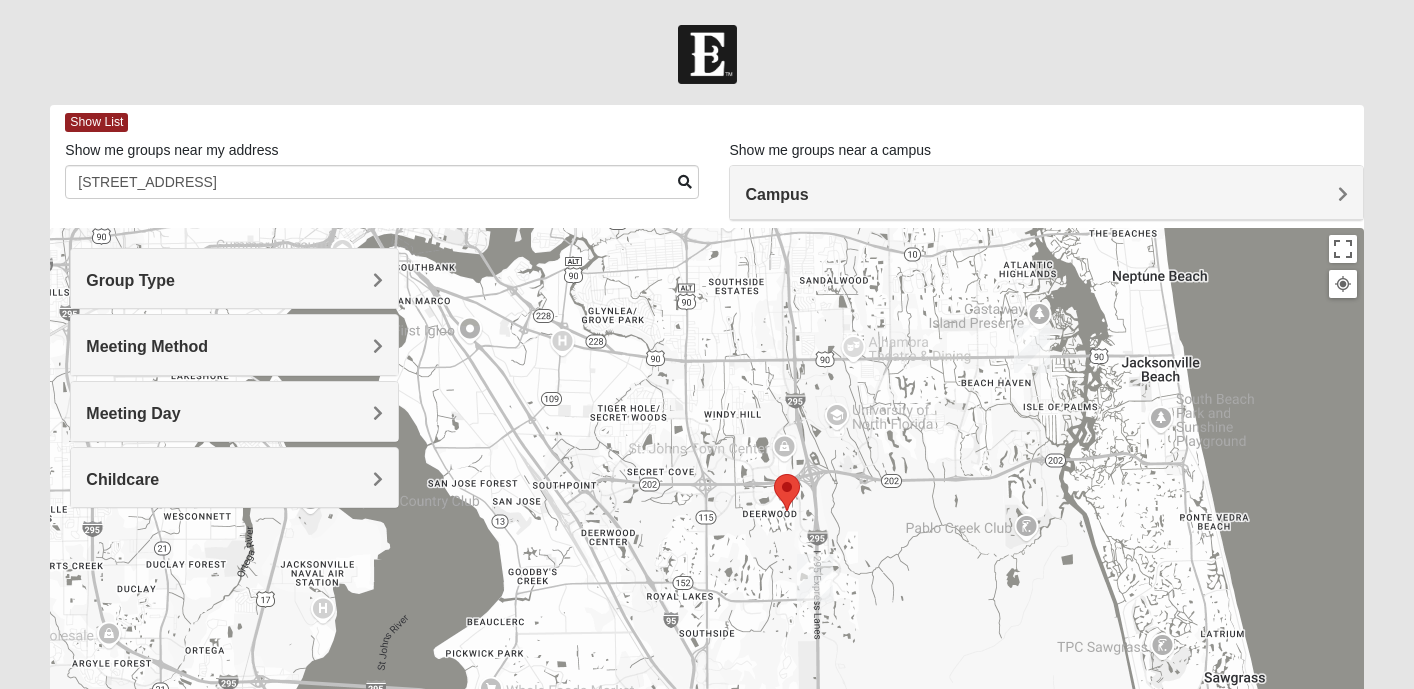 drag, startPoint x: 936, startPoint y: 519, endPoint x: 818, endPoint y: 355, distance: 202.0396 